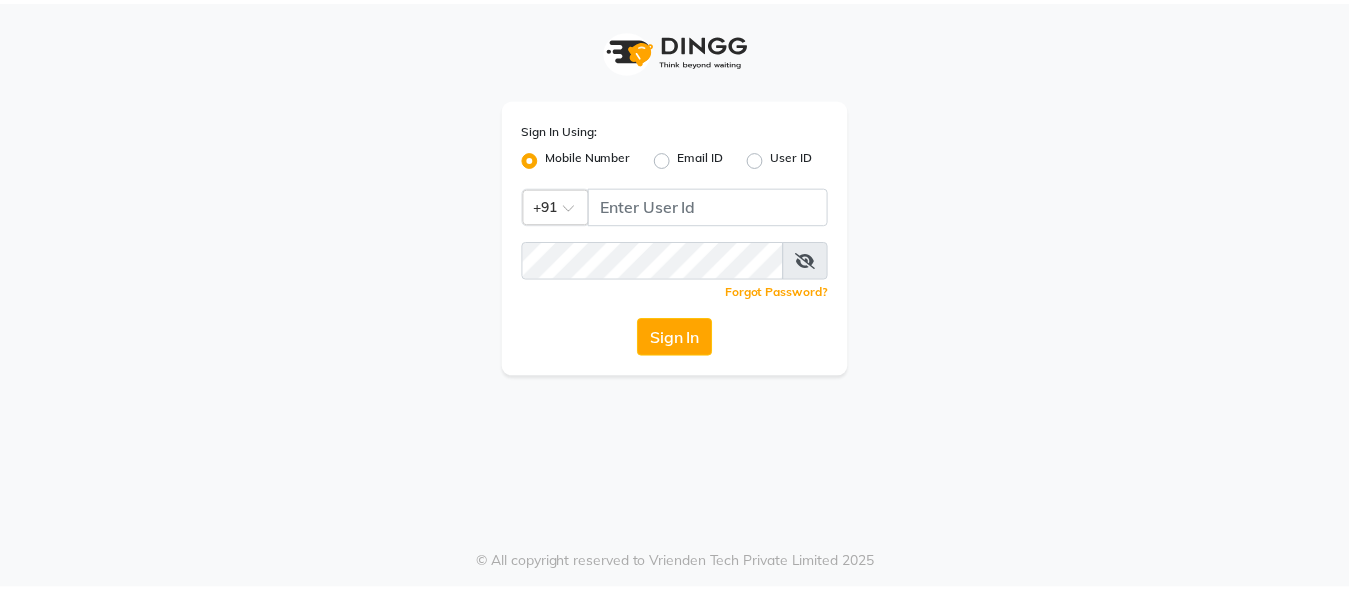 scroll, scrollTop: 0, scrollLeft: 0, axis: both 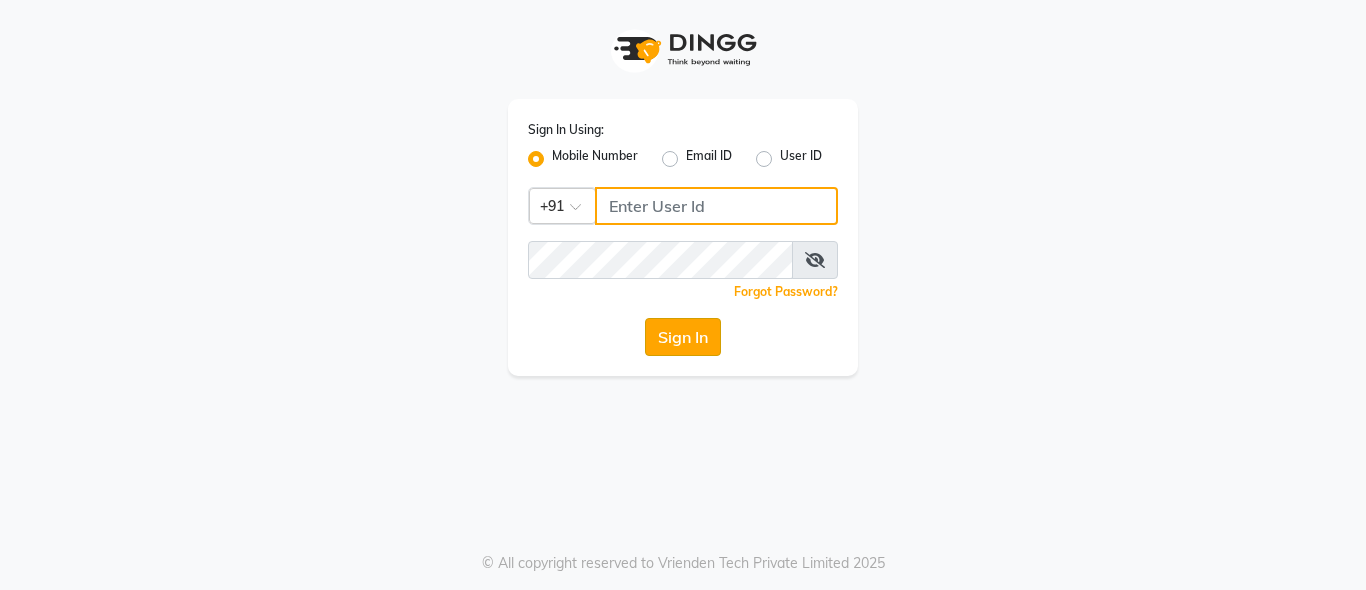 type on "[PHONE]" 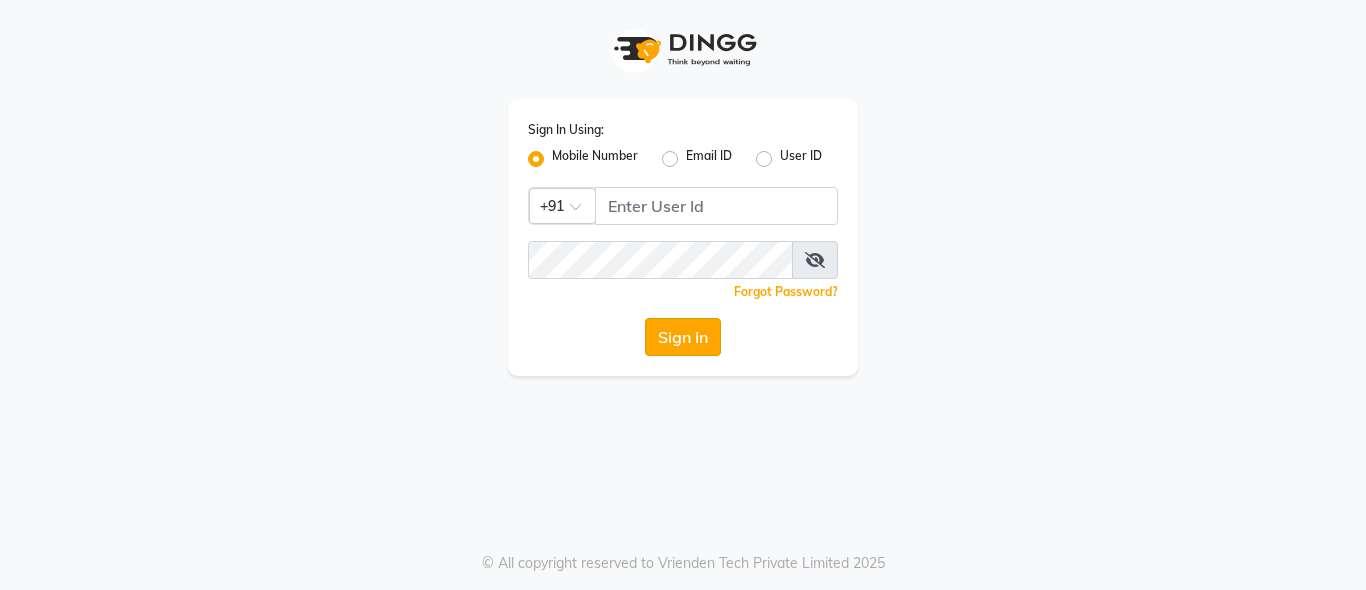 click on "Sign In" 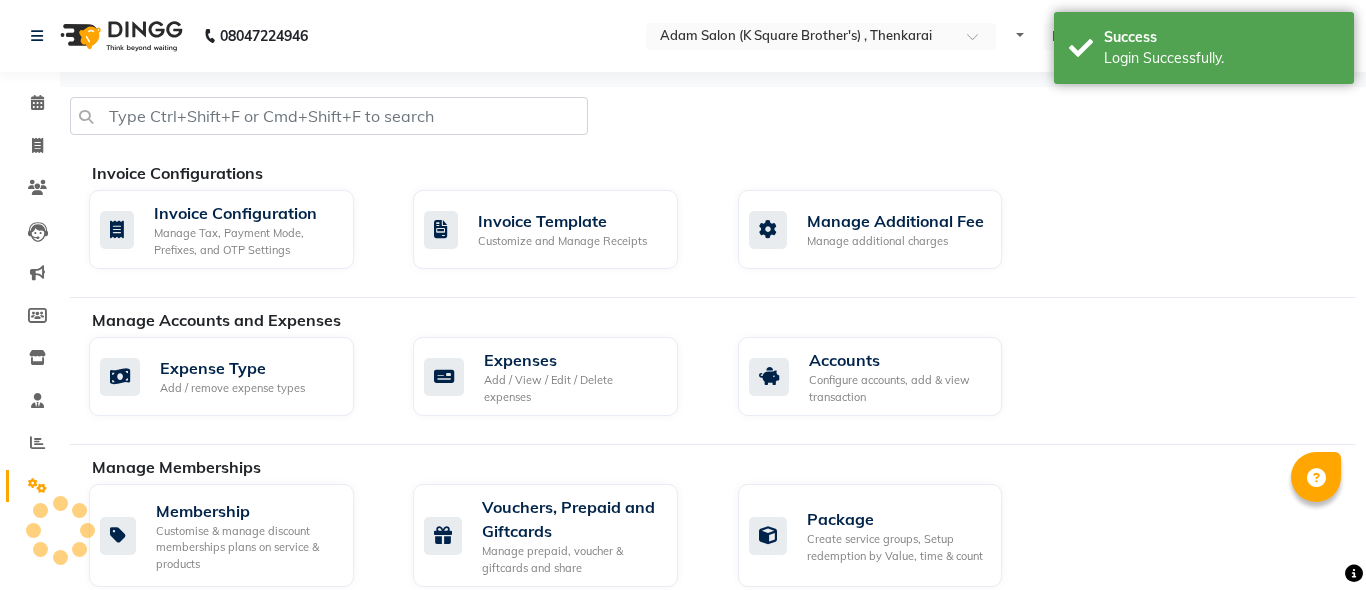 select on "en" 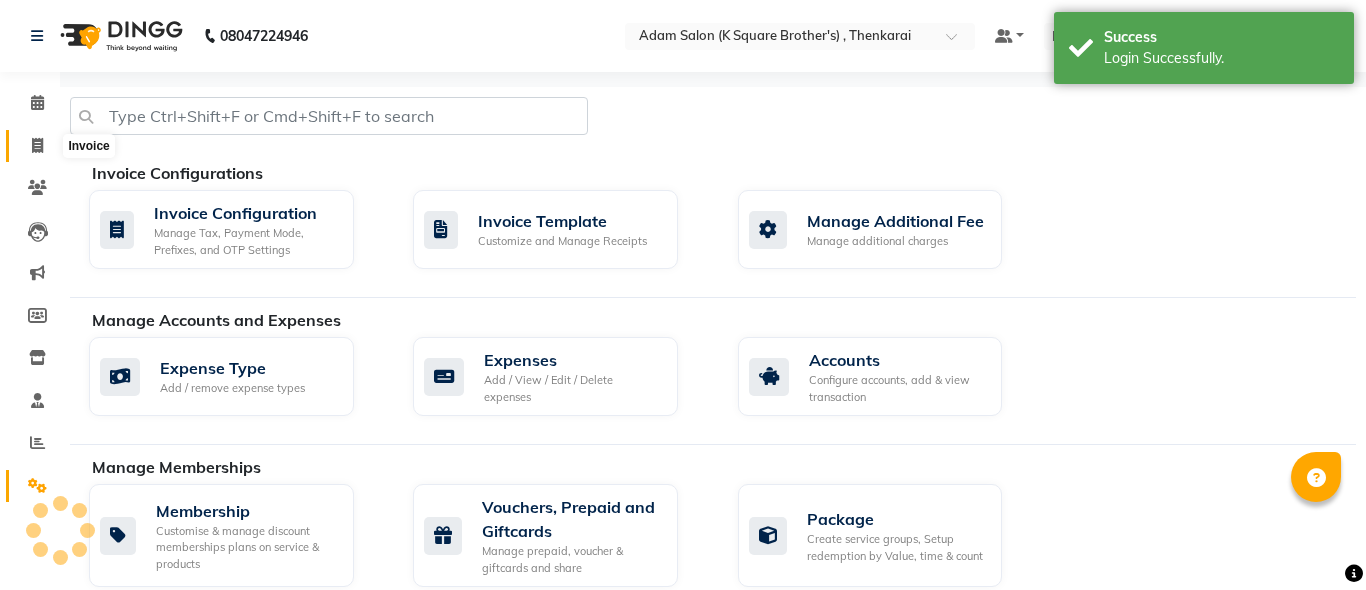 click 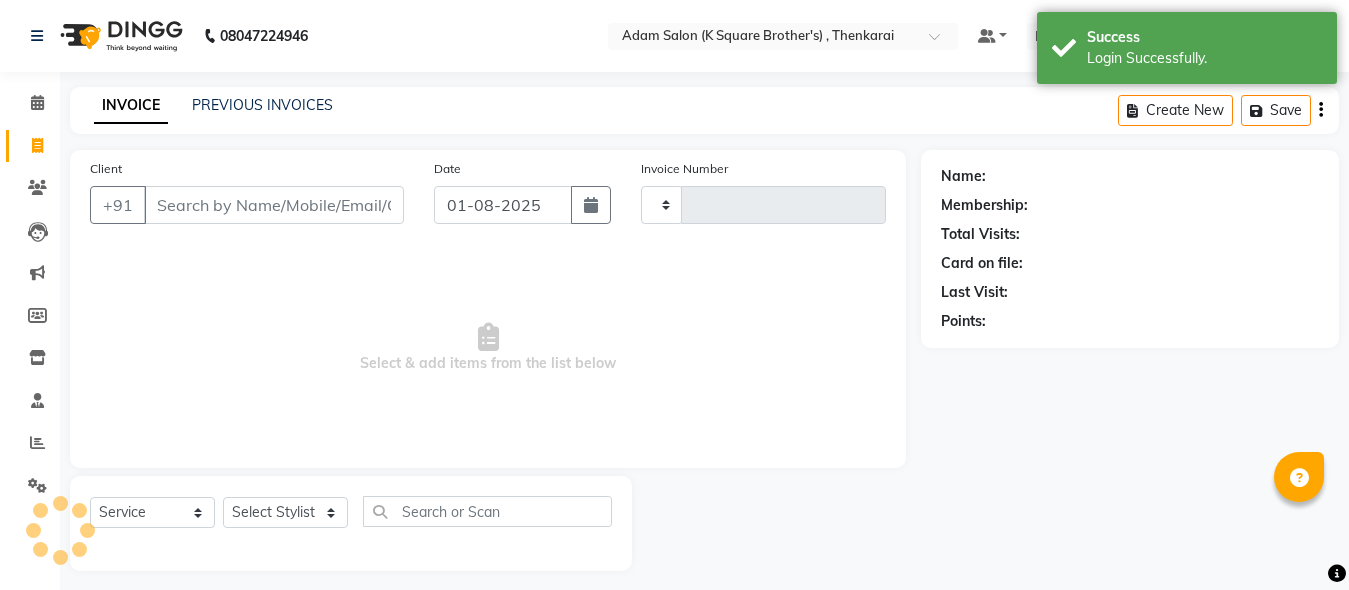scroll, scrollTop: 11, scrollLeft: 0, axis: vertical 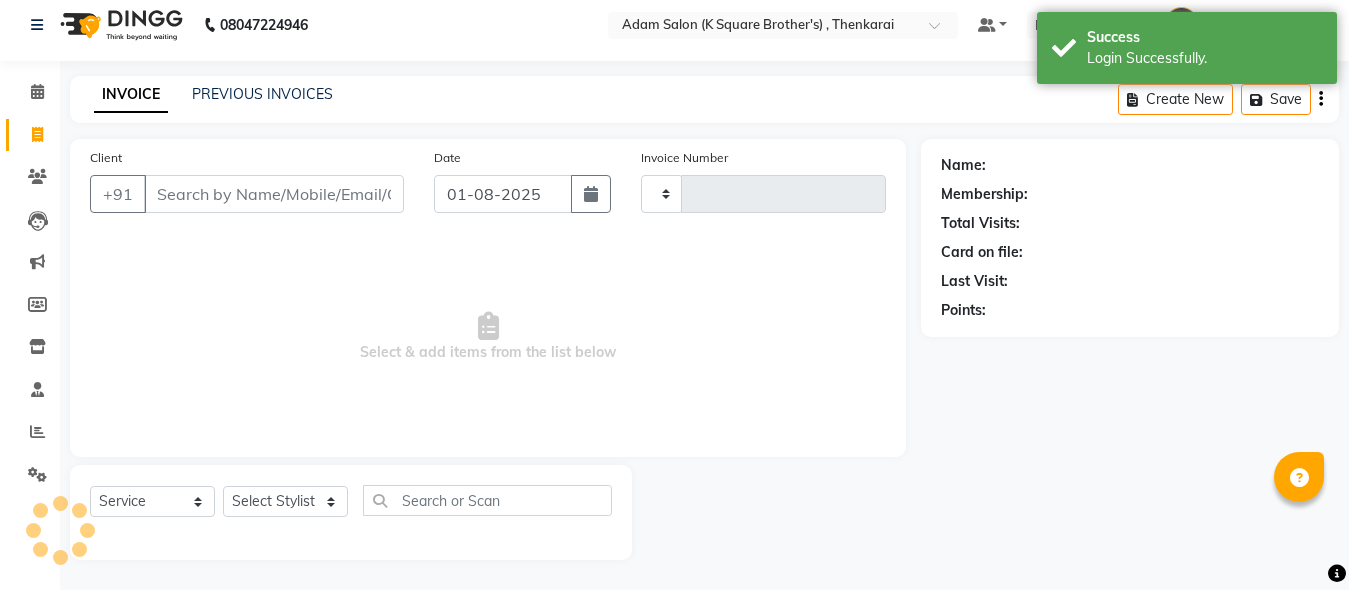 type on "2983" 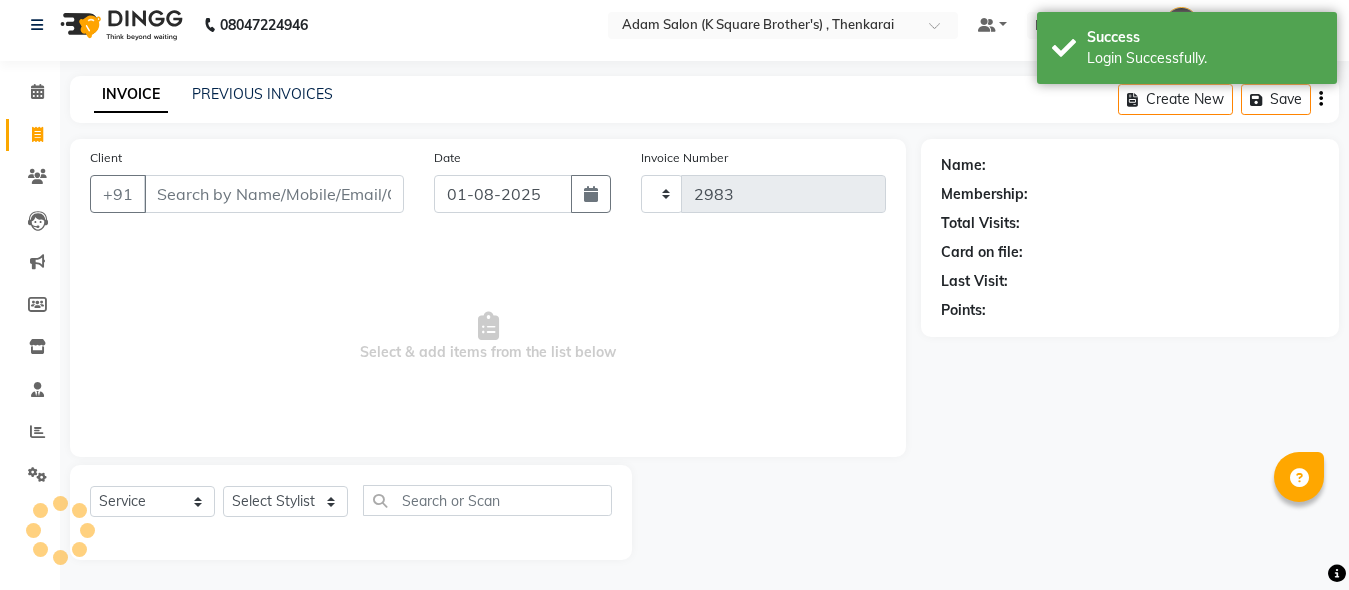select on "8195" 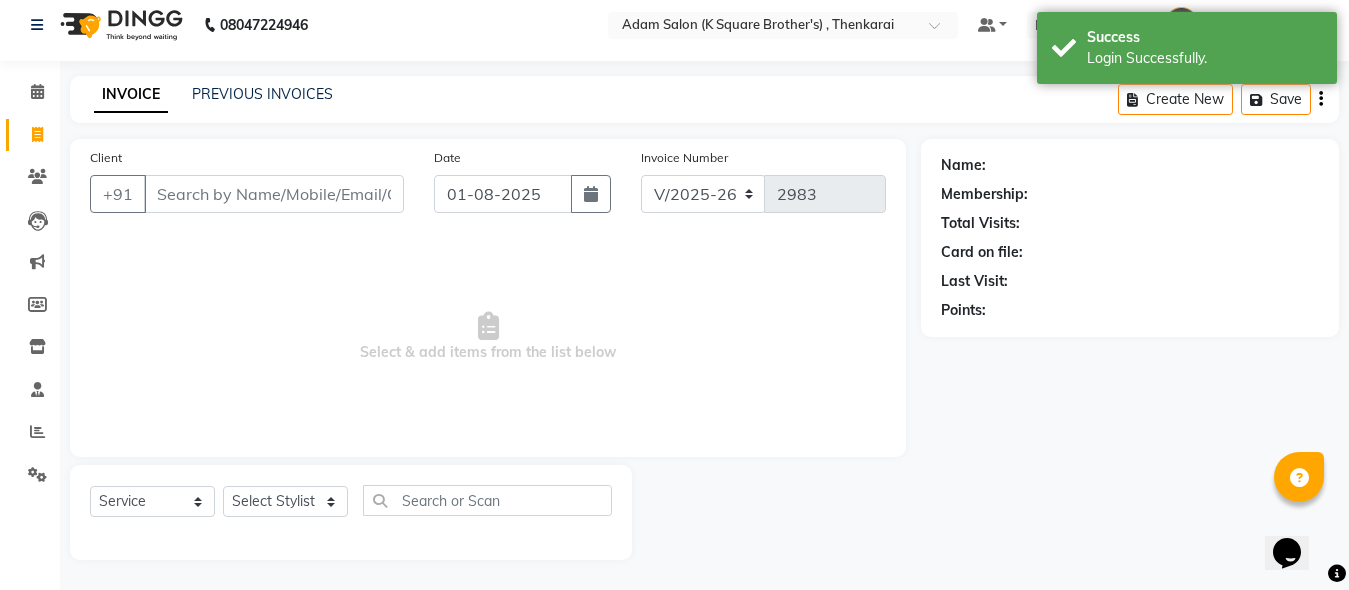scroll, scrollTop: 0, scrollLeft: 0, axis: both 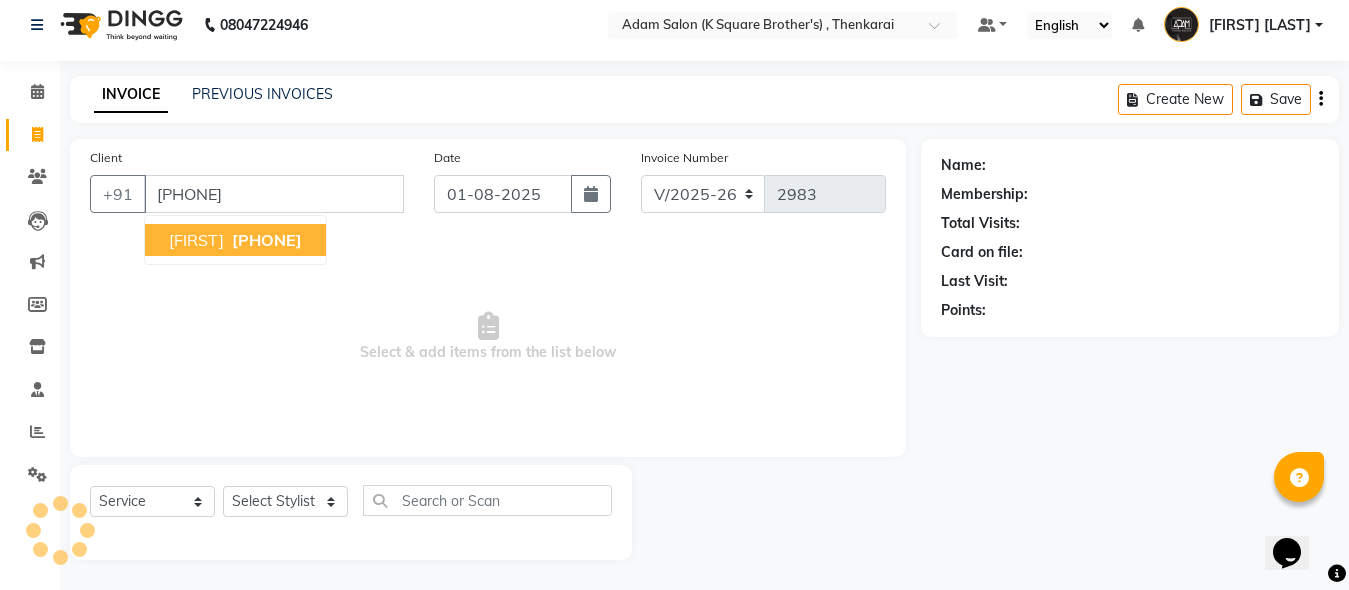 type on "[PHONE]" 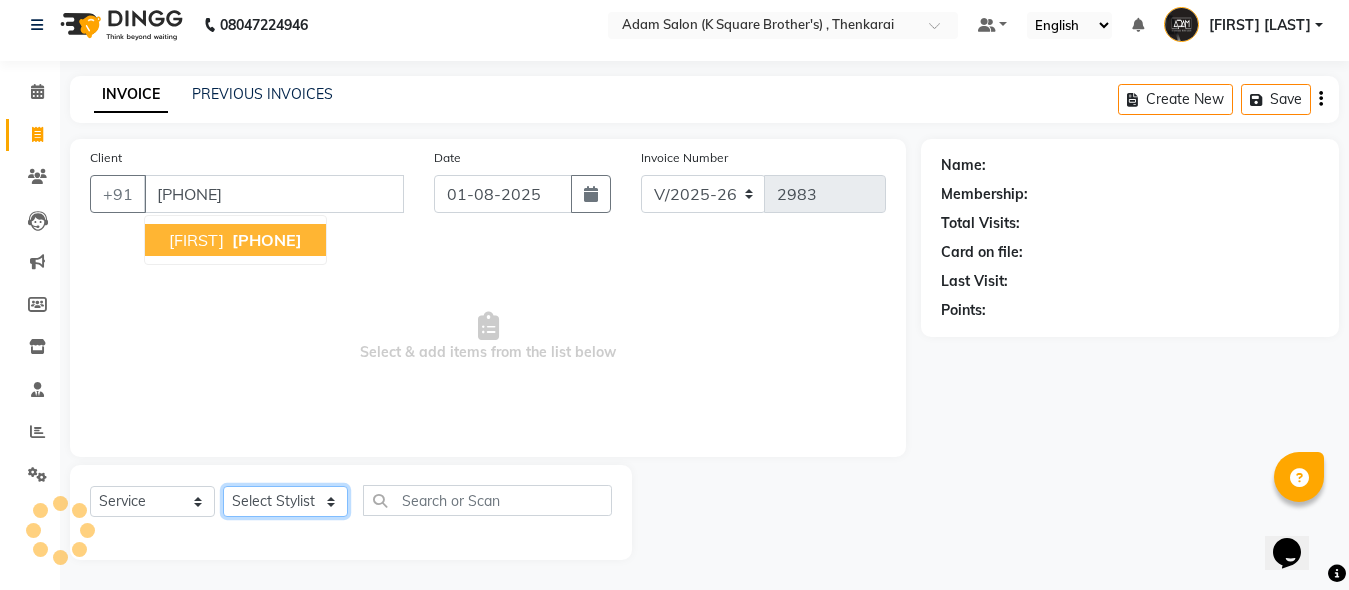 click on "Select Stylist [FIRST] [FIRST] [FIRST] [FIRST] [FIRST]" 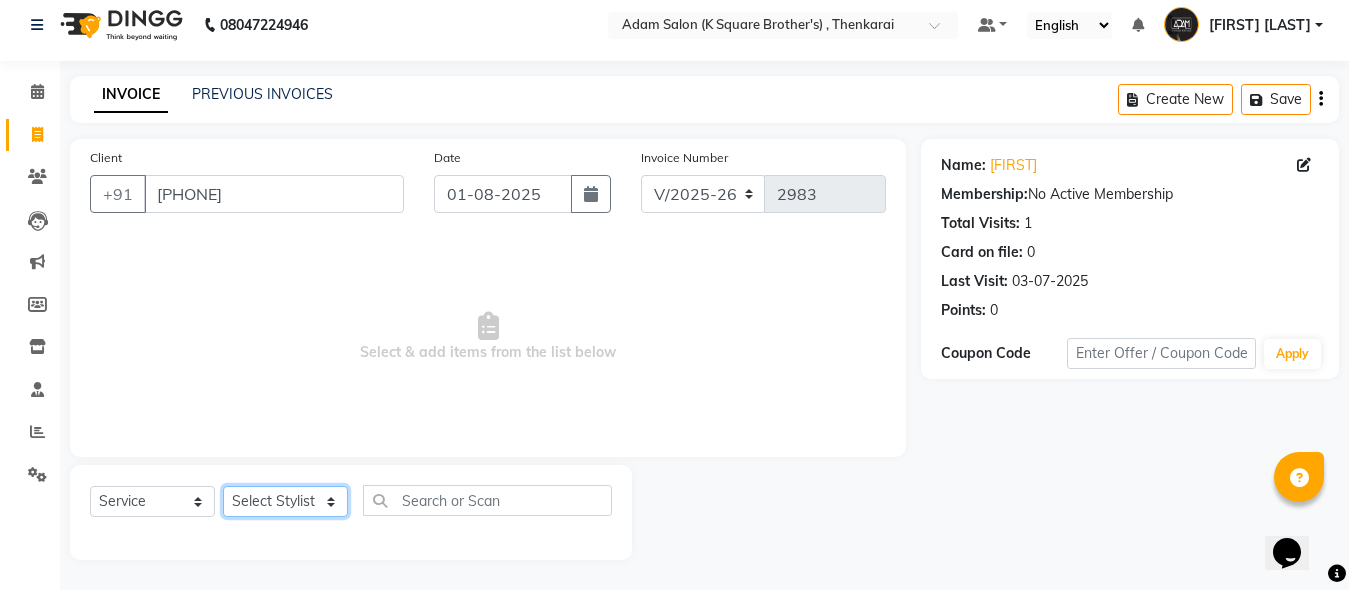select on "78096" 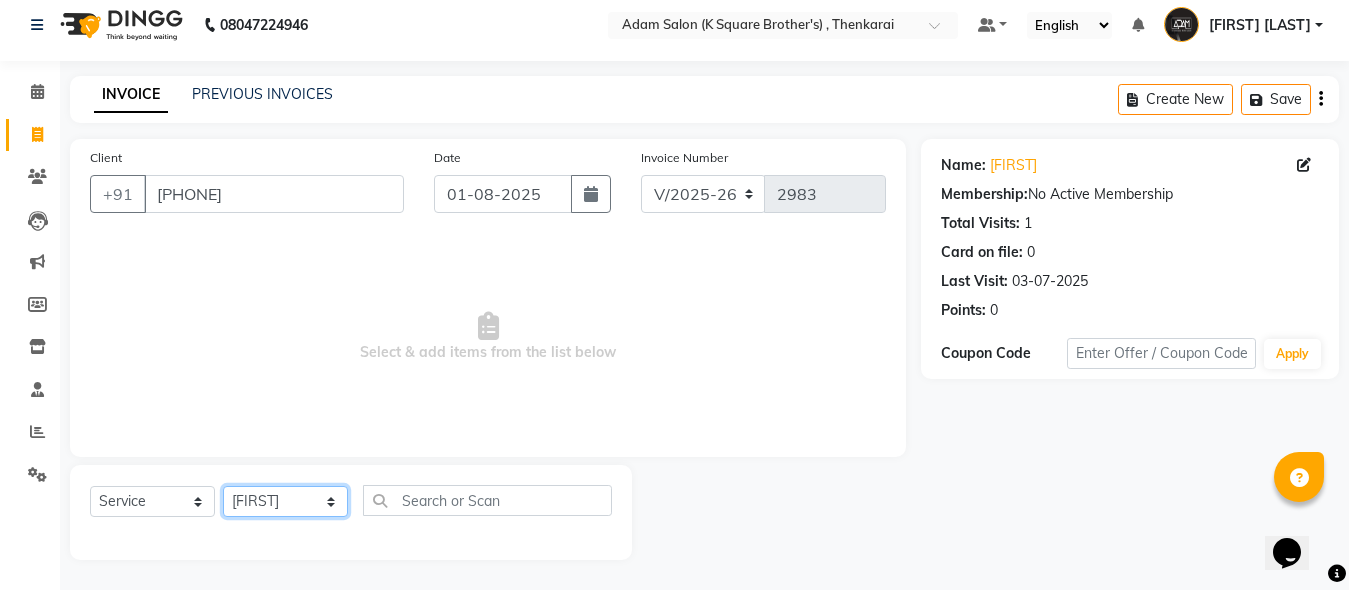 click on "Select Stylist [FIRST] [FIRST] [FIRST] [FIRST] [FIRST]" 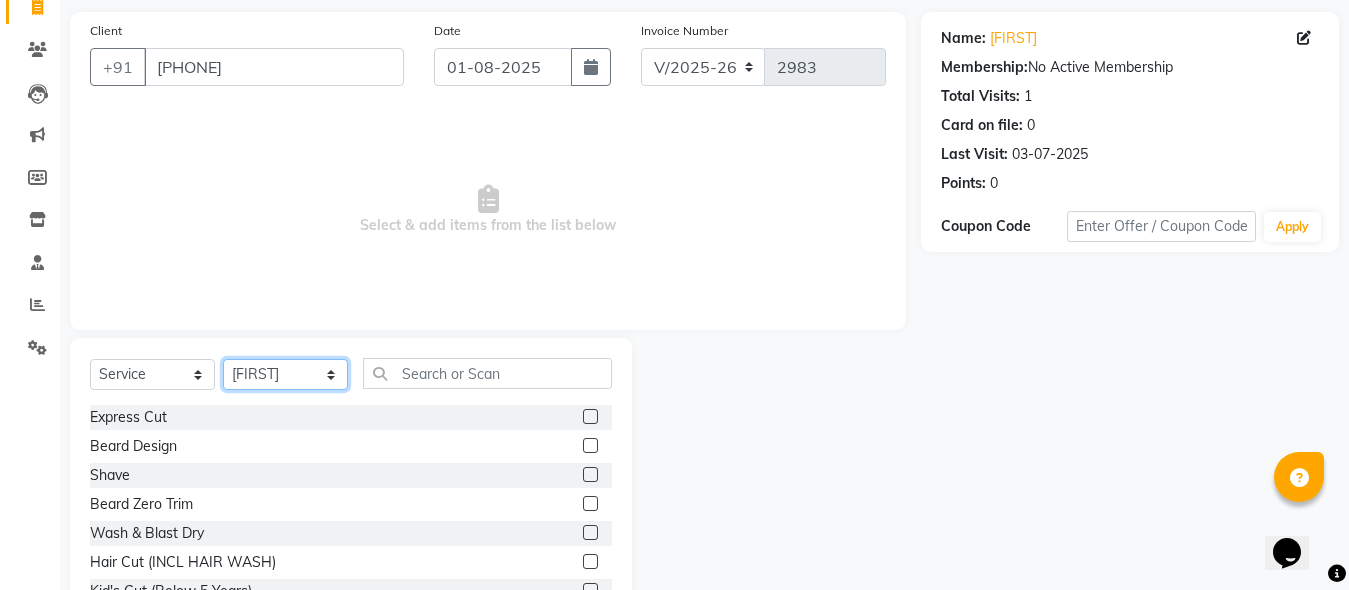 scroll, scrollTop: 211, scrollLeft: 0, axis: vertical 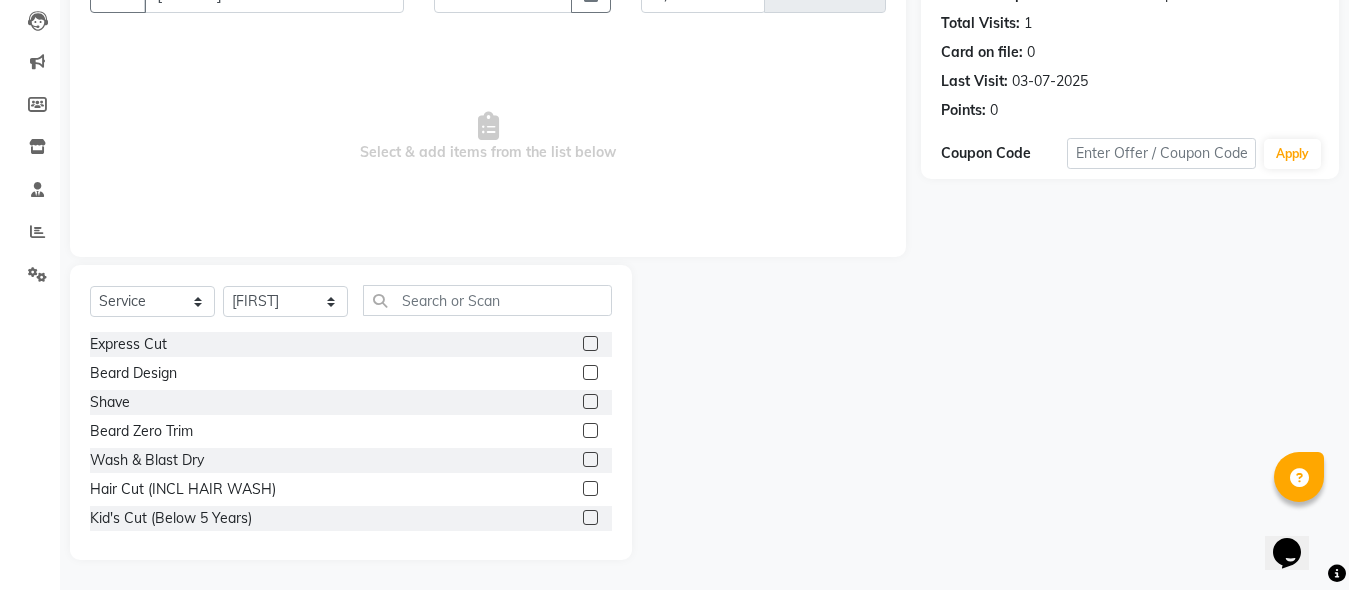 click 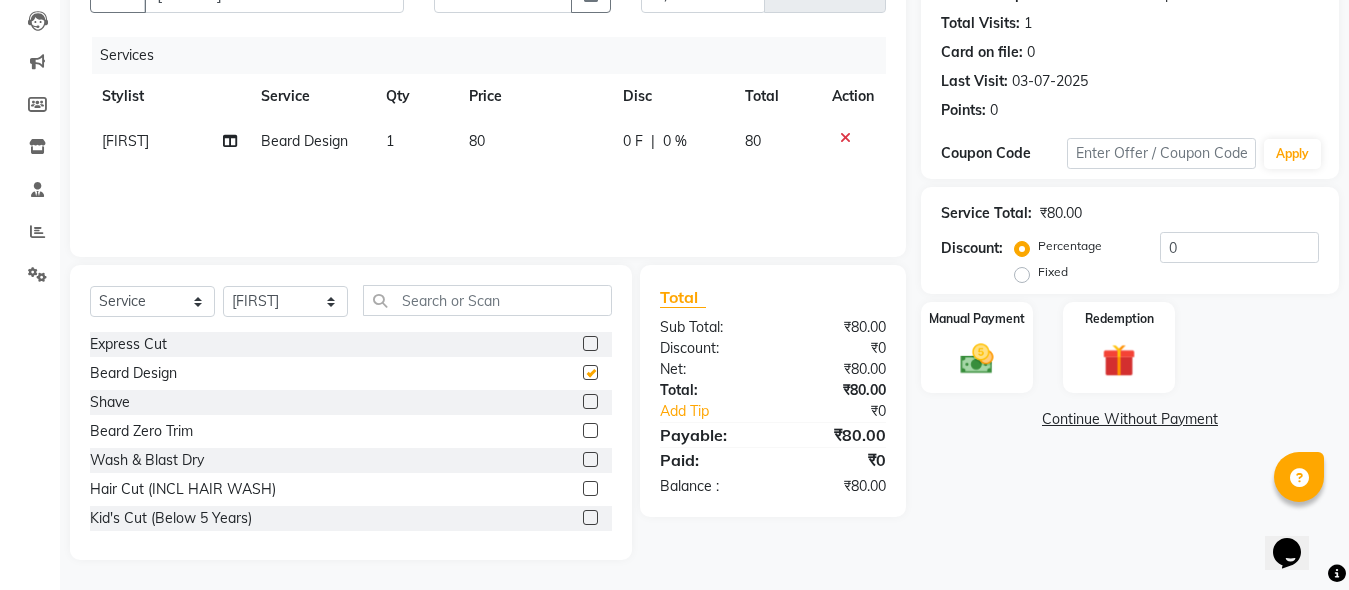 checkbox on "false" 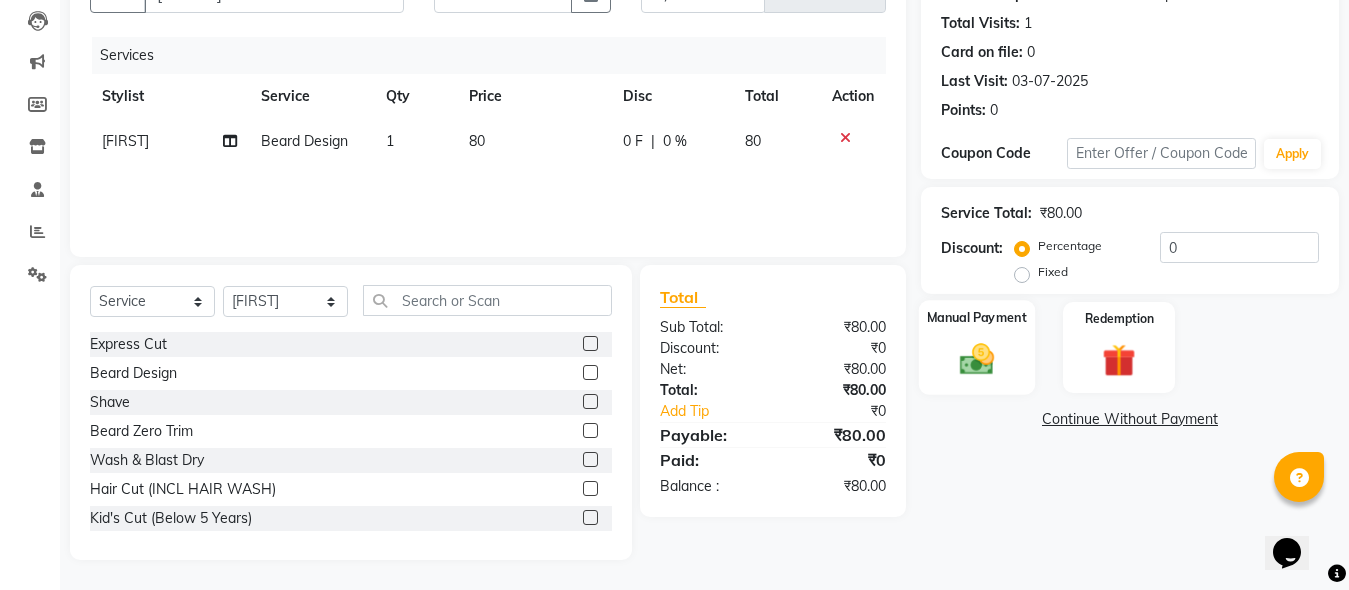 click 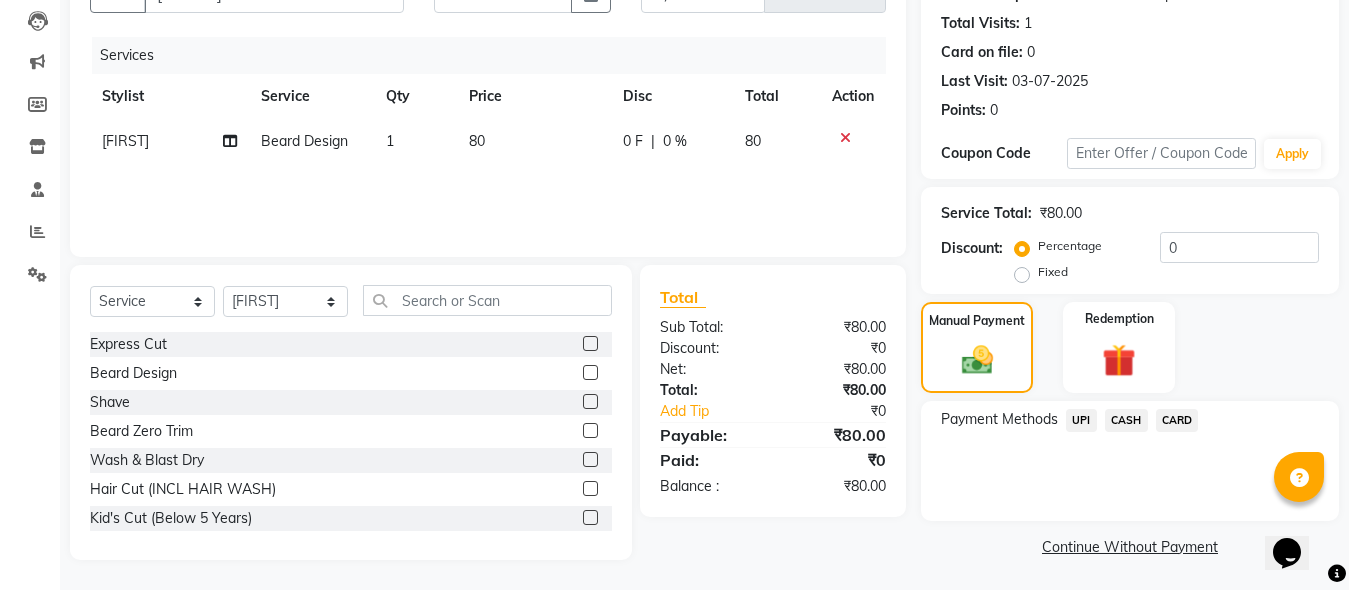 click on "CASH" 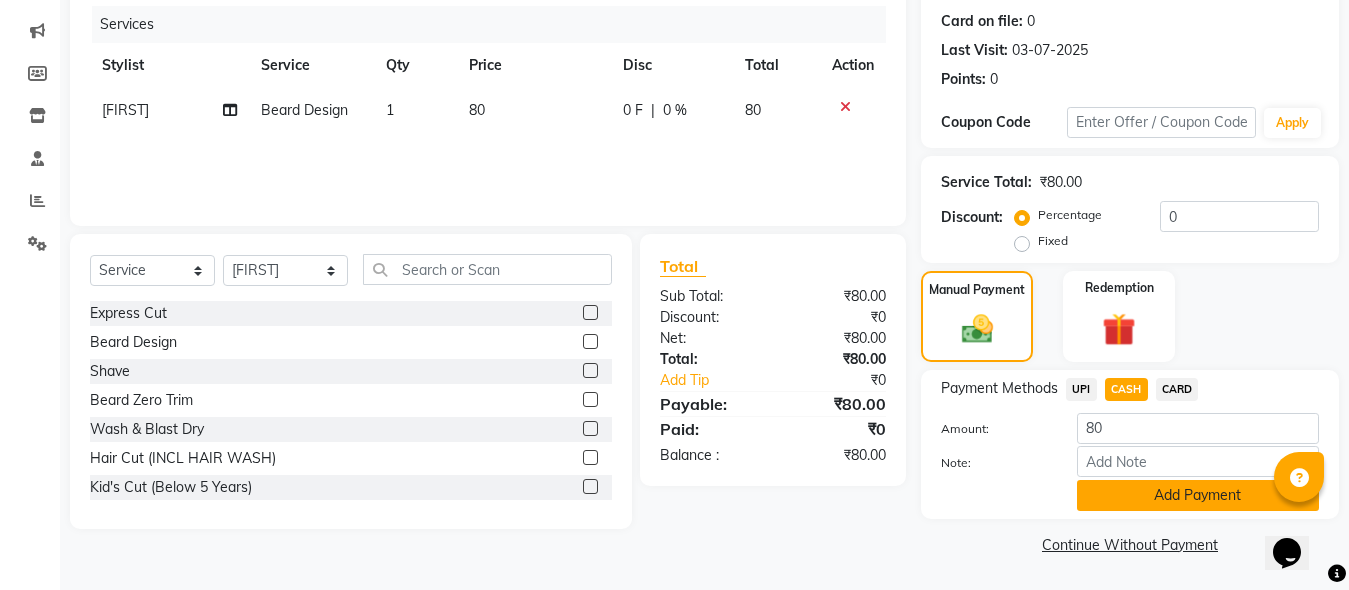 click on "Add Payment" 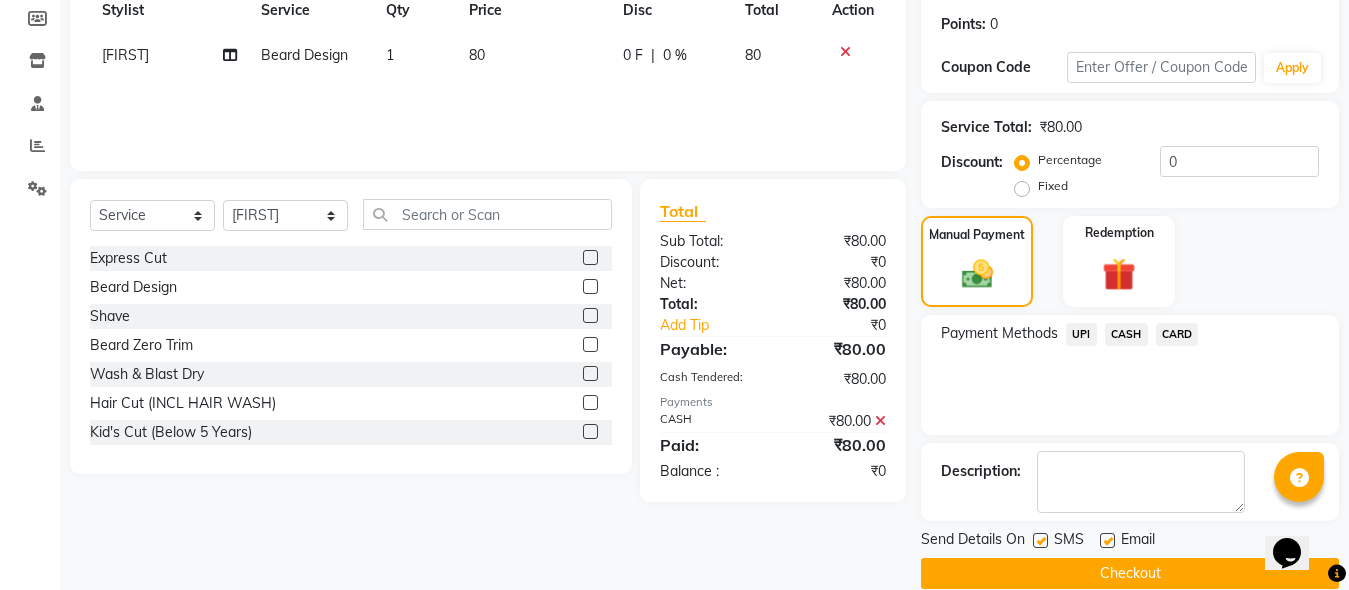 scroll, scrollTop: 326, scrollLeft: 0, axis: vertical 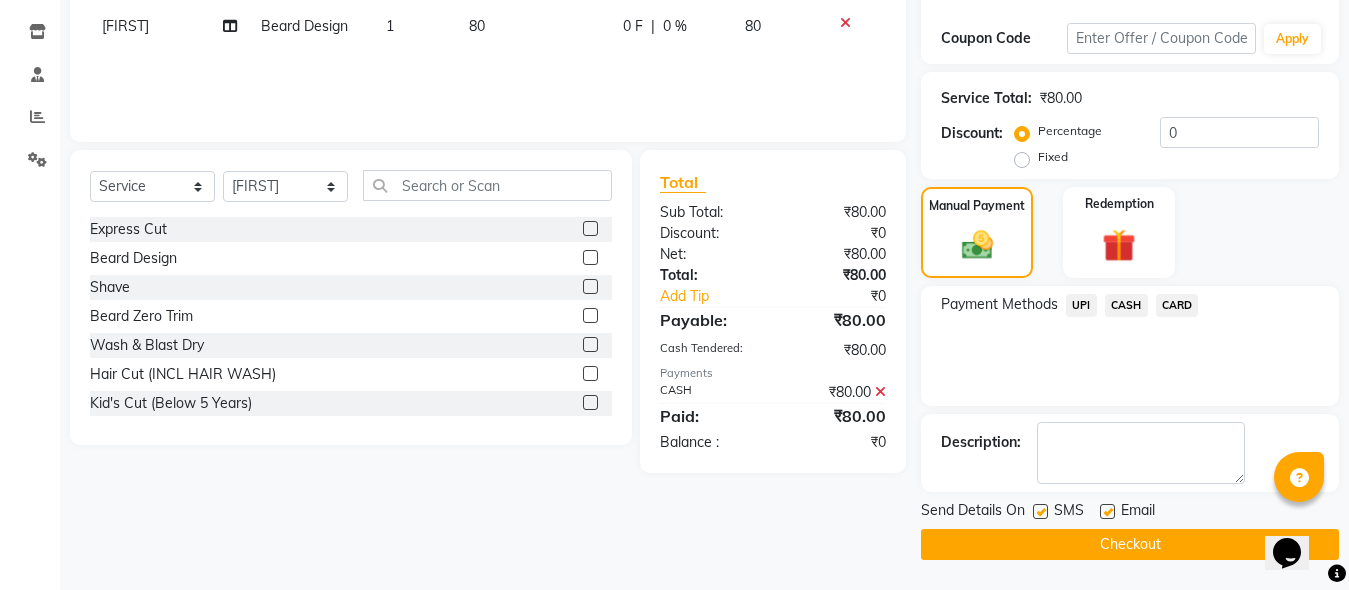 click on "Checkout" 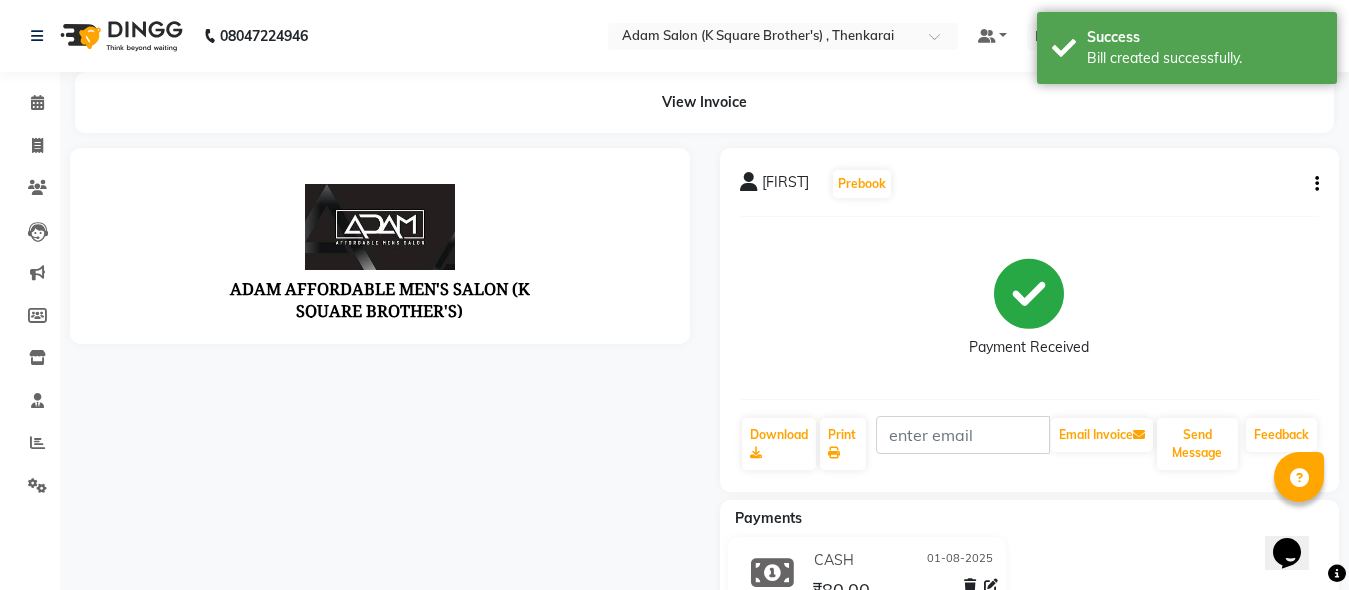 scroll, scrollTop: 0, scrollLeft: 0, axis: both 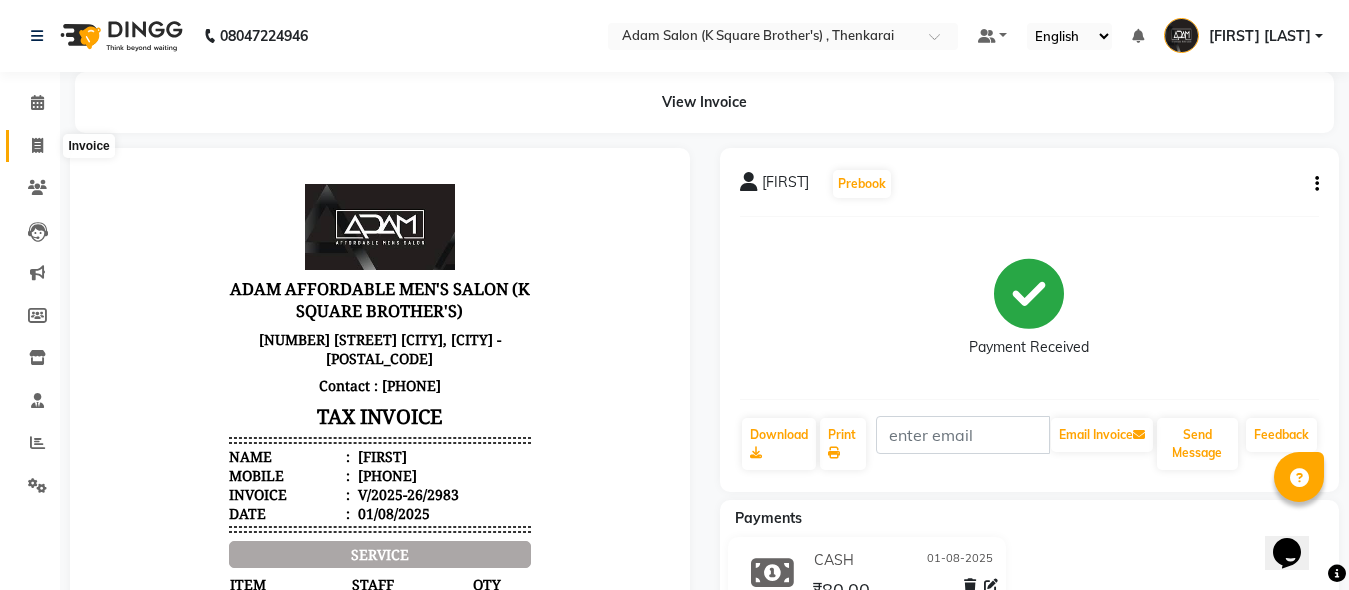 click 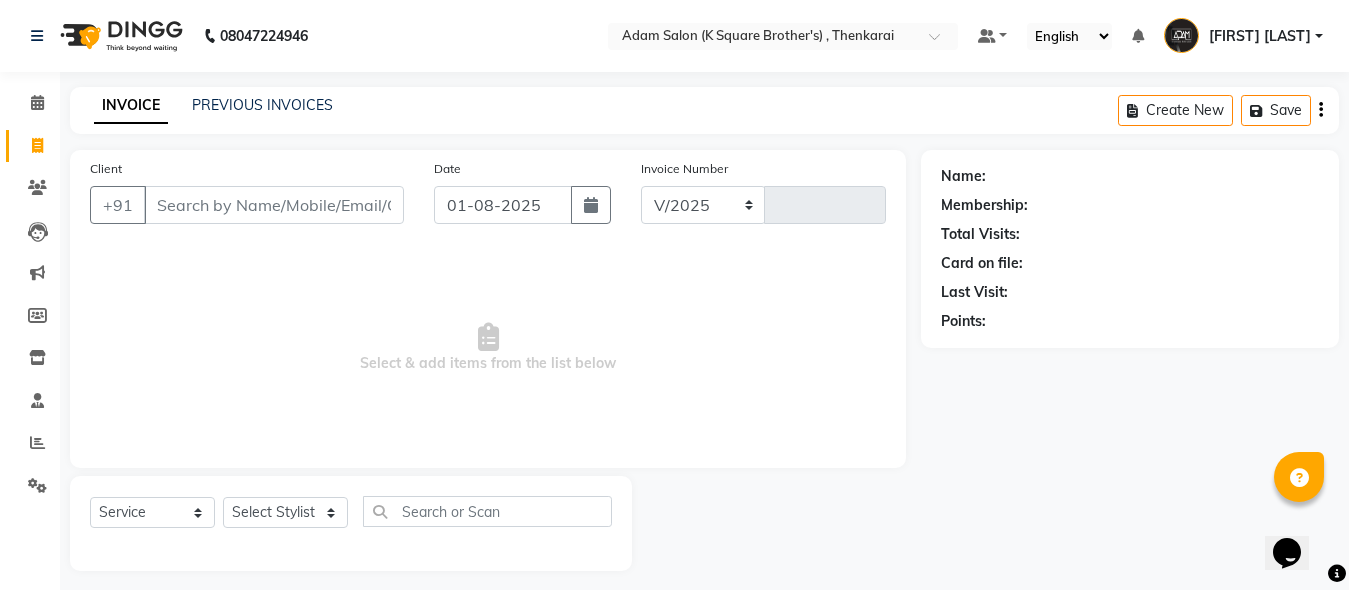 scroll, scrollTop: 11, scrollLeft: 0, axis: vertical 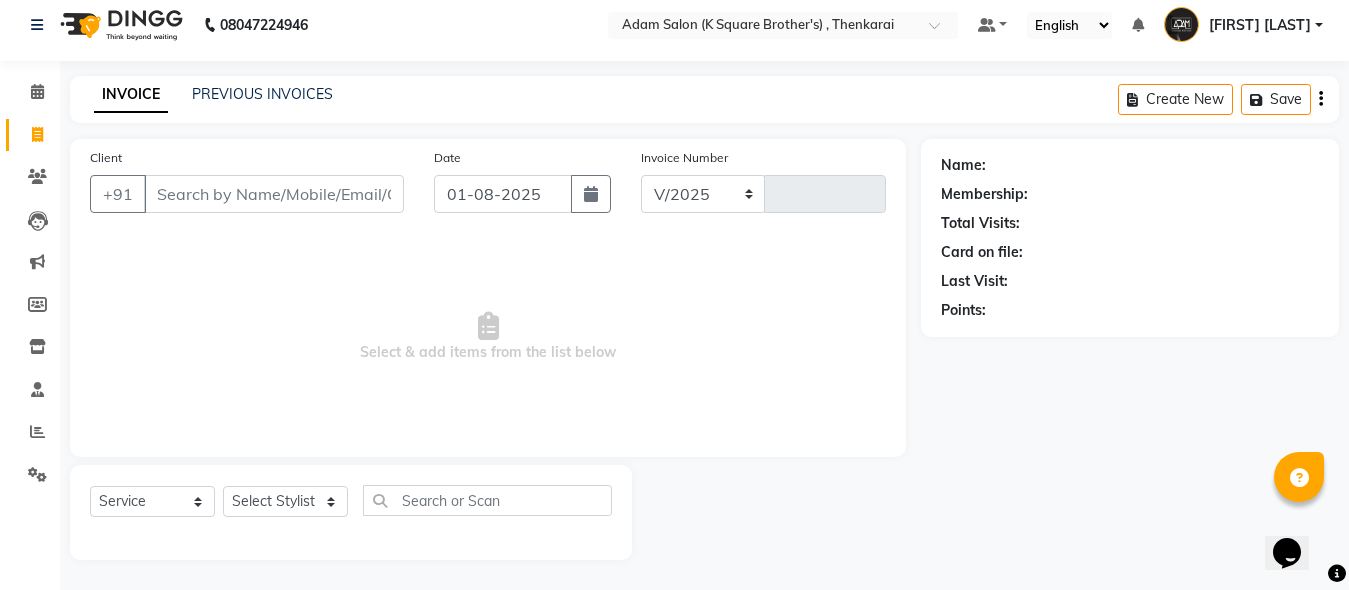 select on "8195" 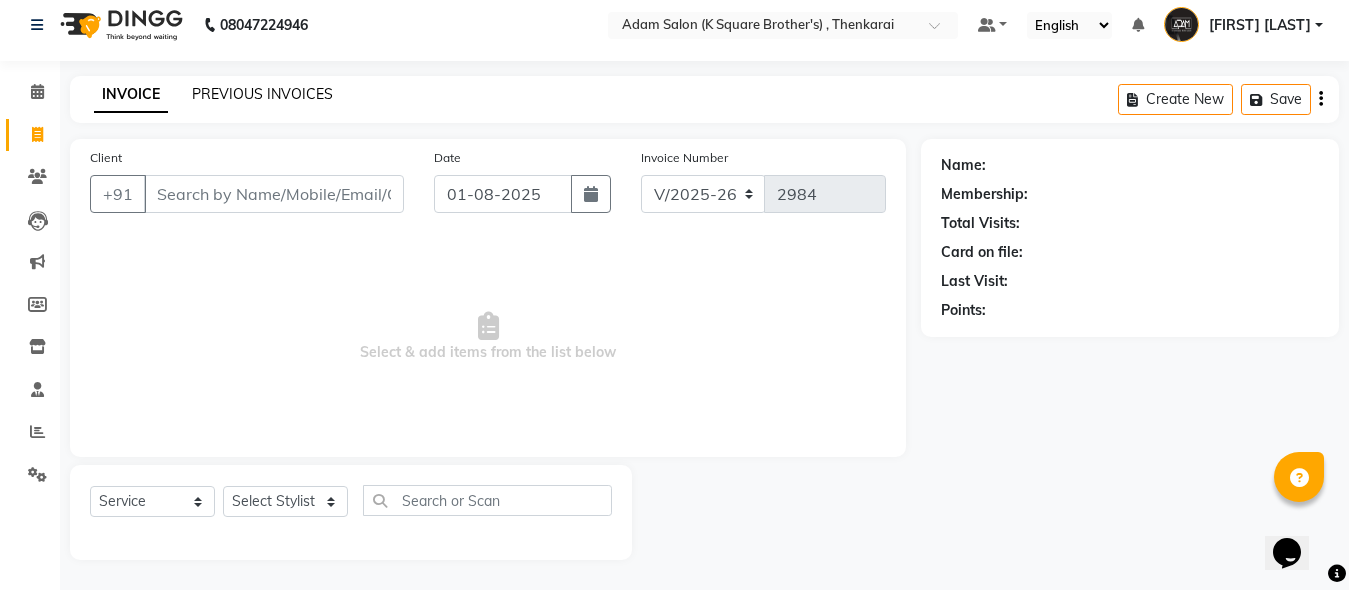 click on "PREVIOUS INVOICES" 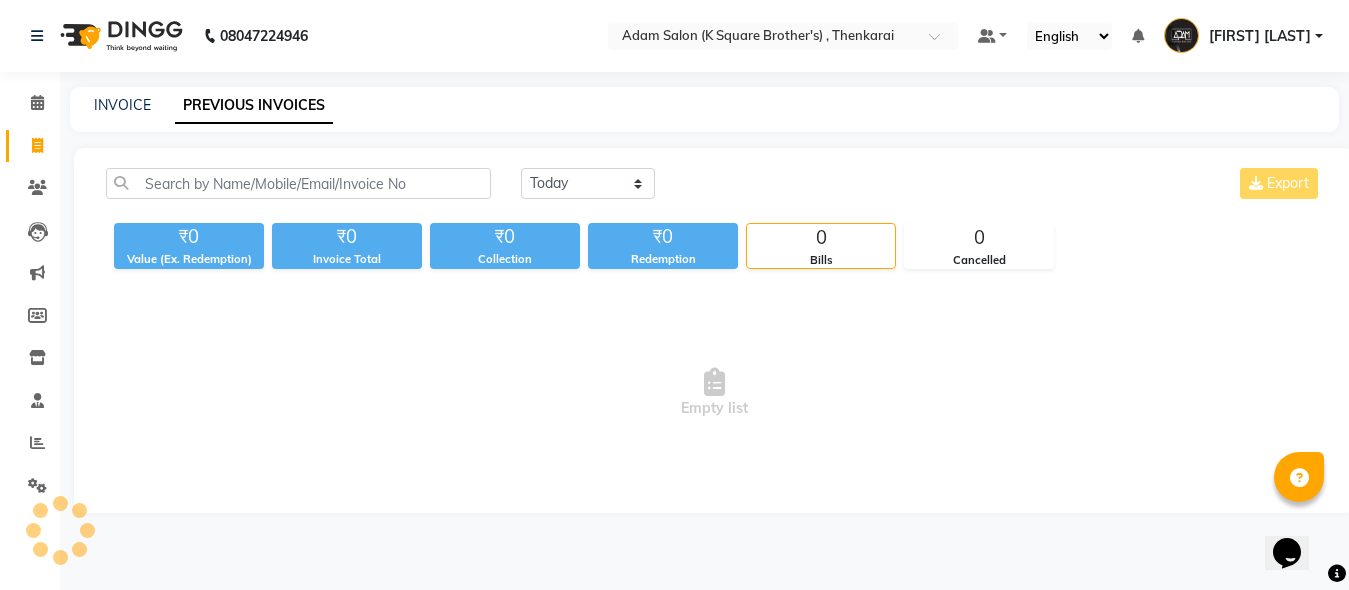 scroll, scrollTop: 0, scrollLeft: 0, axis: both 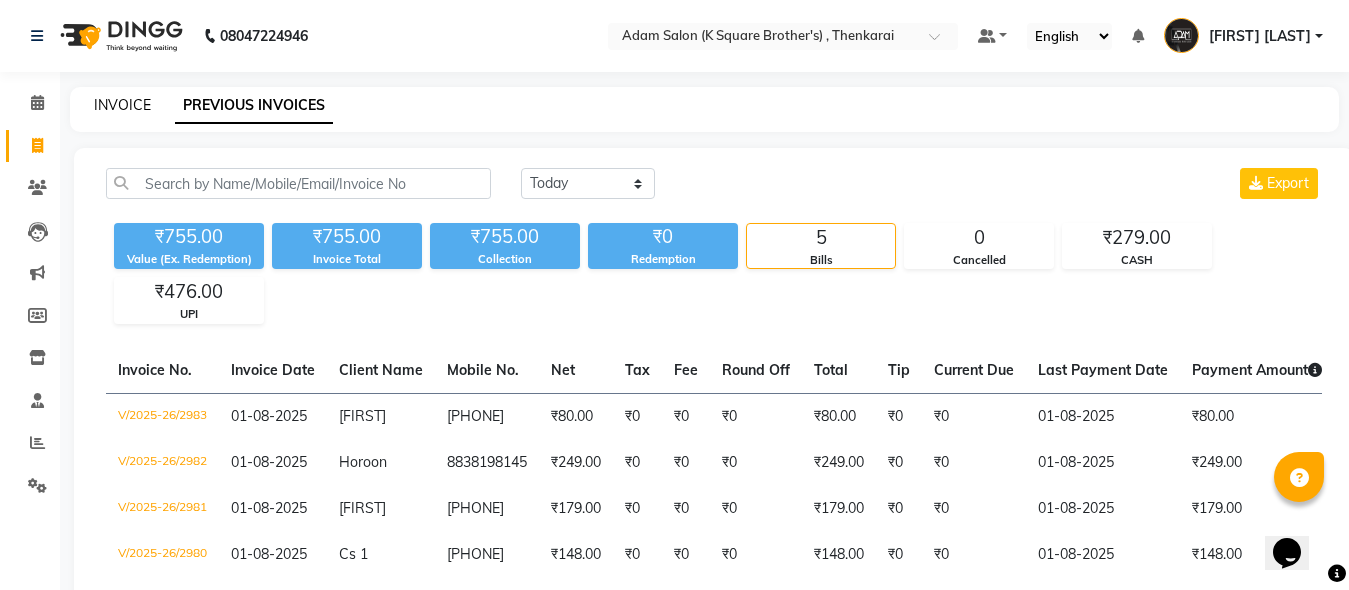 click on "INVOICE" 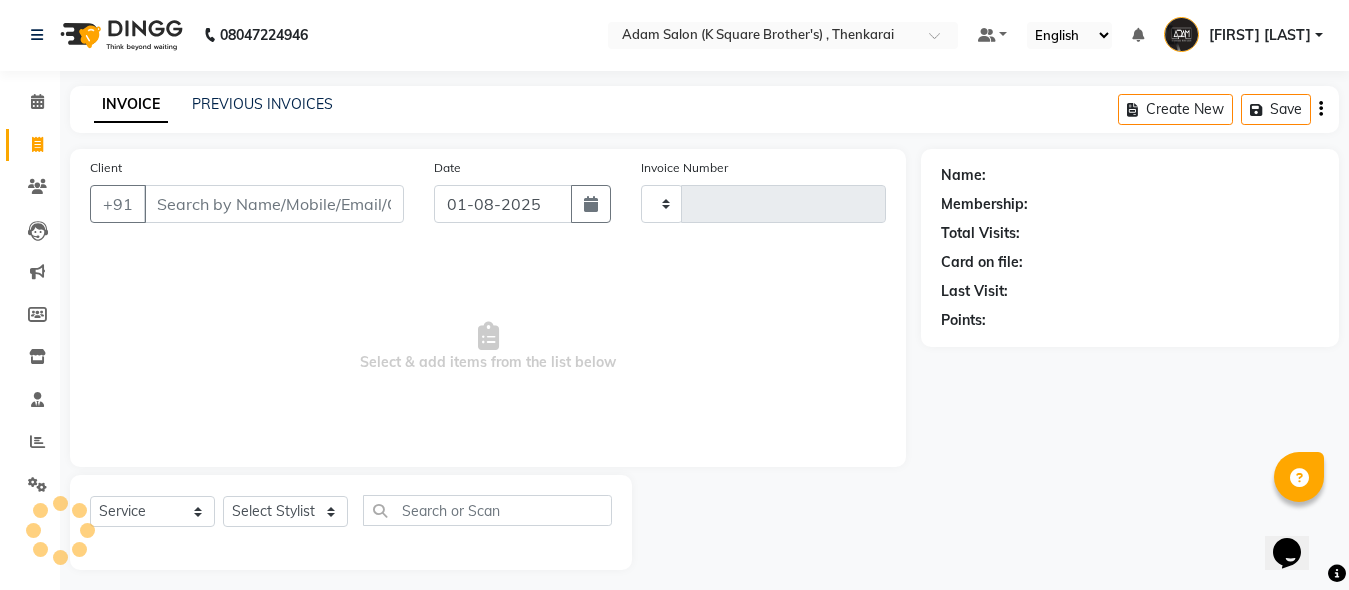 type on "2984" 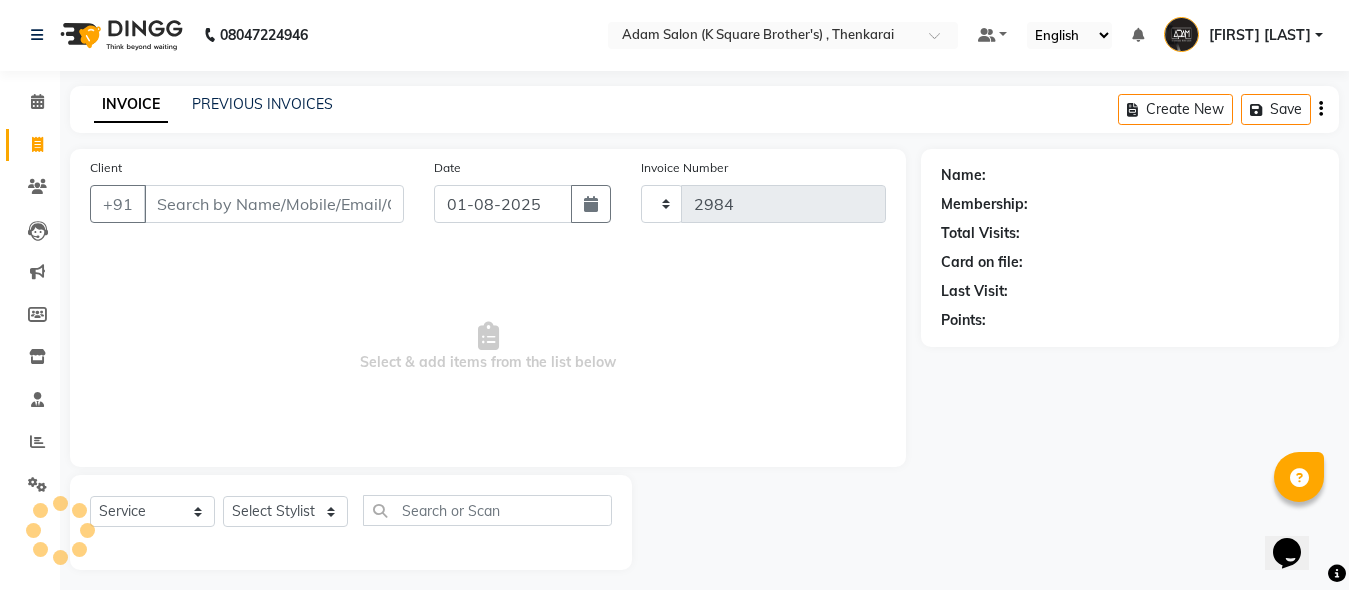 select on "8195" 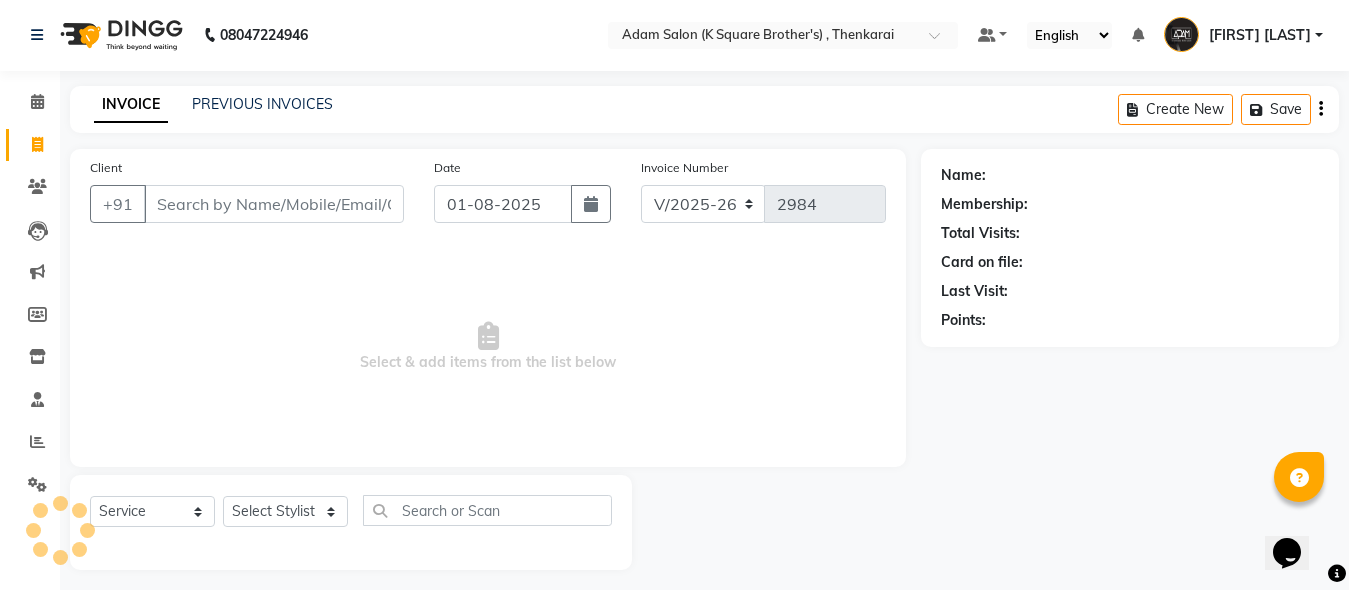 scroll, scrollTop: 11, scrollLeft: 0, axis: vertical 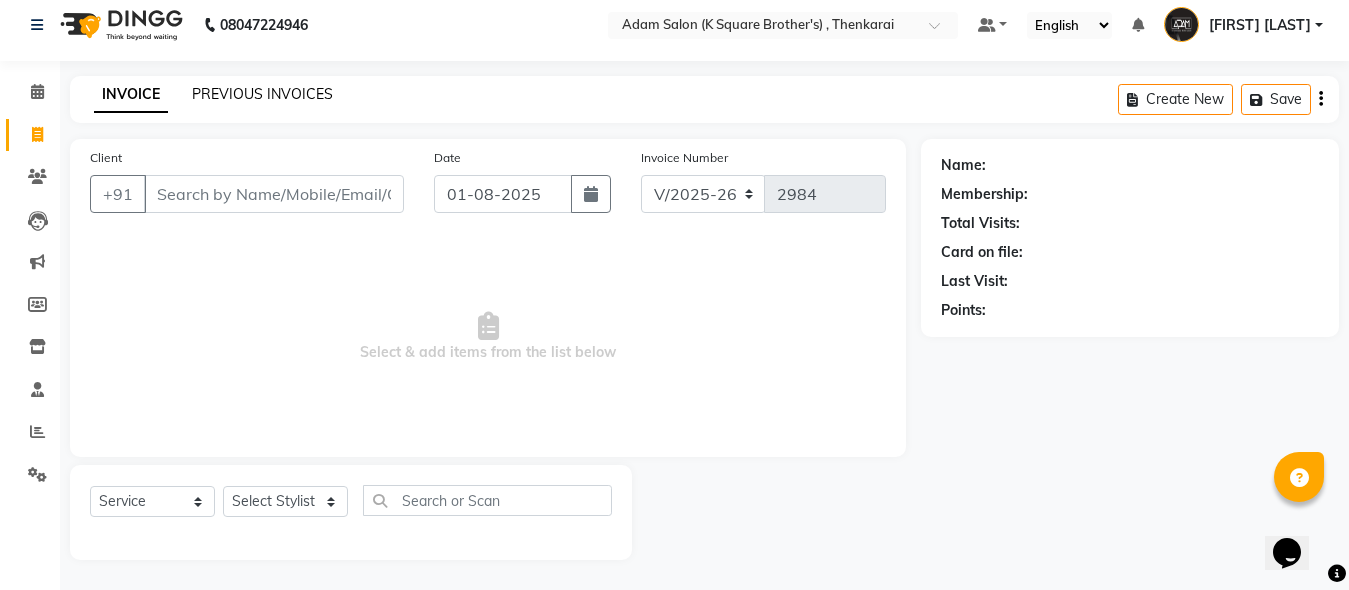 click on "PREVIOUS INVOICES" 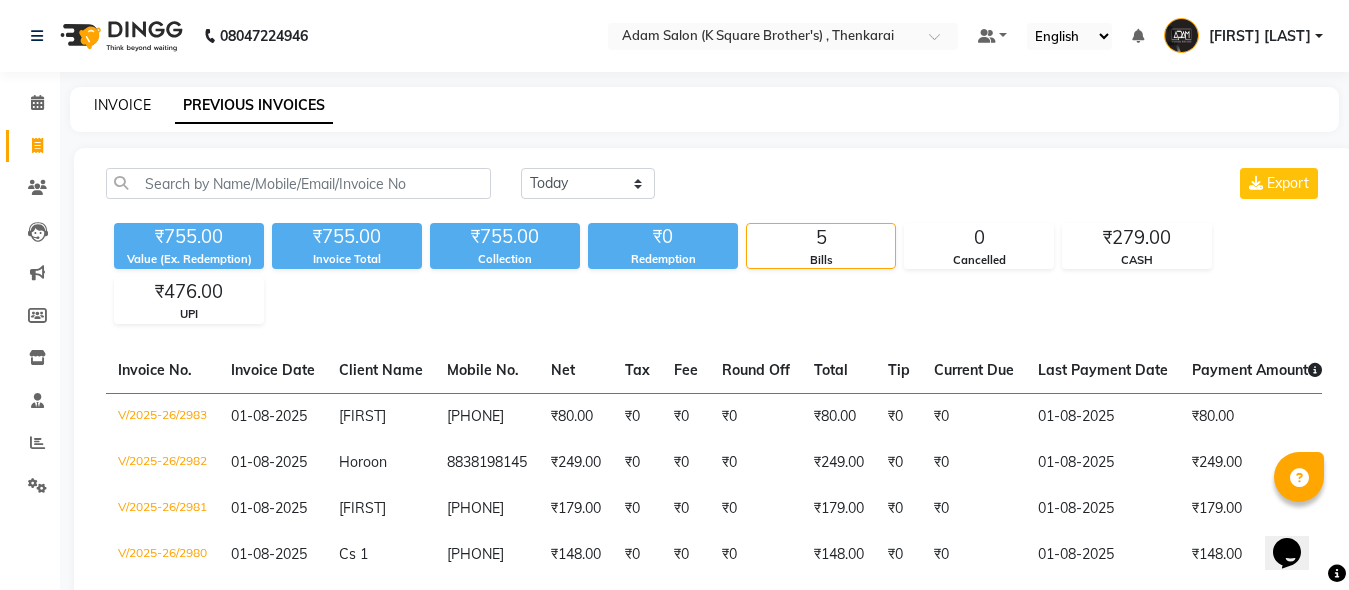 click on "INVOICE" 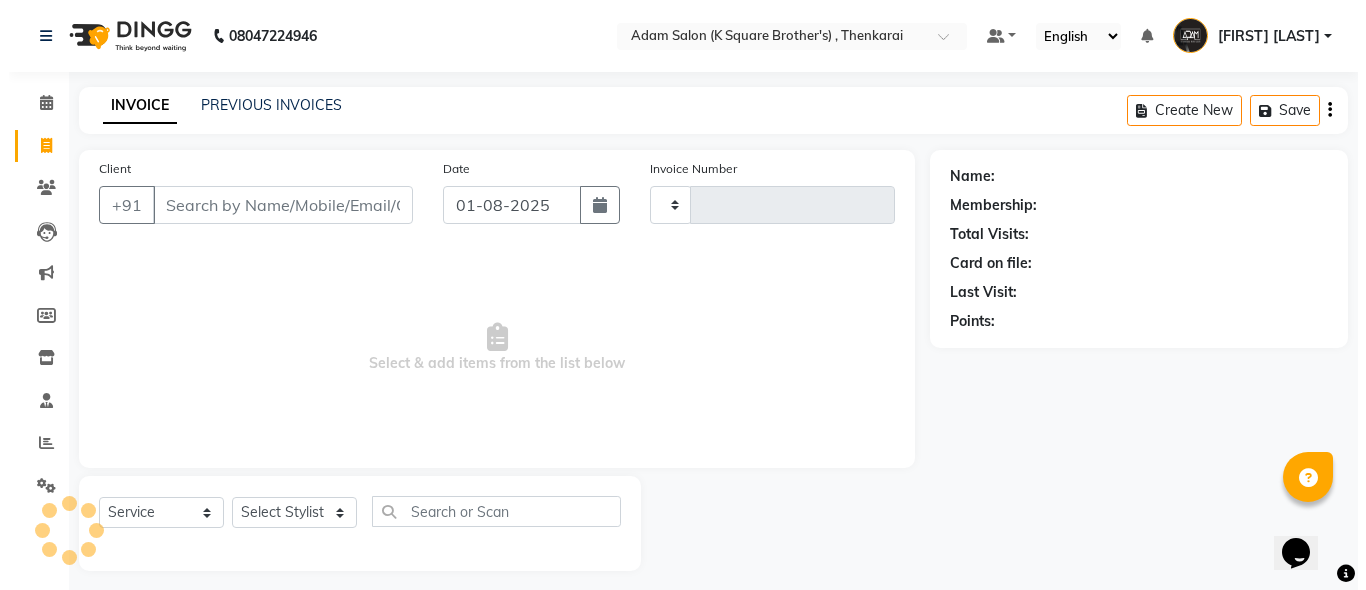 scroll, scrollTop: 11, scrollLeft: 0, axis: vertical 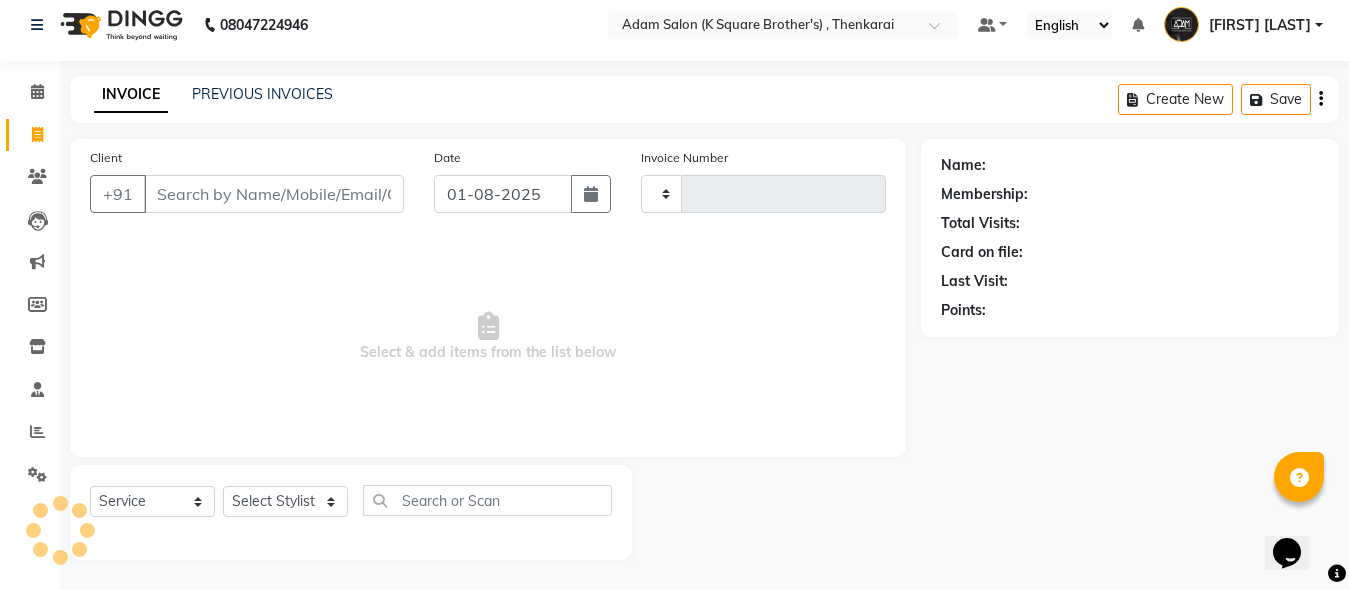 type on "2984" 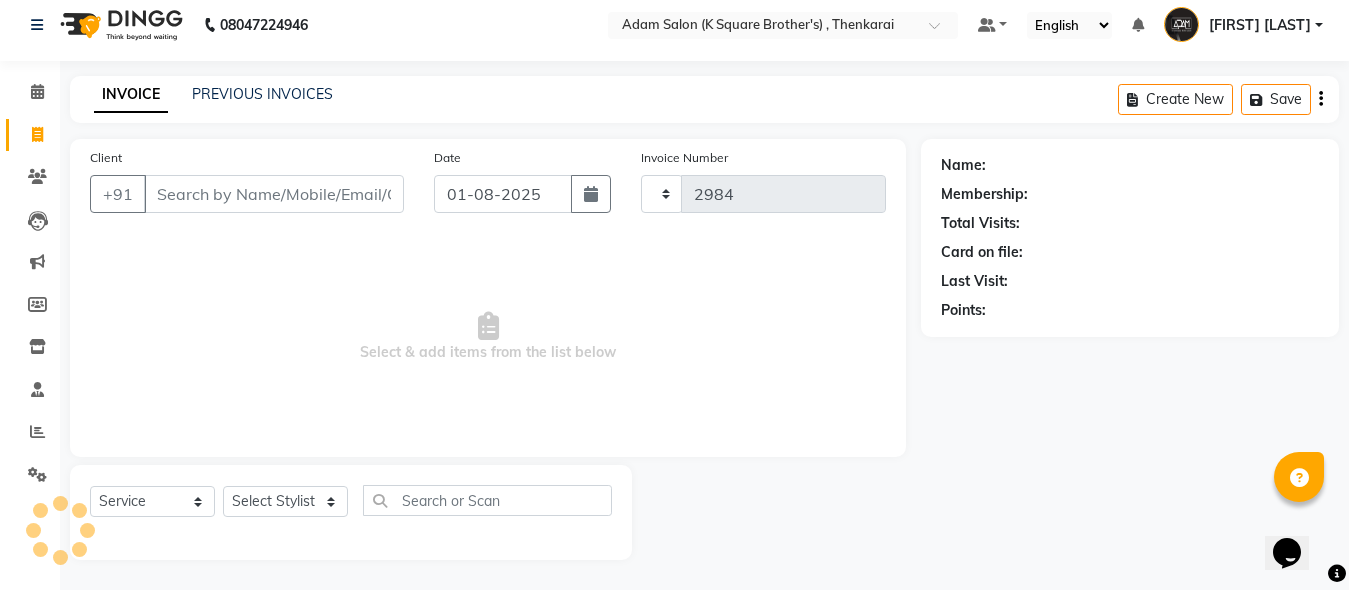 select on "8195" 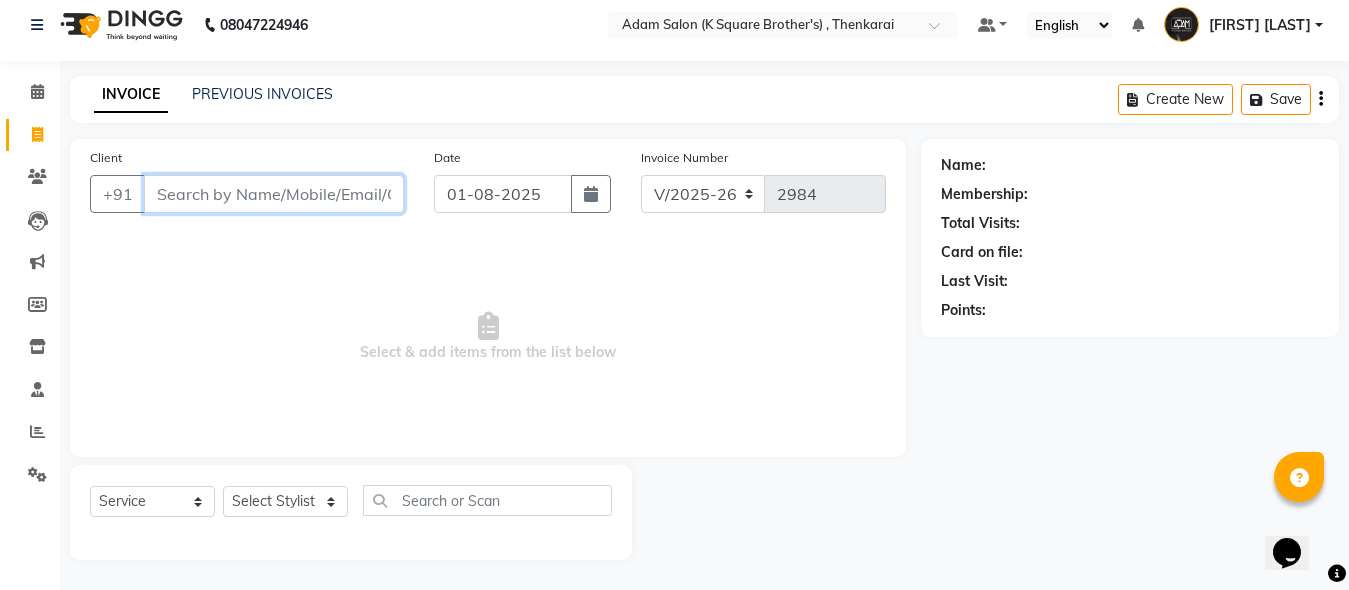 paste on "[PHONE]" 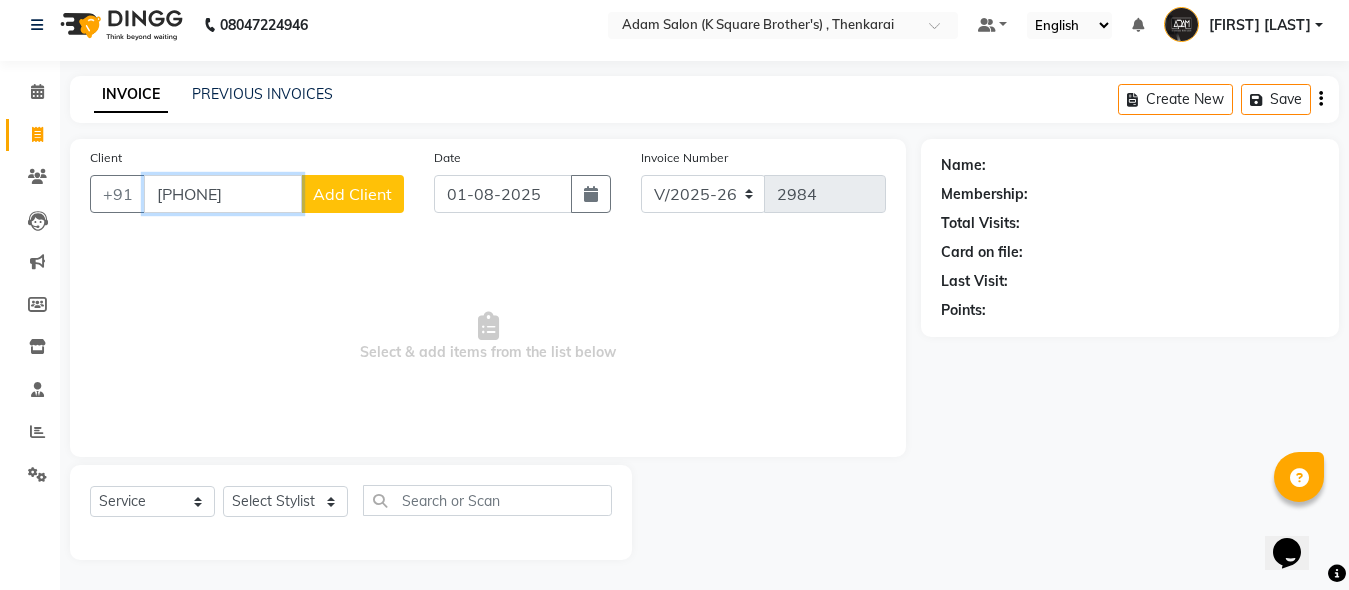 type on "[PHONE]" 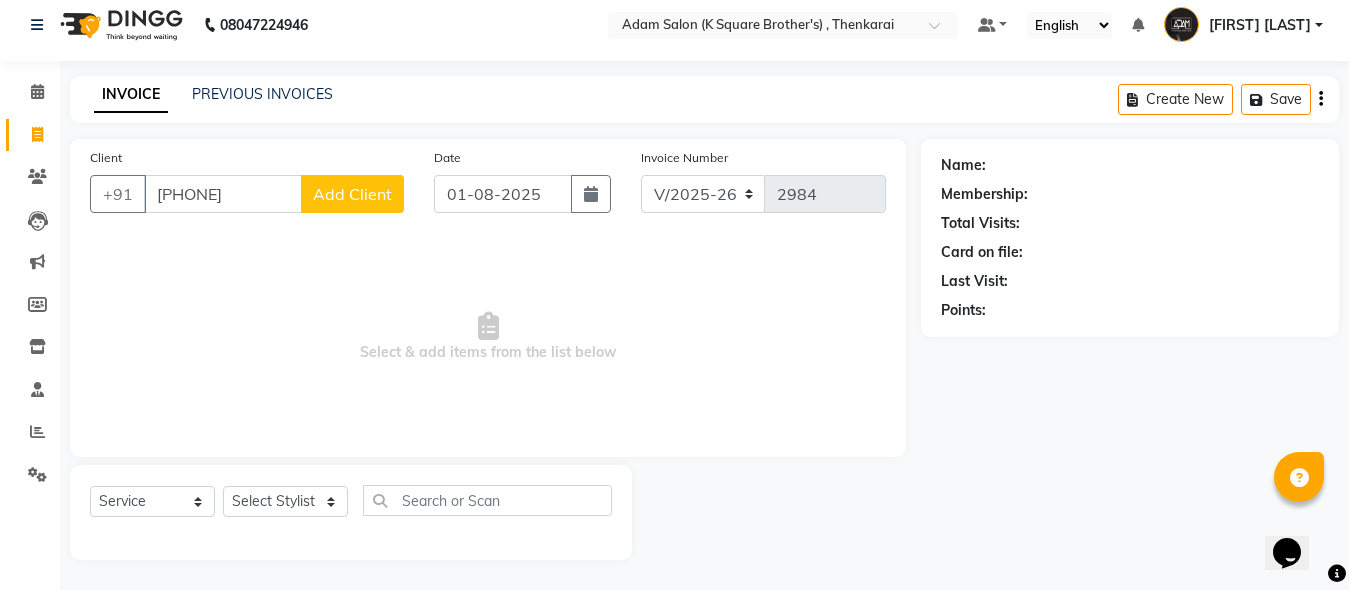 click on "Add Client" 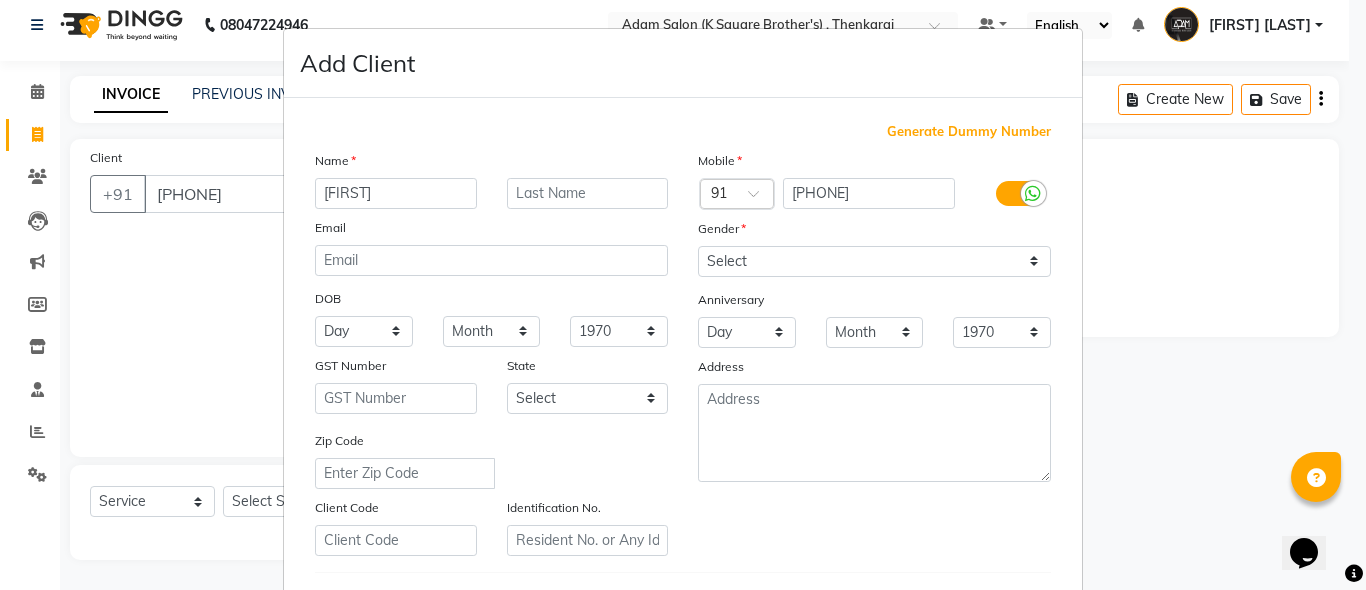 type on "[FIRST]" 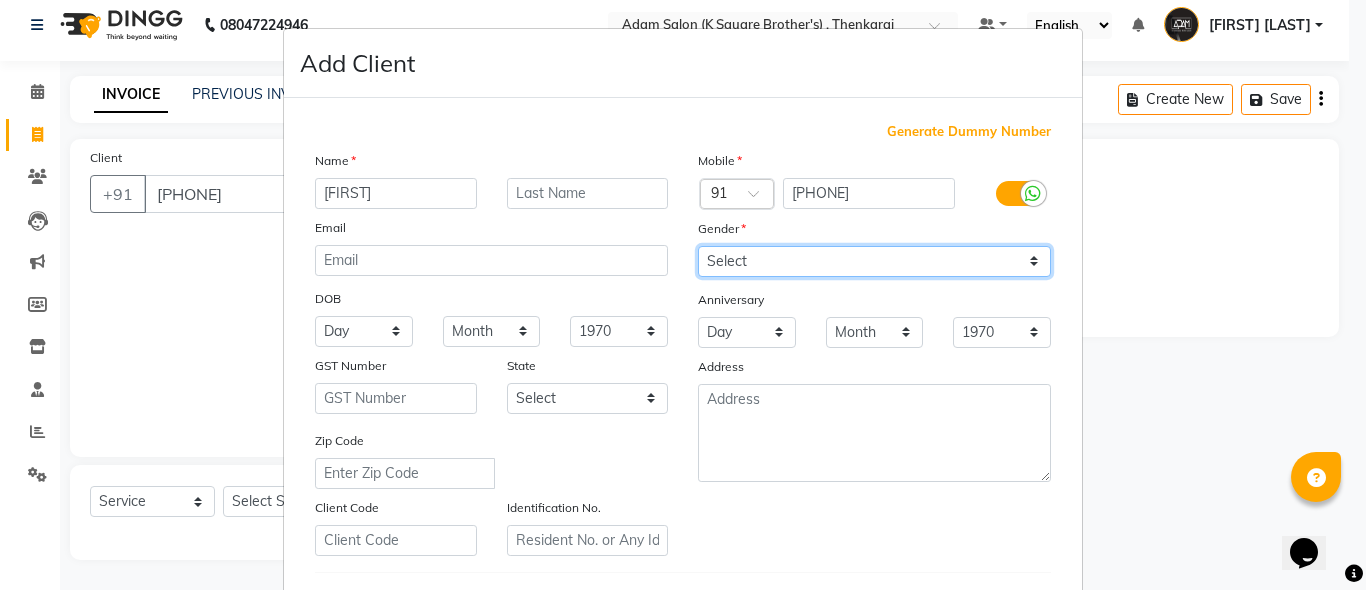click on "Select Male Female Other Prefer Not To Say" at bounding box center (874, 261) 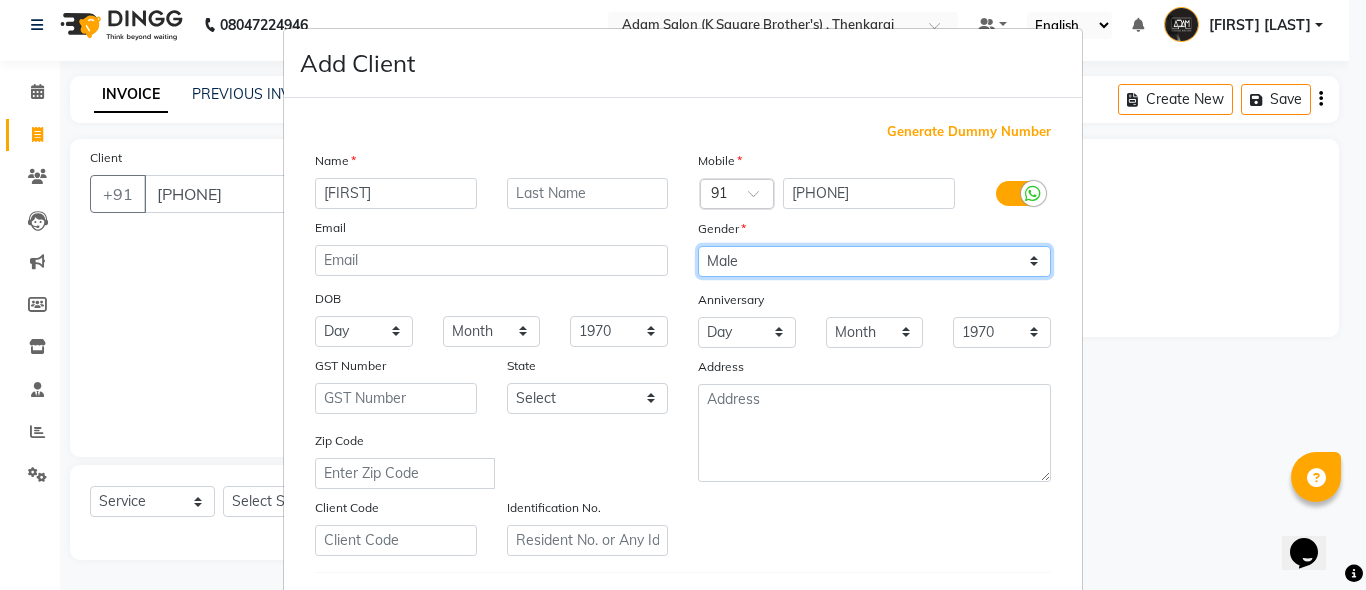 click on "Select Male Female Other Prefer Not To Say" at bounding box center [874, 261] 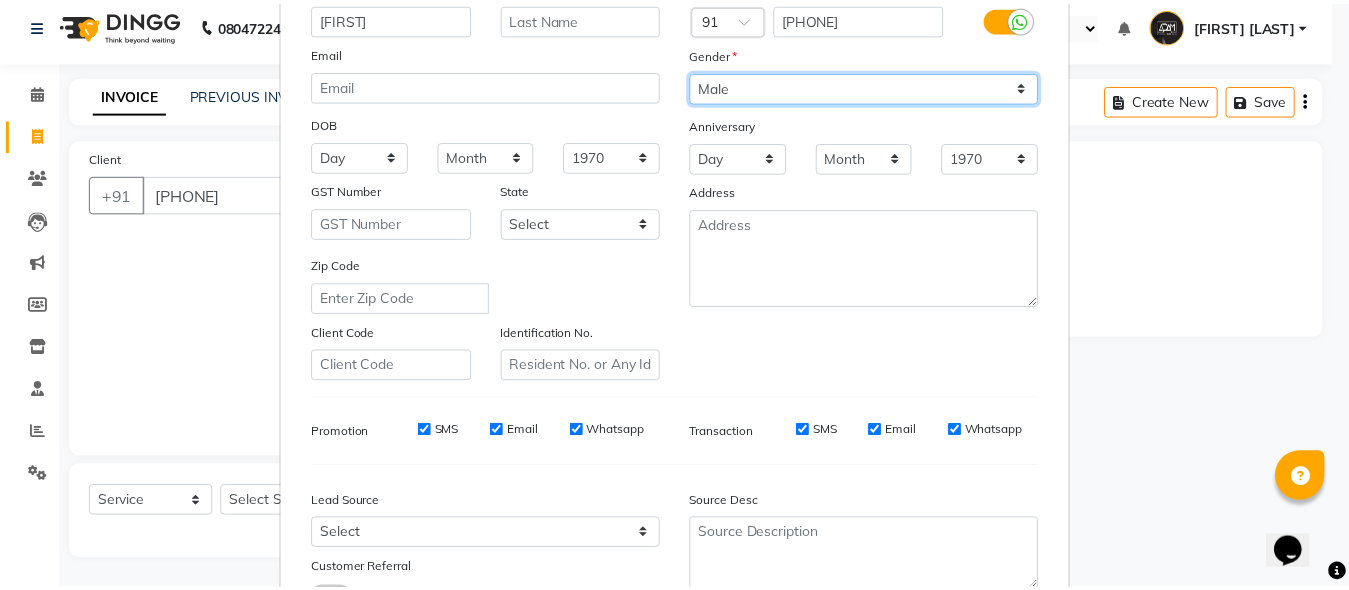 scroll, scrollTop: 333, scrollLeft: 0, axis: vertical 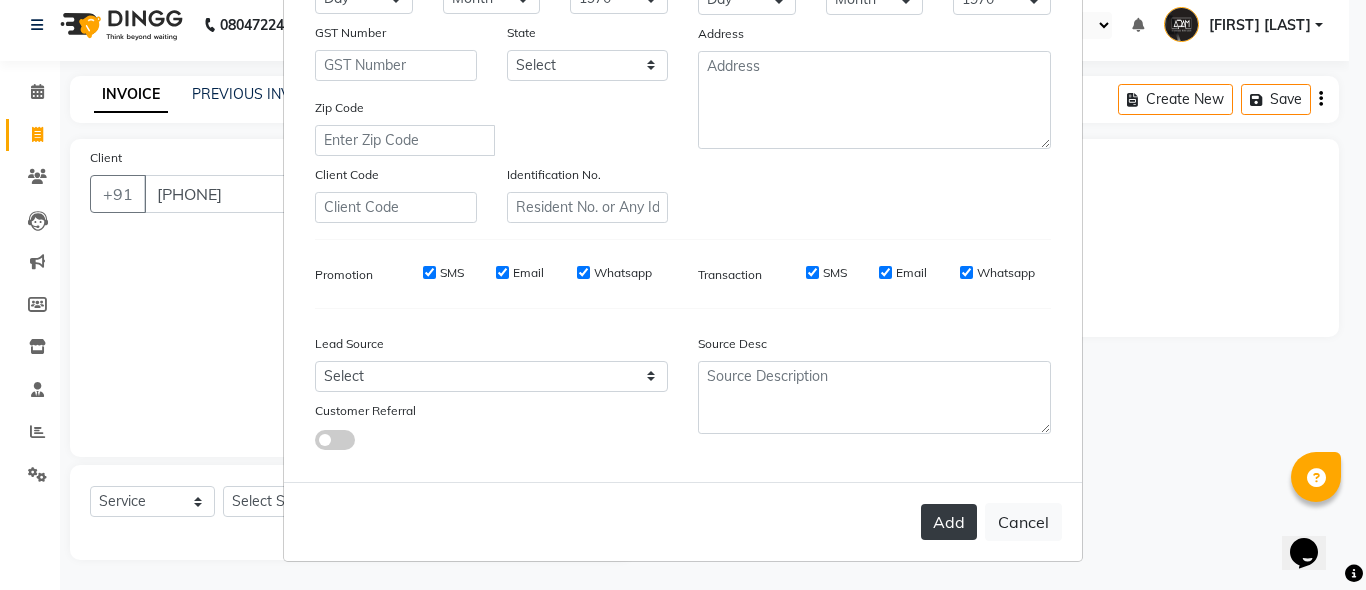 click on "Add" at bounding box center (949, 522) 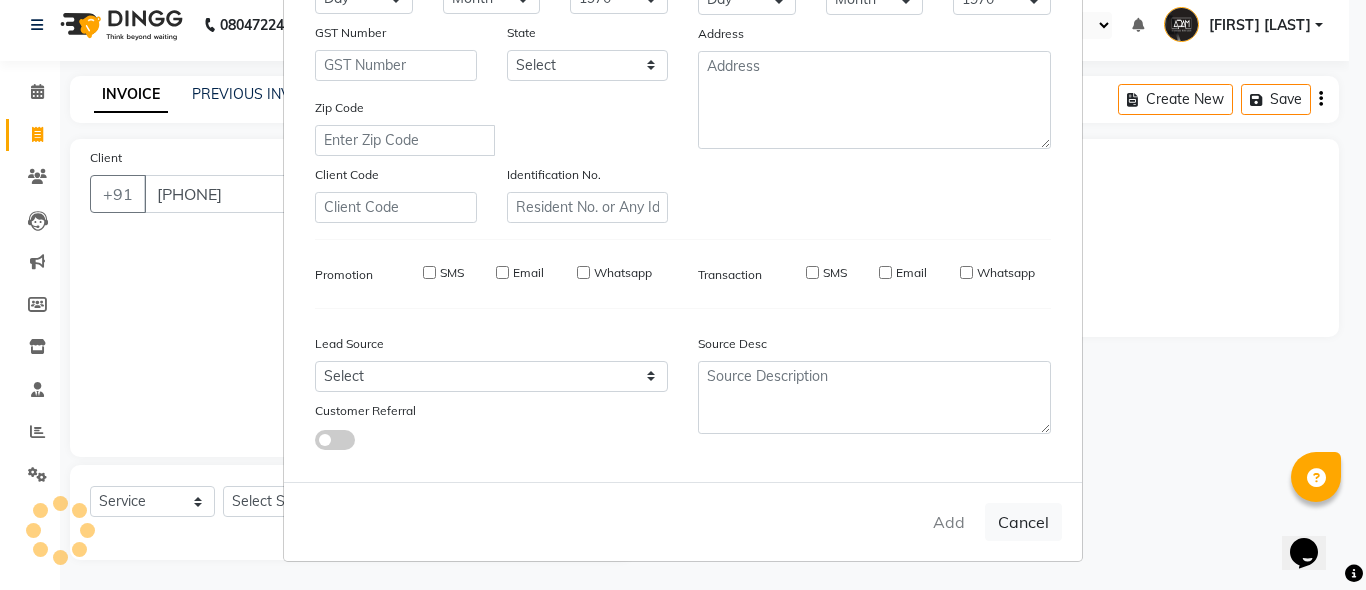 type 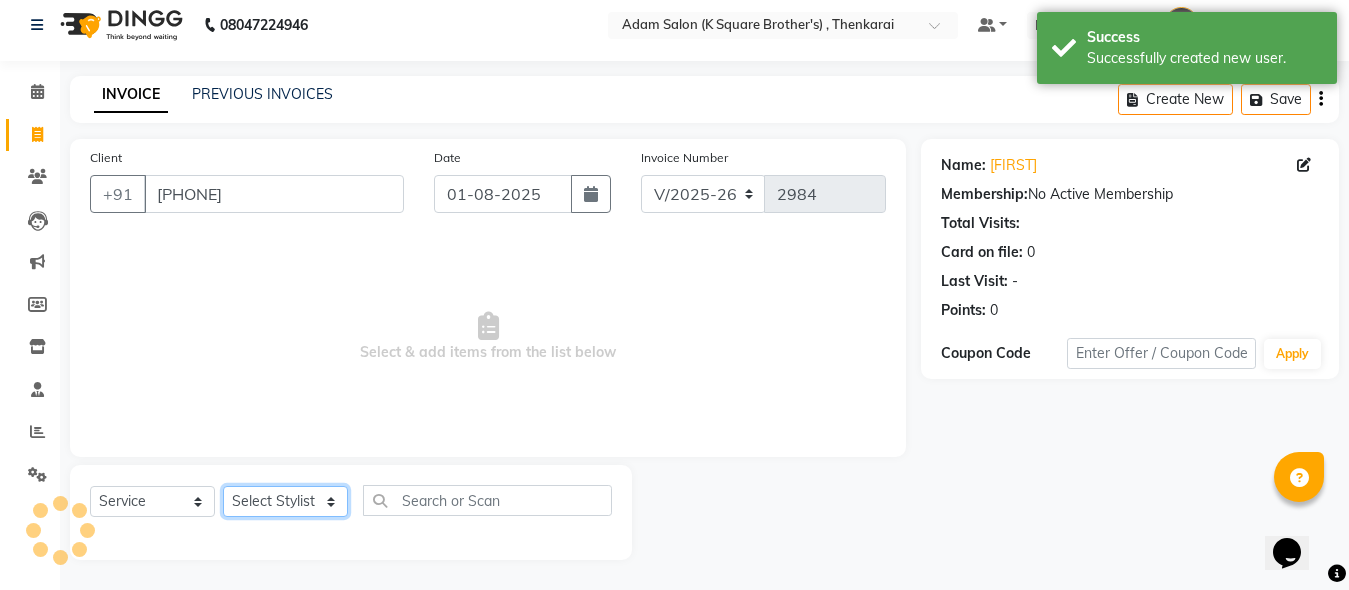 click on "Select Stylist [FIRST] [FIRST] [FIRST] [FIRST] [FIRST]" 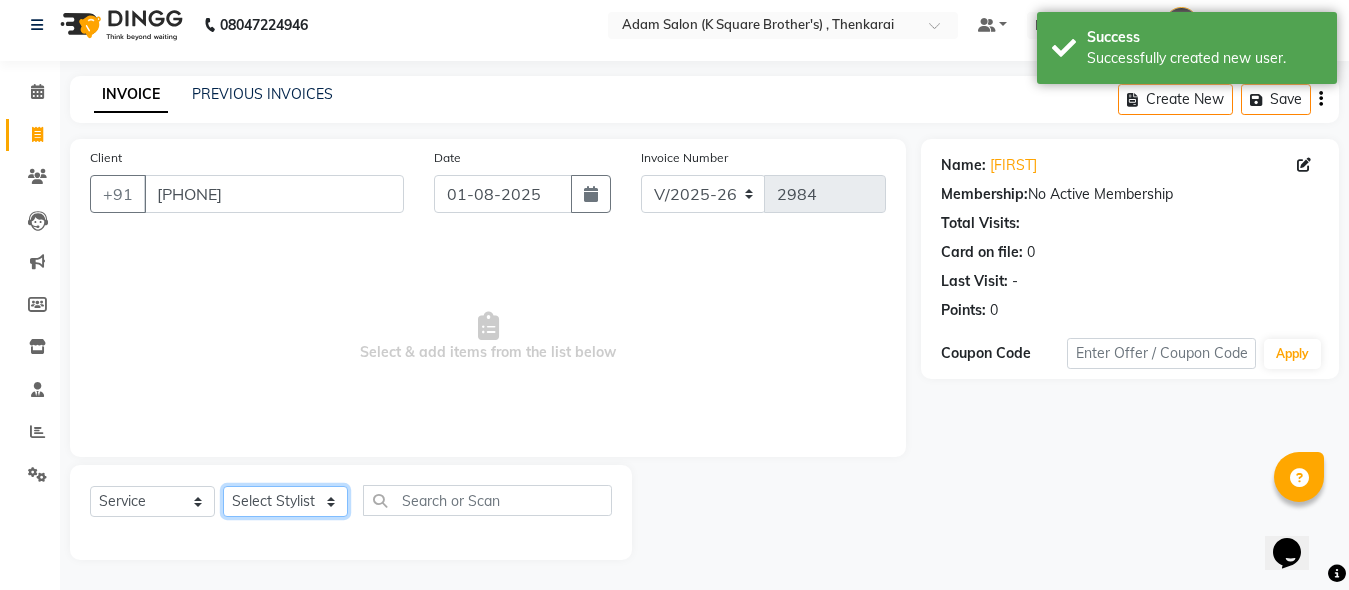 select on "78095" 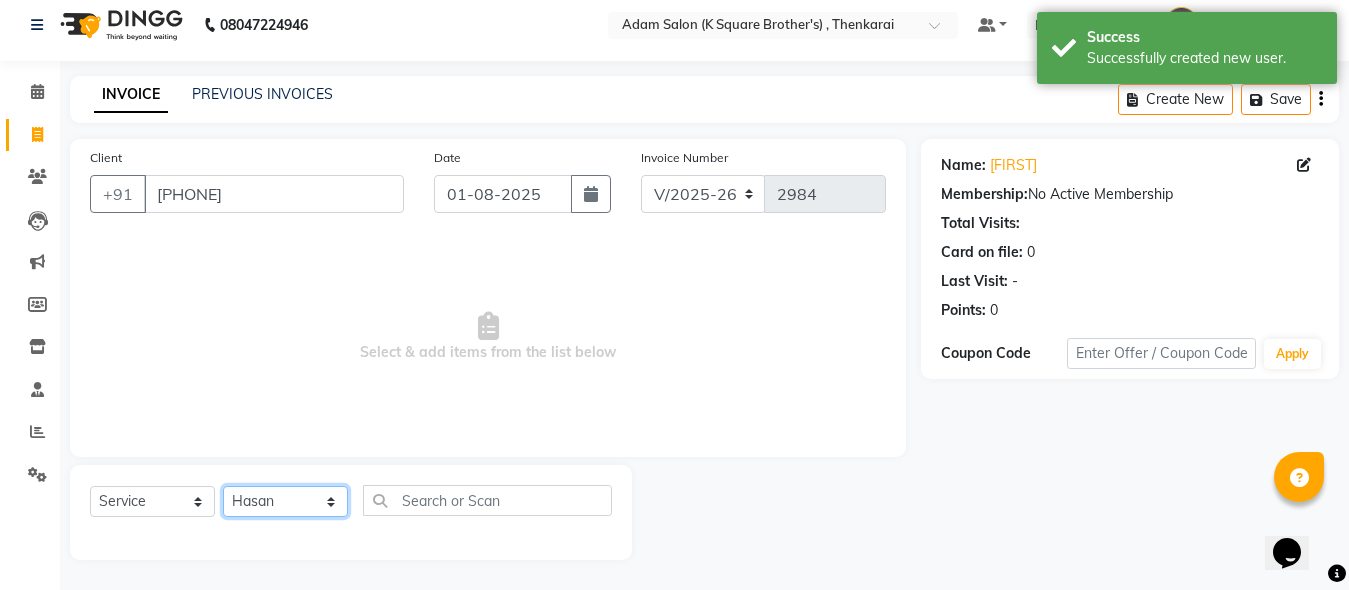 click on "Select Stylist [FIRST] [FIRST] [FIRST] [FIRST] [FIRST]" 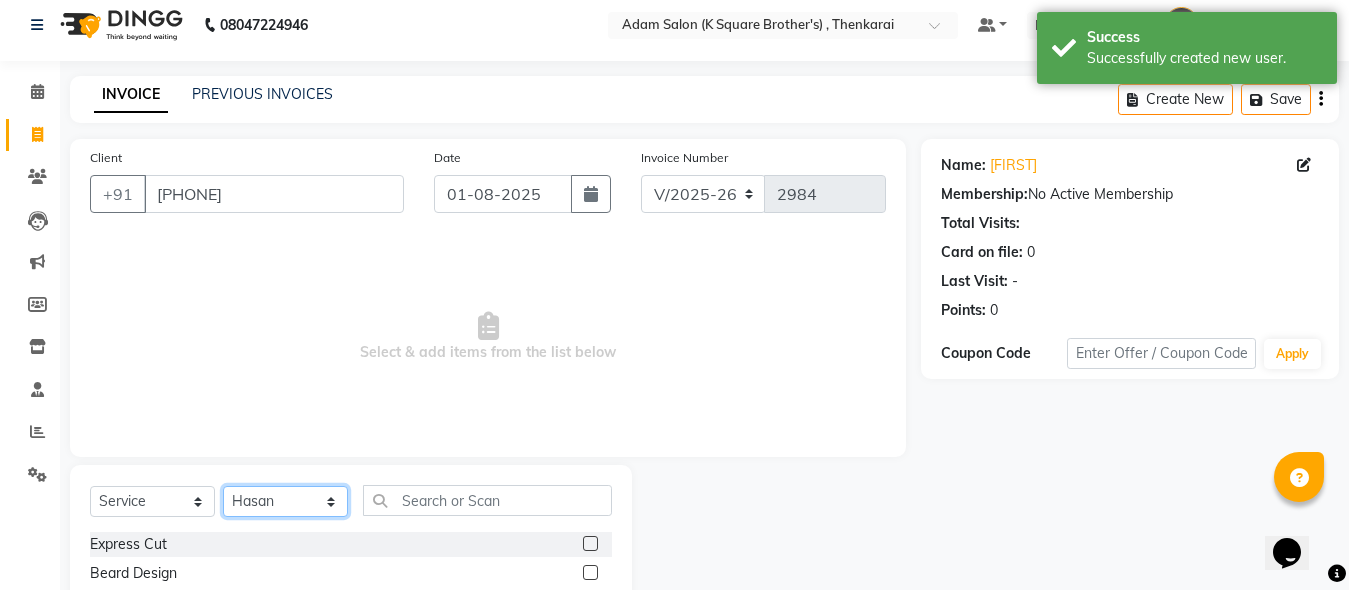 click on "Select Stylist [FIRST] [FIRST] [FIRST] [FIRST] [FIRST]" 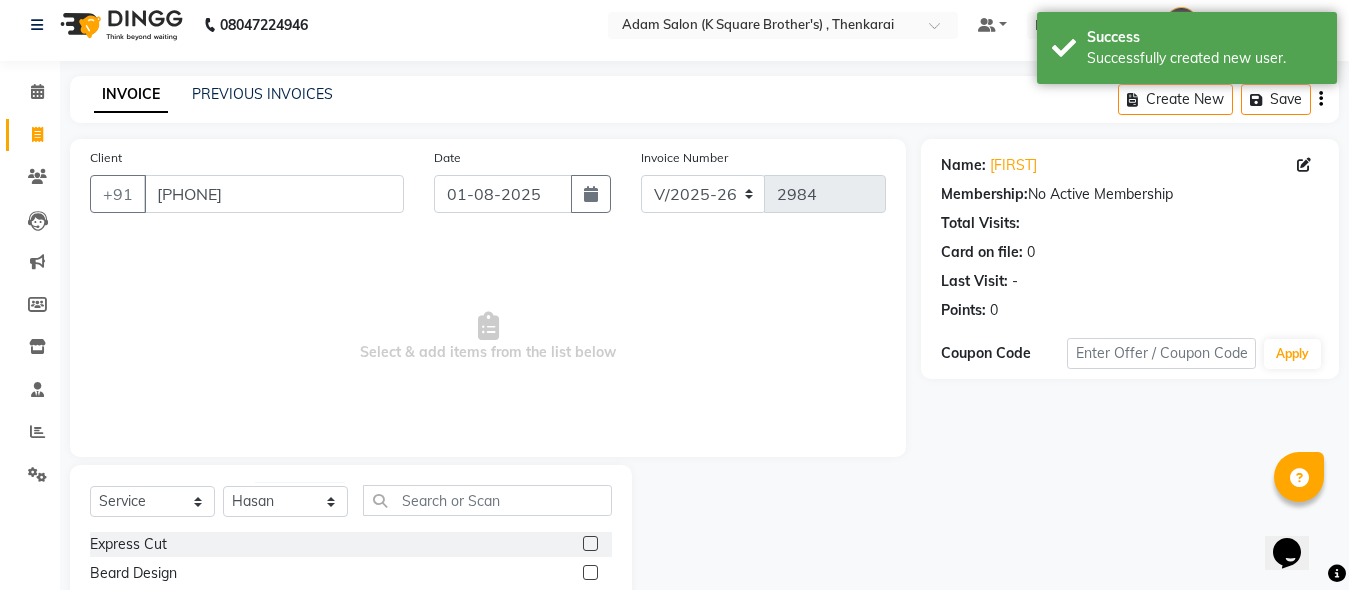 click 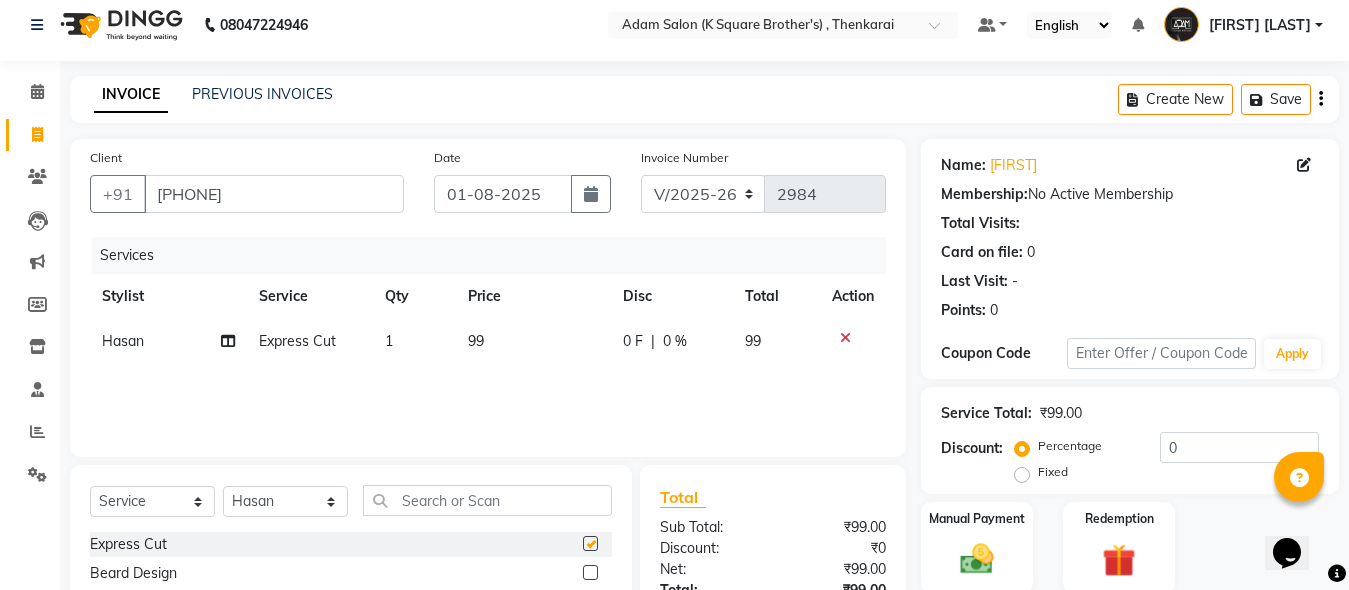 checkbox on "false" 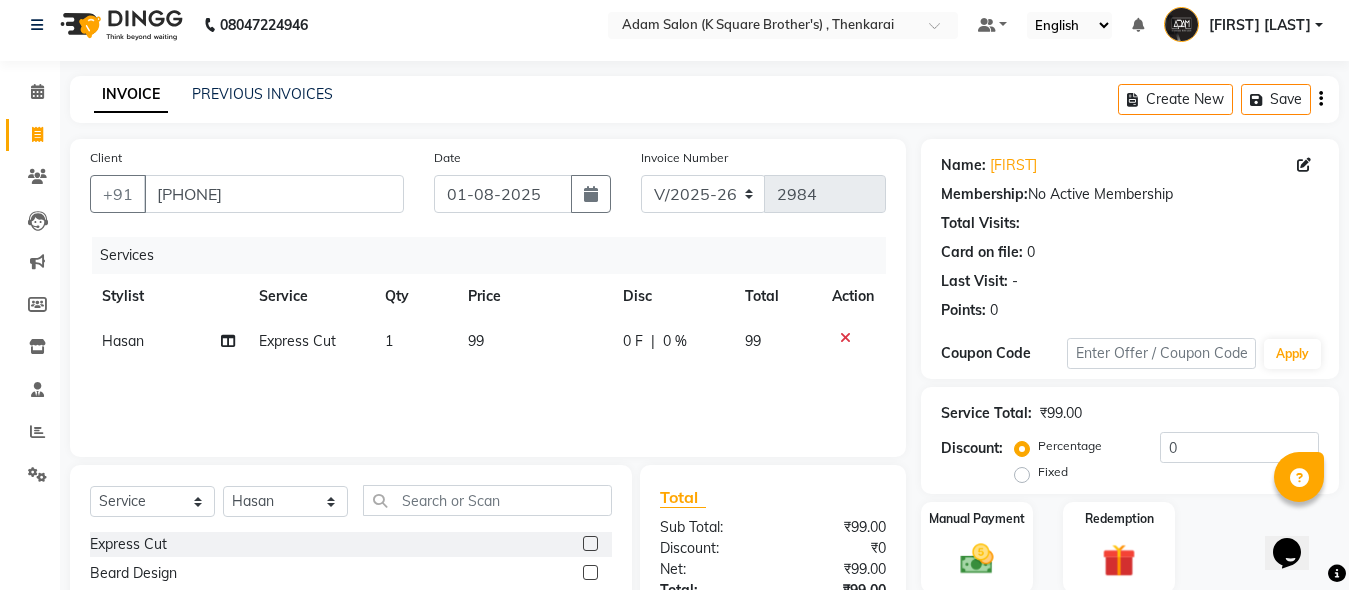 click 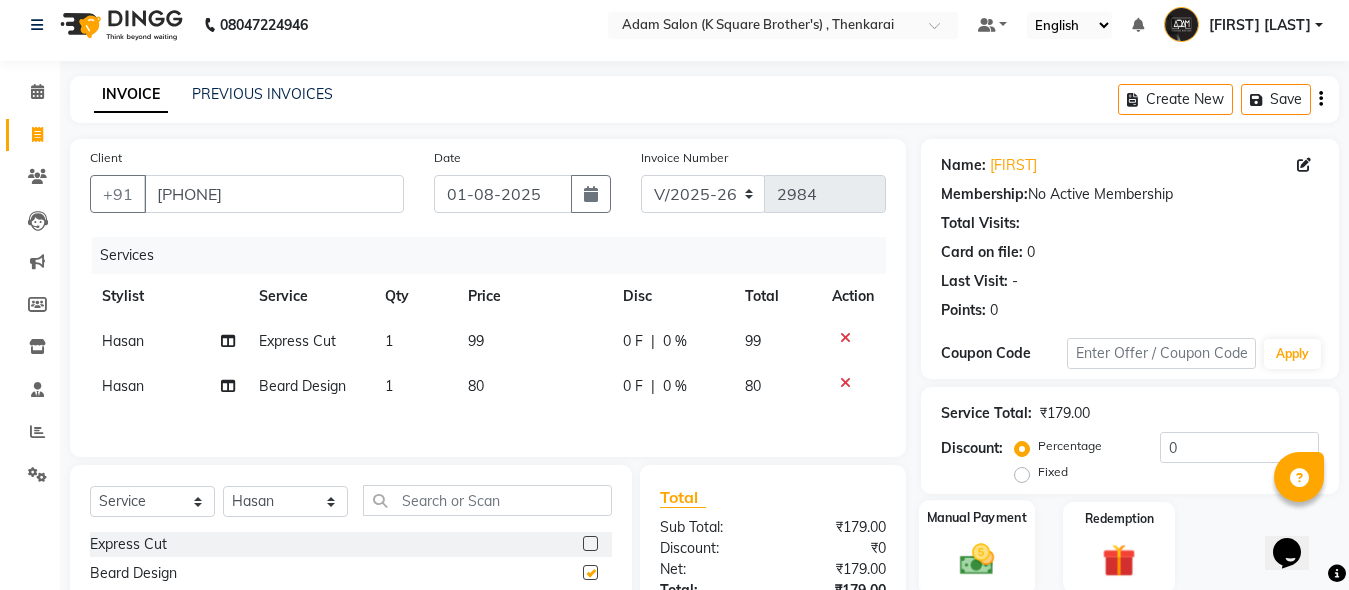 checkbox on "false" 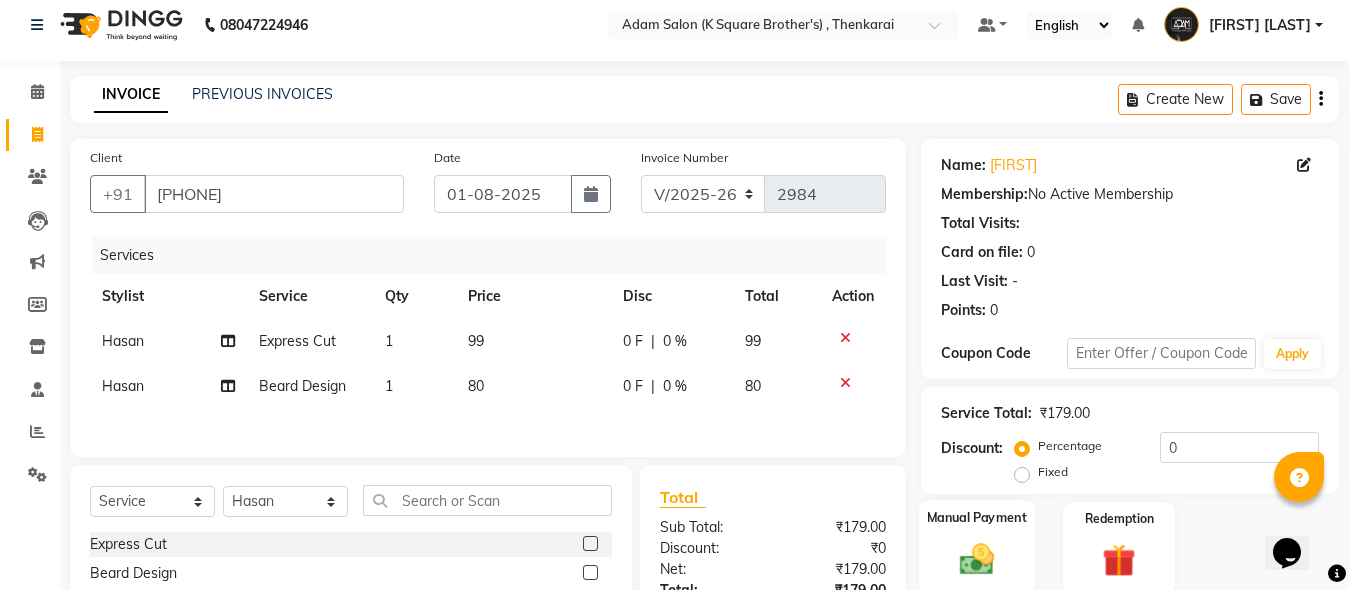 click on "Manual Payment" 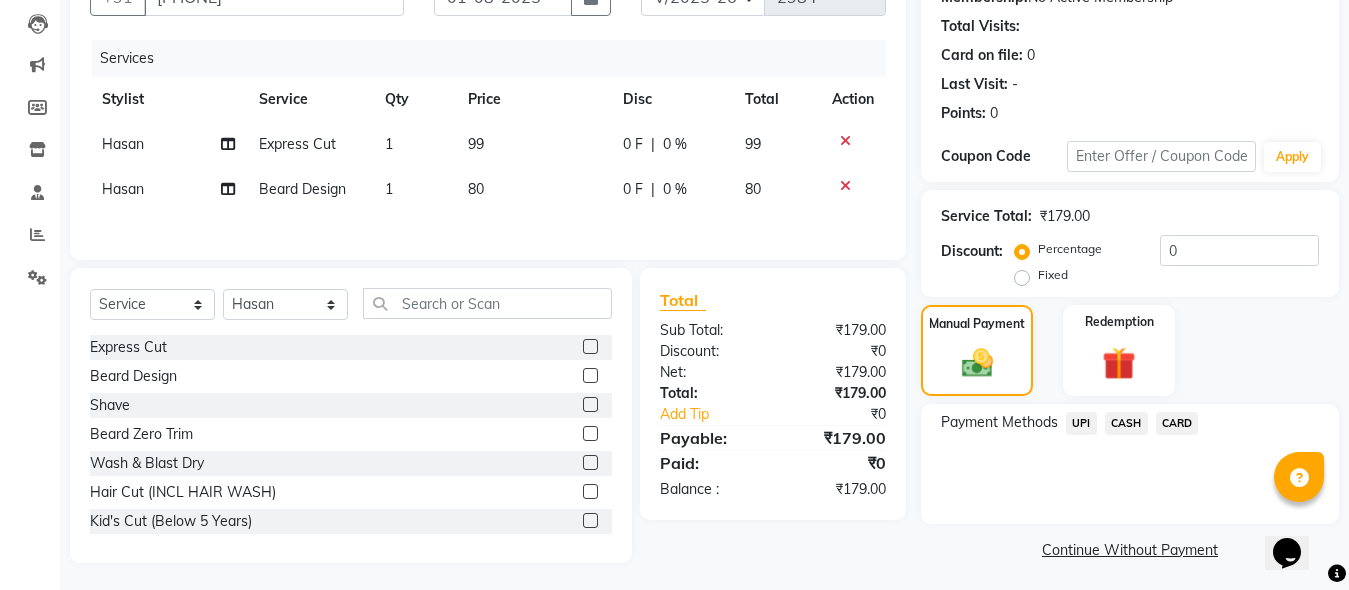 scroll, scrollTop: 211, scrollLeft: 0, axis: vertical 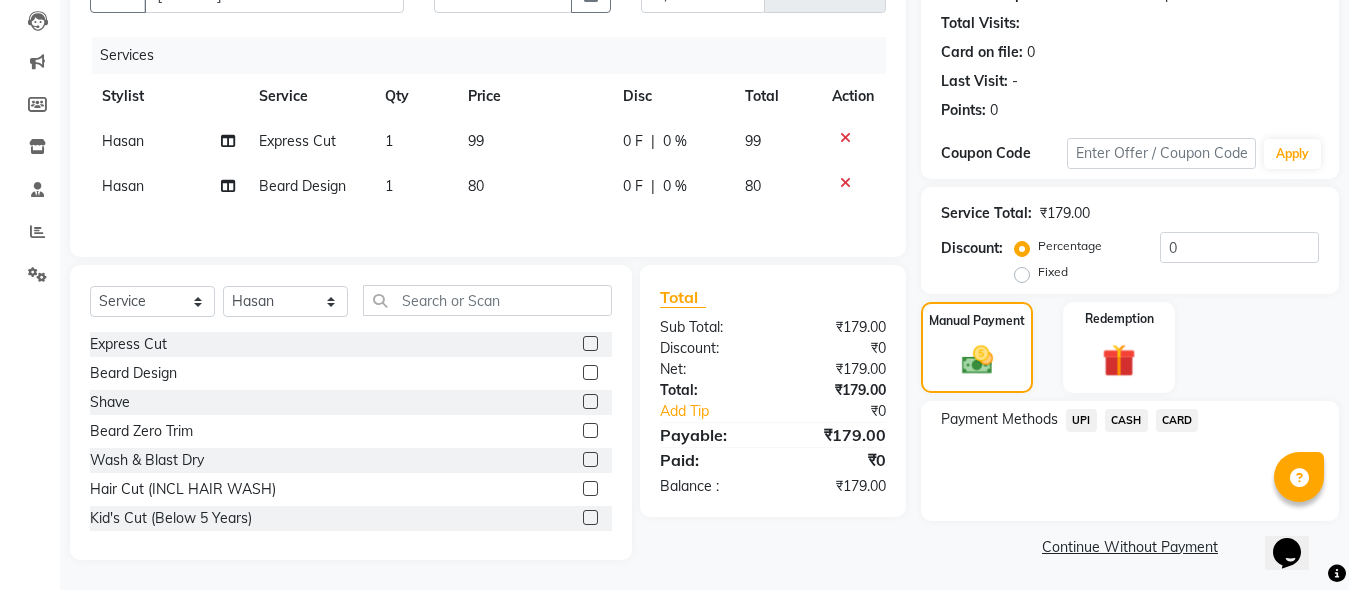 click on "CASH" 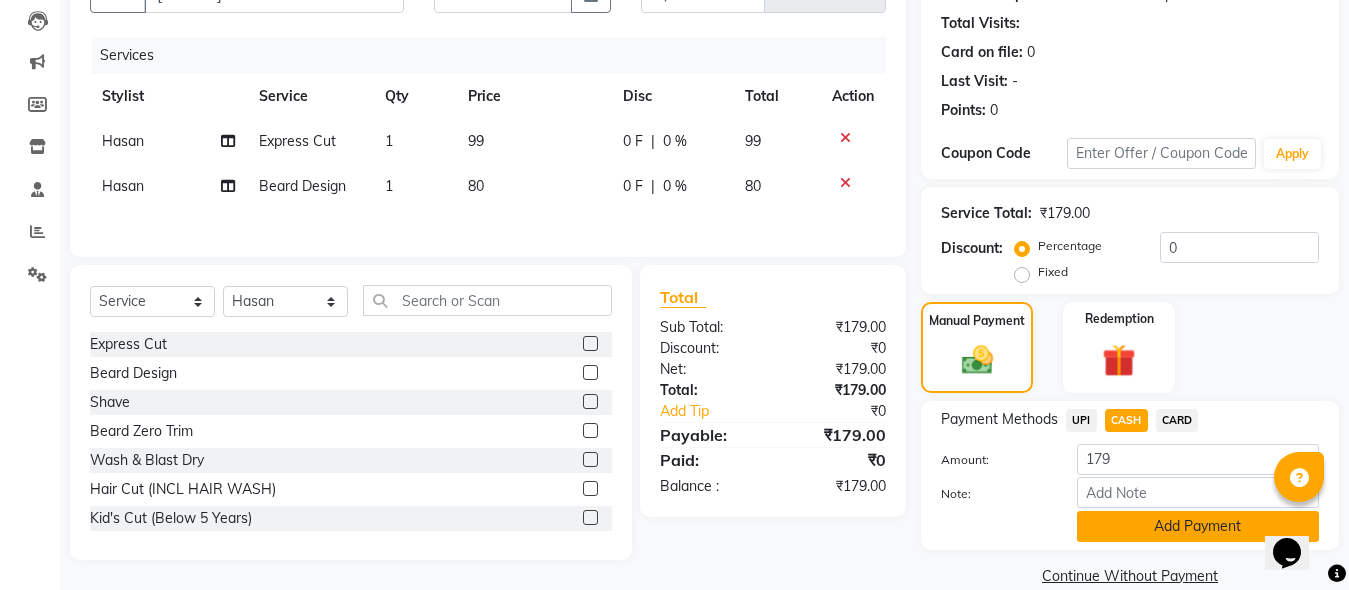 click on "Add Payment" 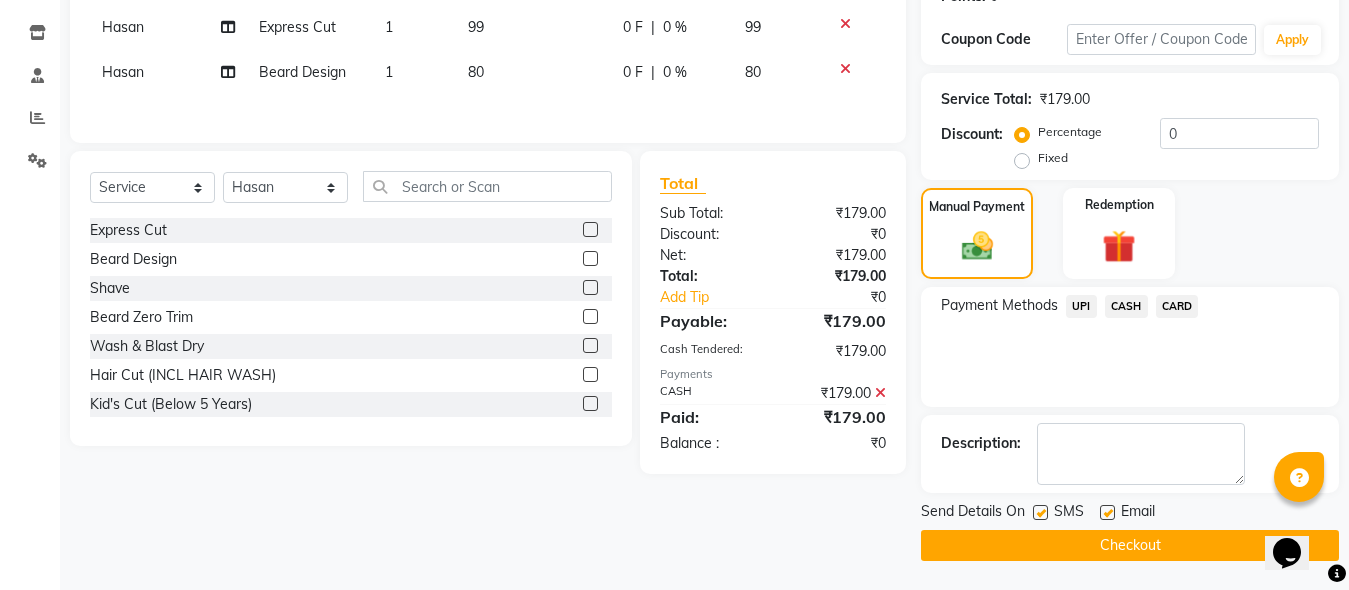 scroll, scrollTop: 326, scrollLeft: 0, axis: vertical 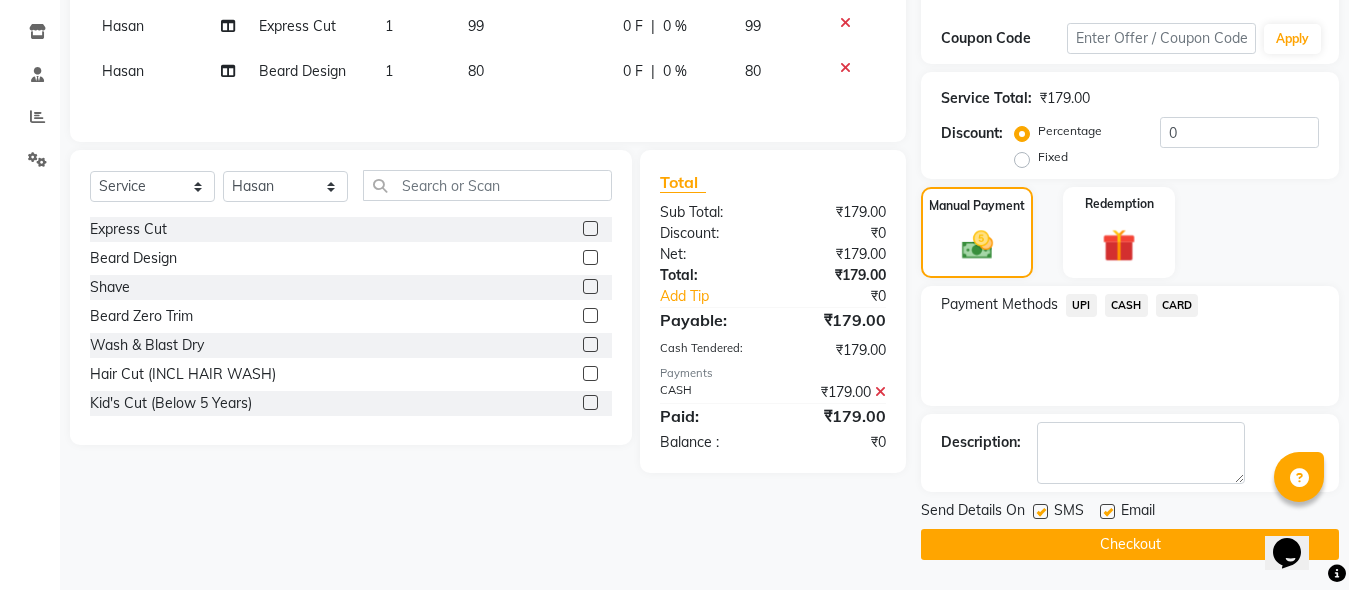 click on "Checkout" 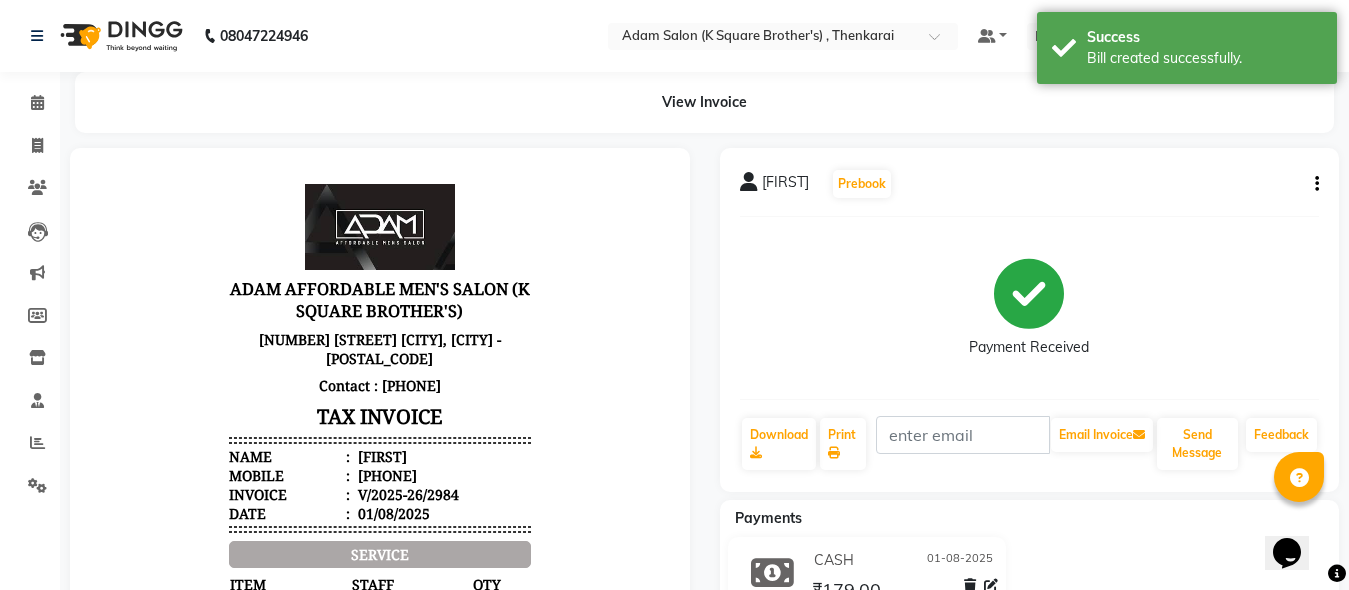 scroll, scrollTop: 0, scrollLeft: 0, axis: both 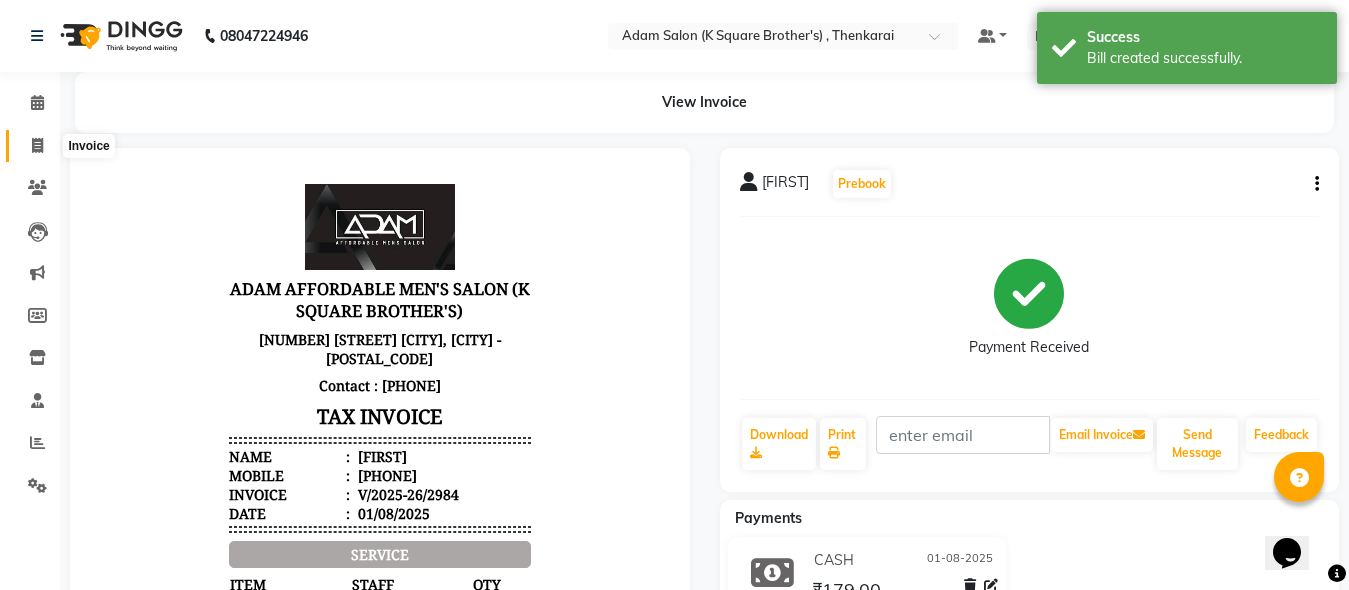 click 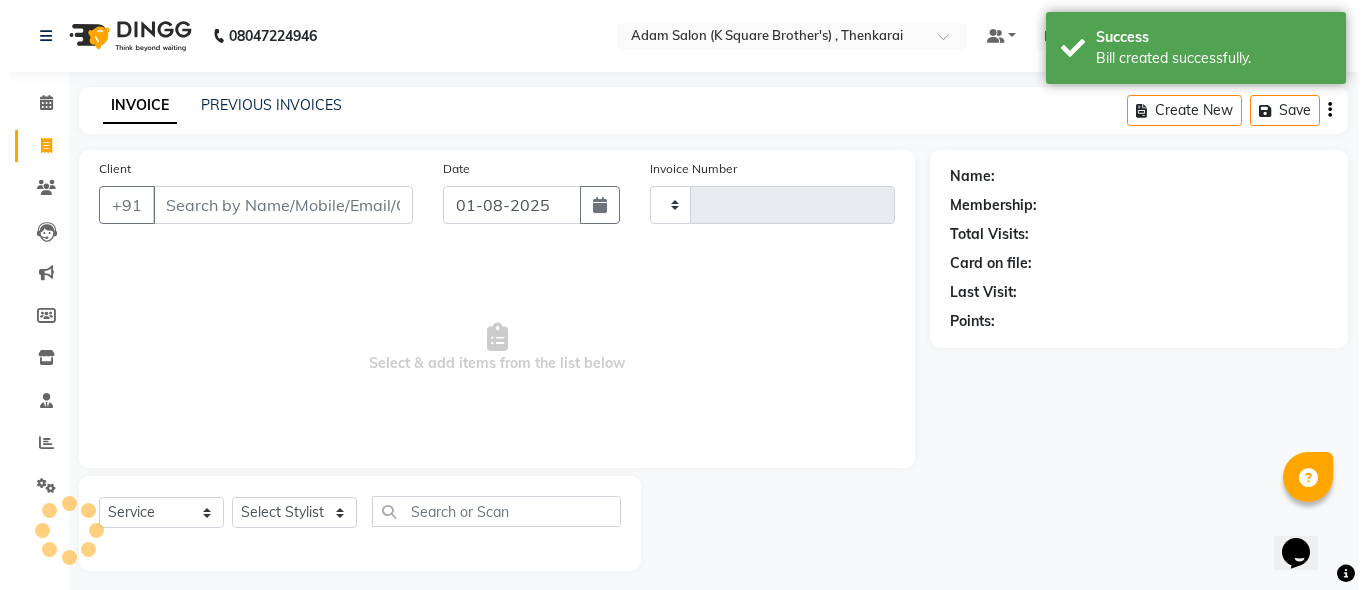 scroll, scrollTop: 11, scrollLeft: 0, axis: vertical 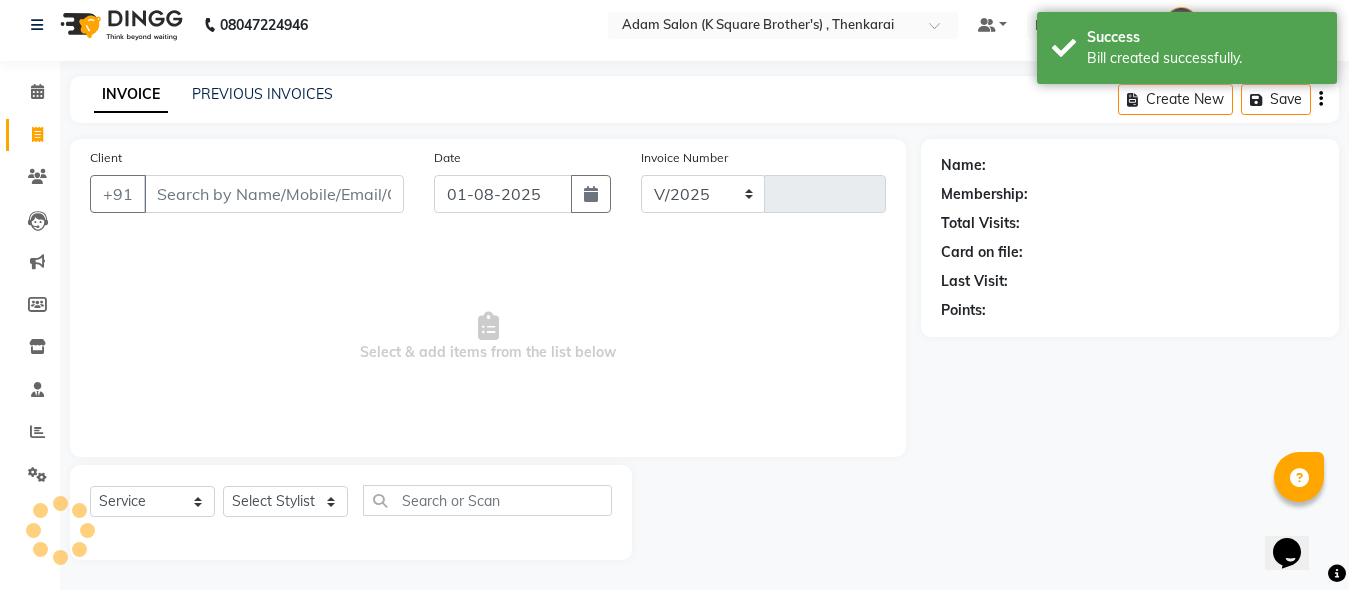 select on "8195" 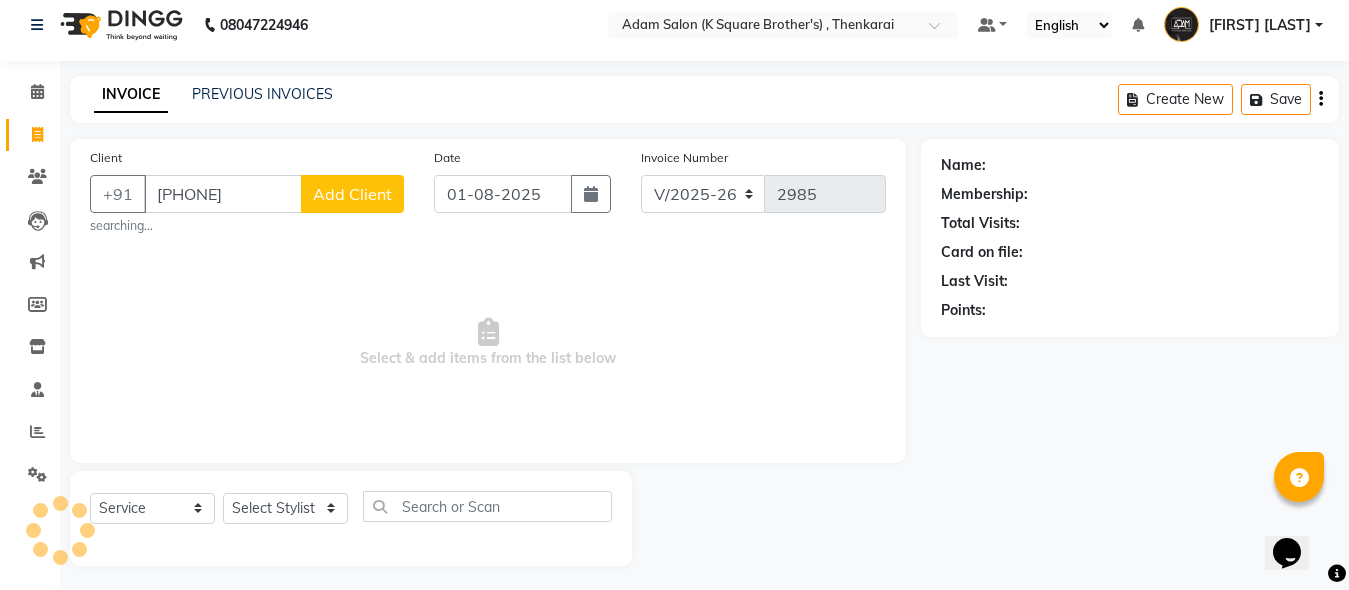 type on "[PHONE]" 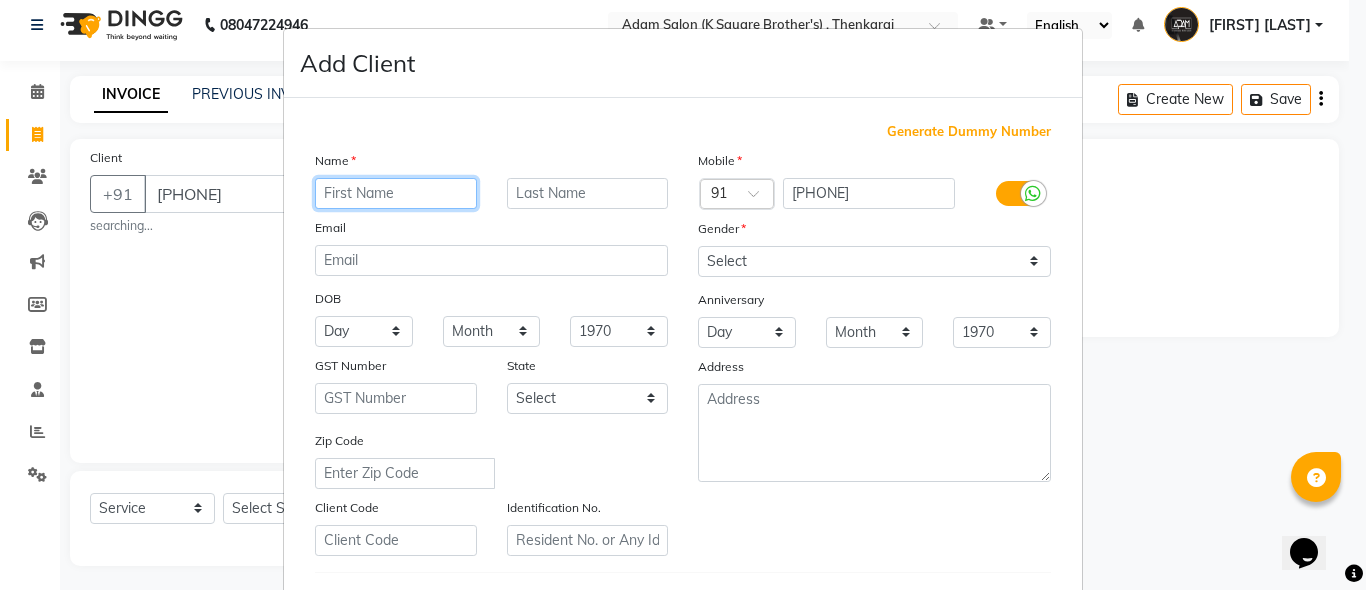 paste on "[FIRST]" 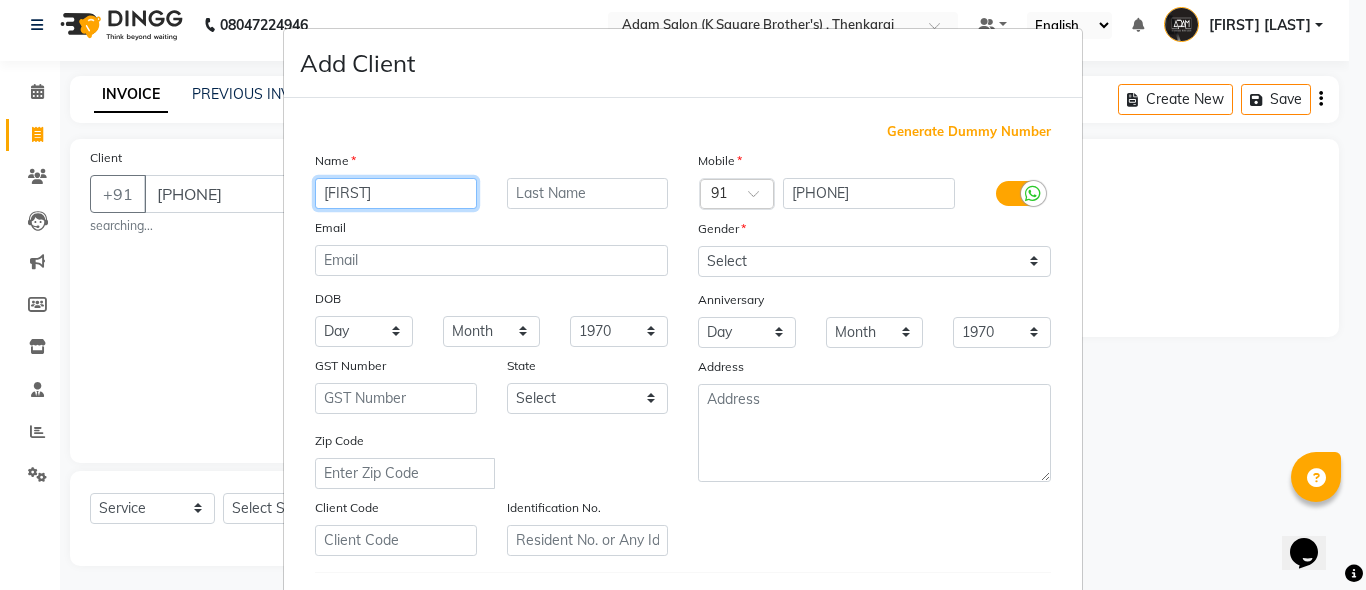 type on "[FIRST]" 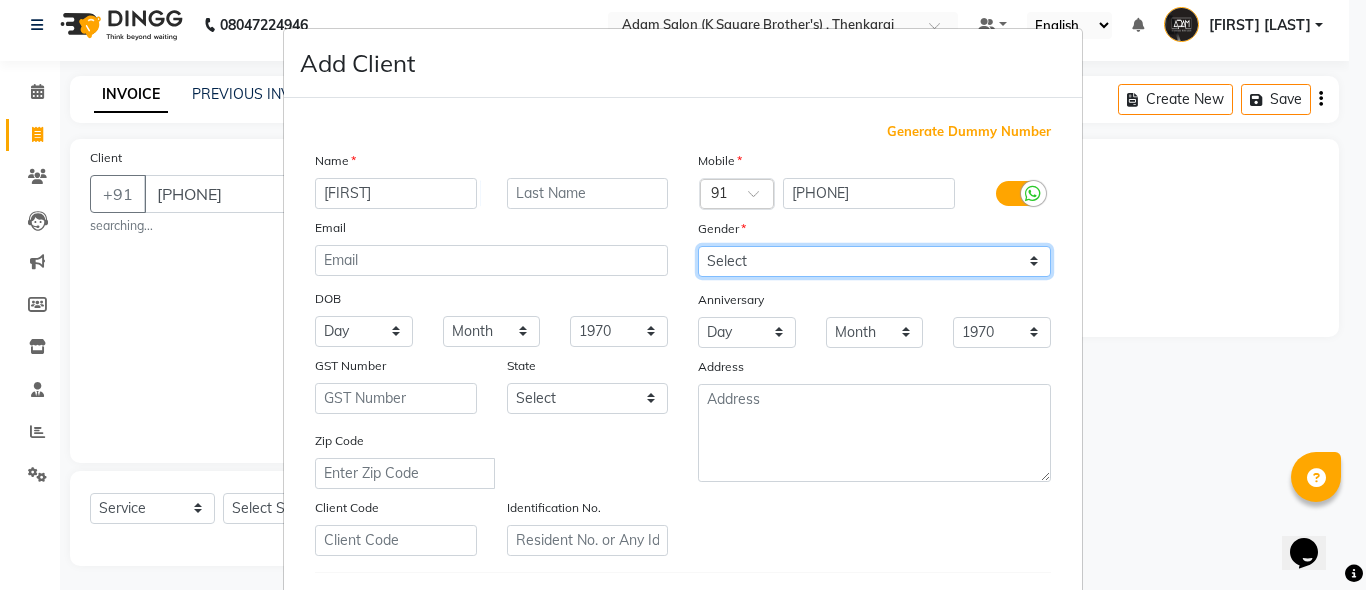 click on "Select Male Female Other Prefer Not To Say" at bounding box center (874, 261) 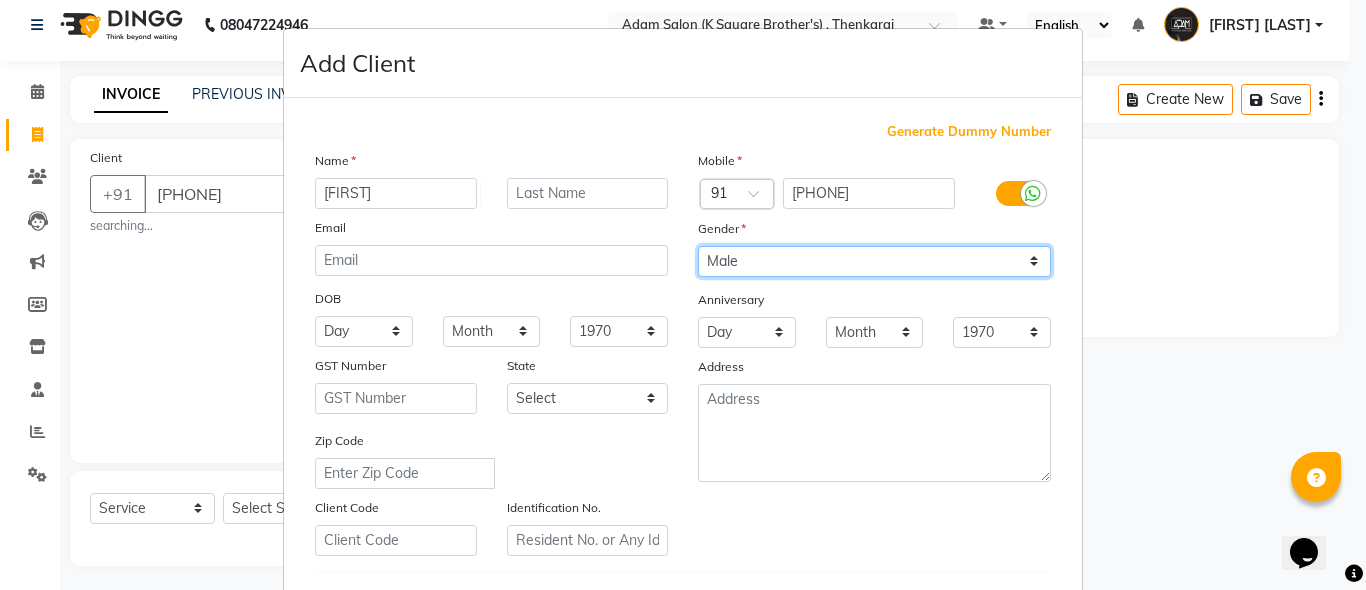 click on "Select Male Female Other Prefer Not To Say" at bounding box center (874, 261) 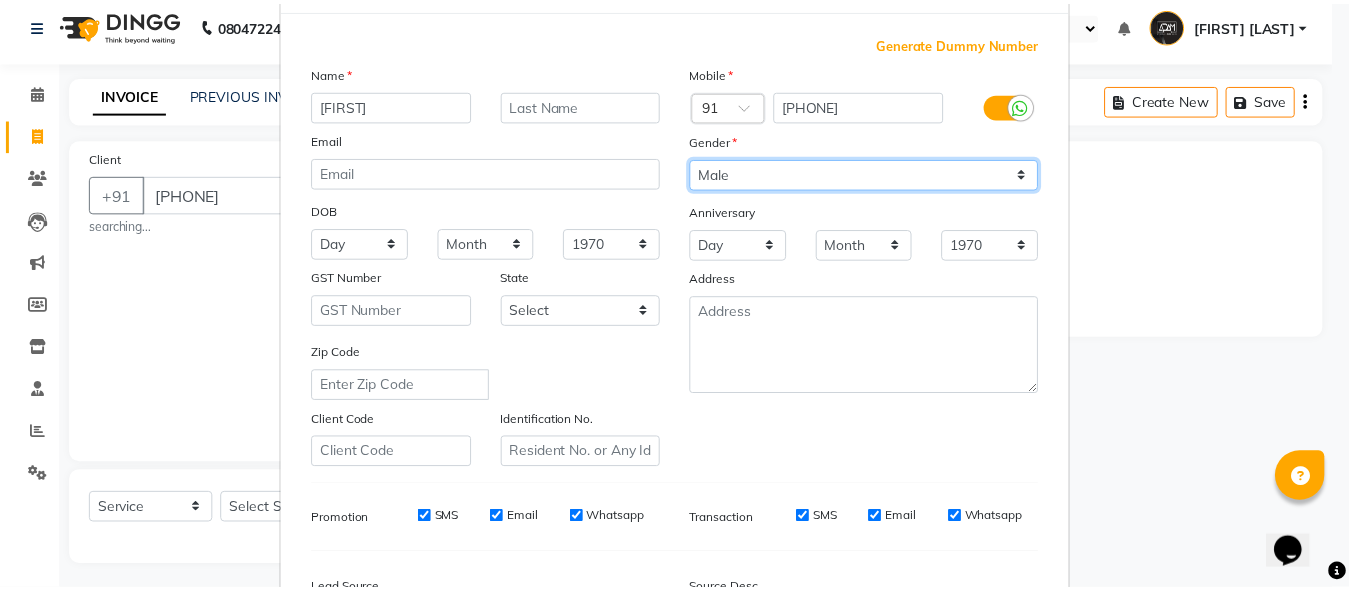 scroll, scrollTop: 333, scrollLeft: 0, axis: vertical 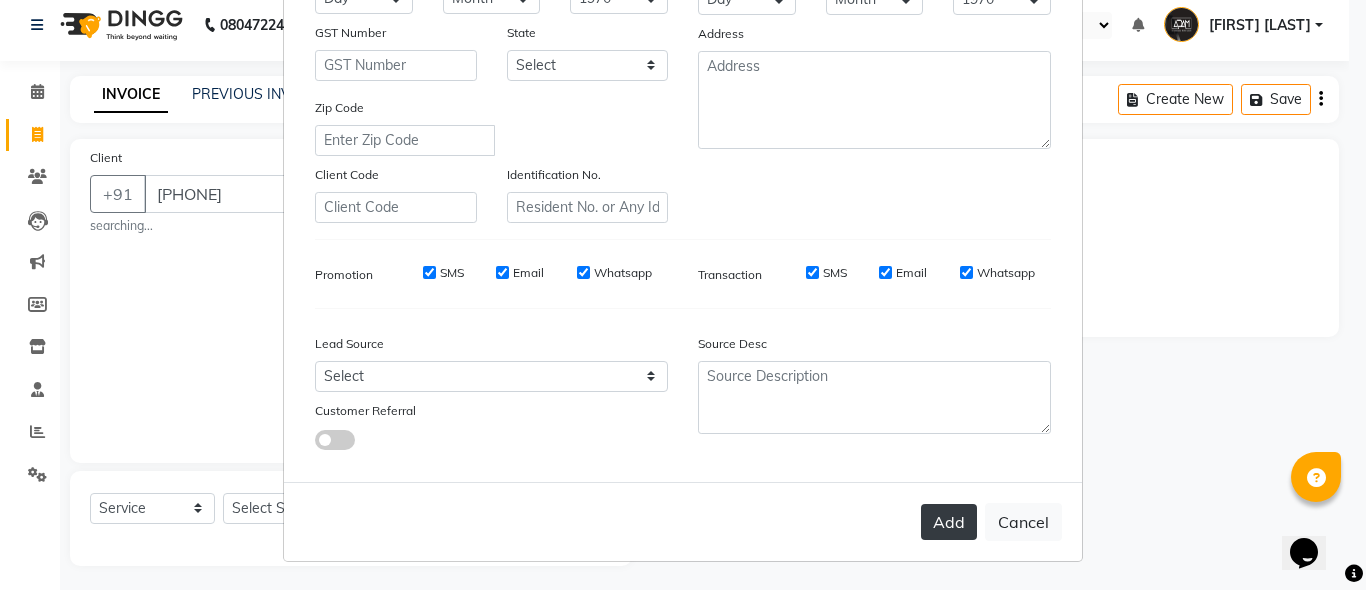 click on "Add" at bounding box center [949, 522] 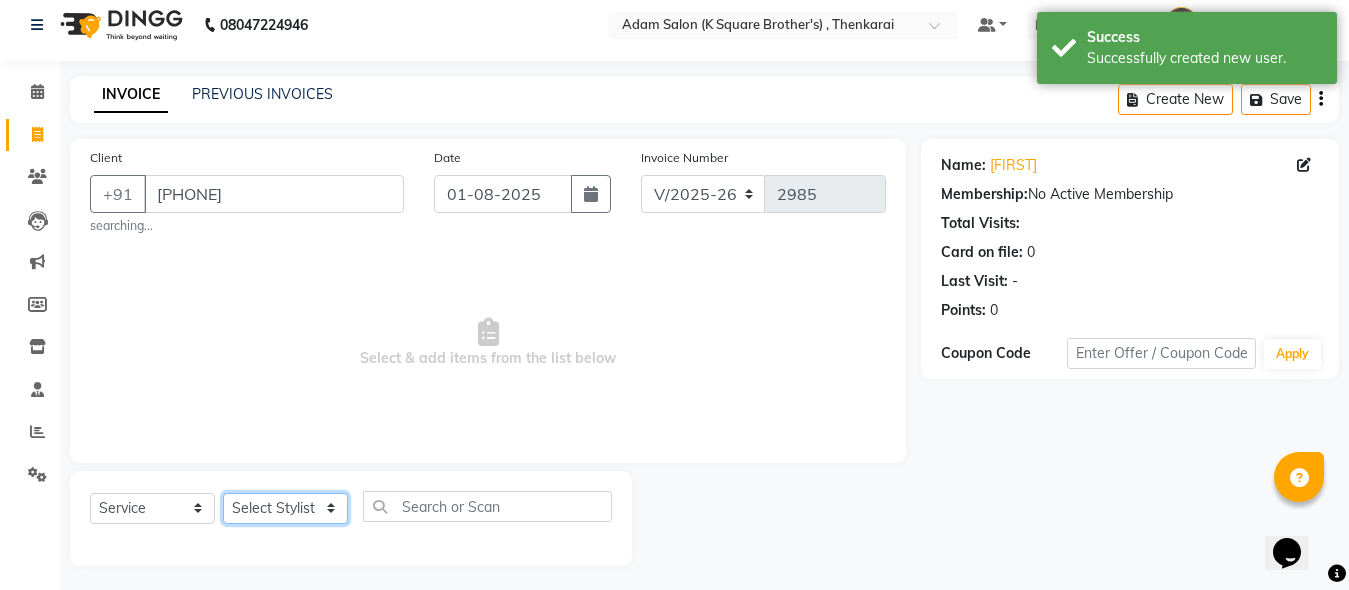 click on "Select Stylist [FIRST] [FIRST] [FIRST] [FIRST] [FIRST]" 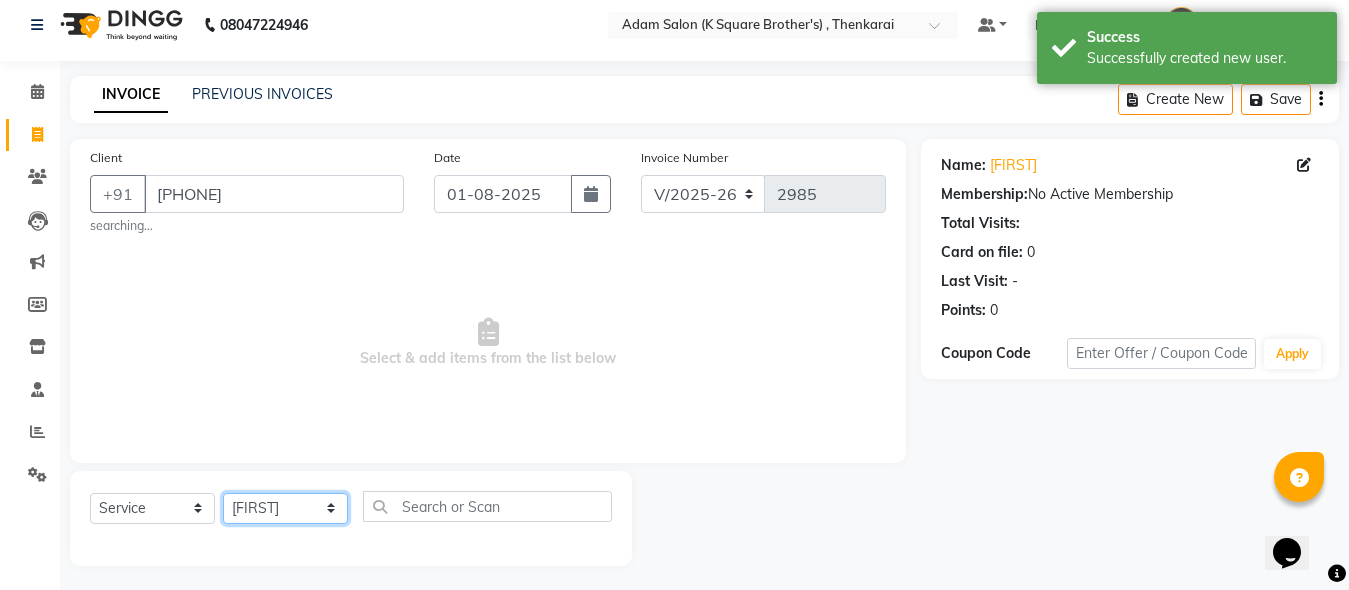 click on "Select Stylist [FIRST] [FIRST] [FIRST] [FIRST] [FIRST]" 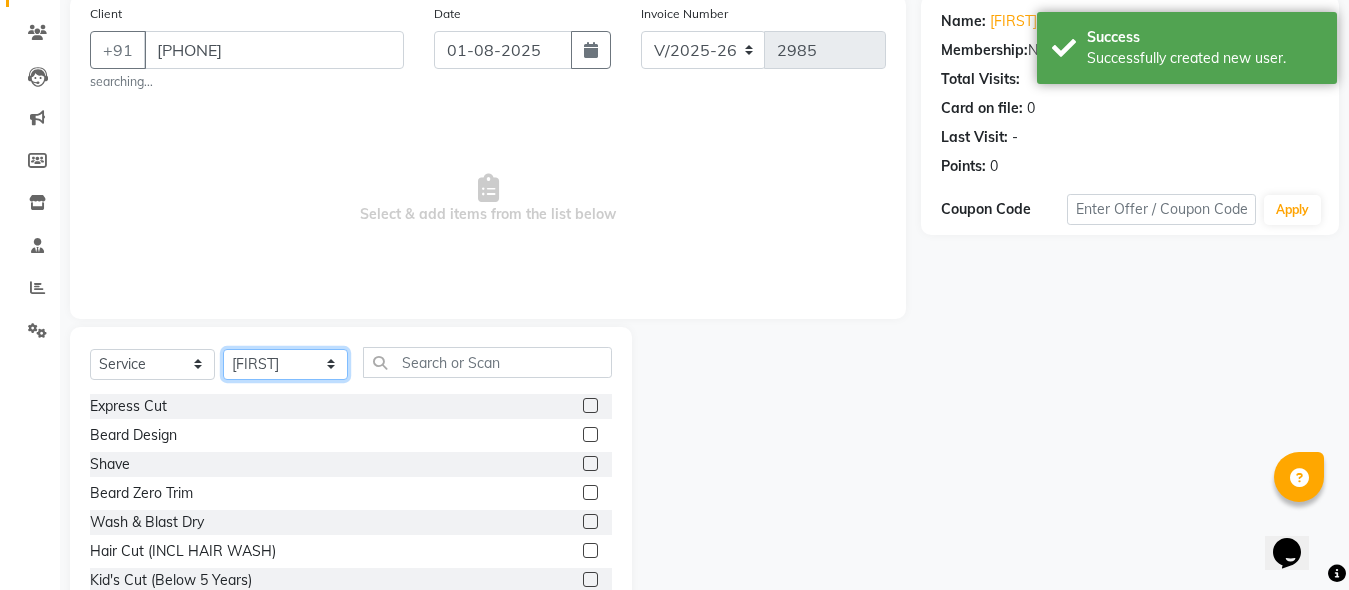 scroll, scrollTop: 217, scrollLeft: 0, axis: vertical 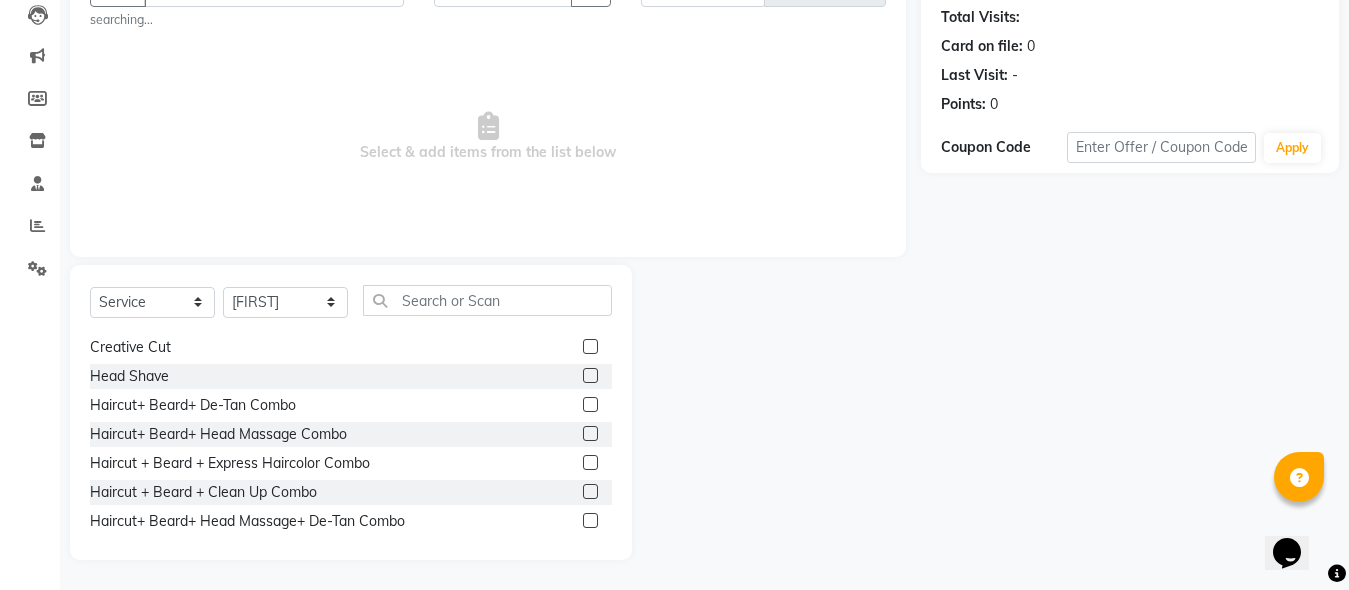 click 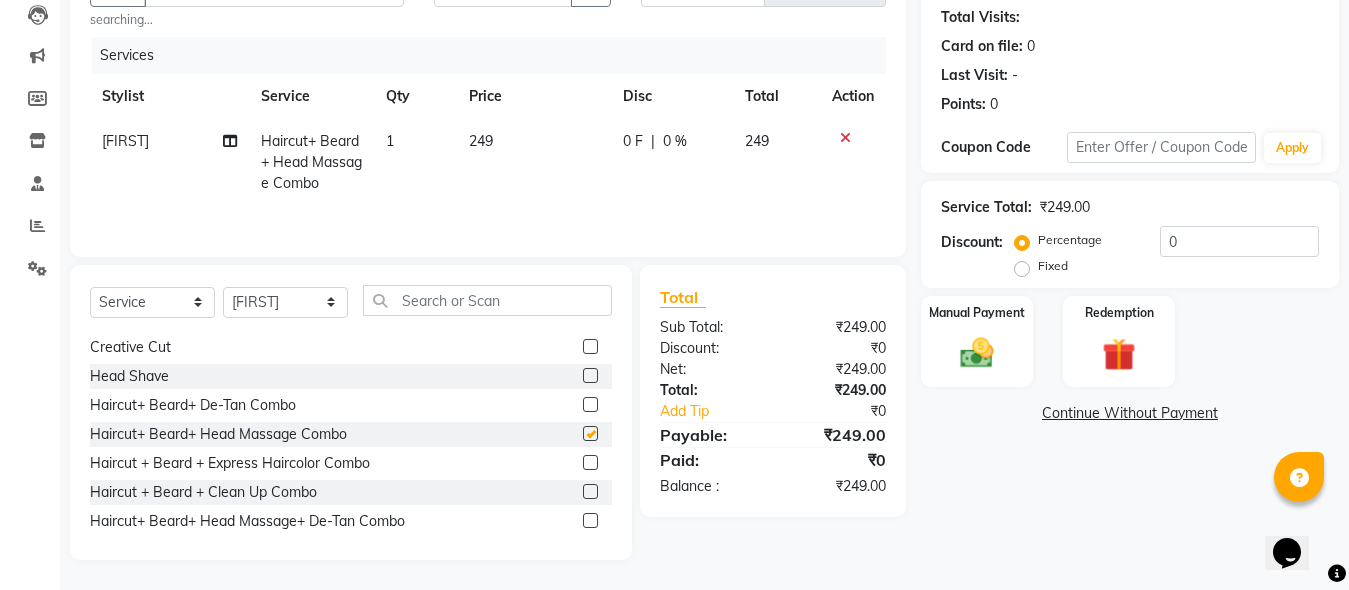 checkbox on "false" 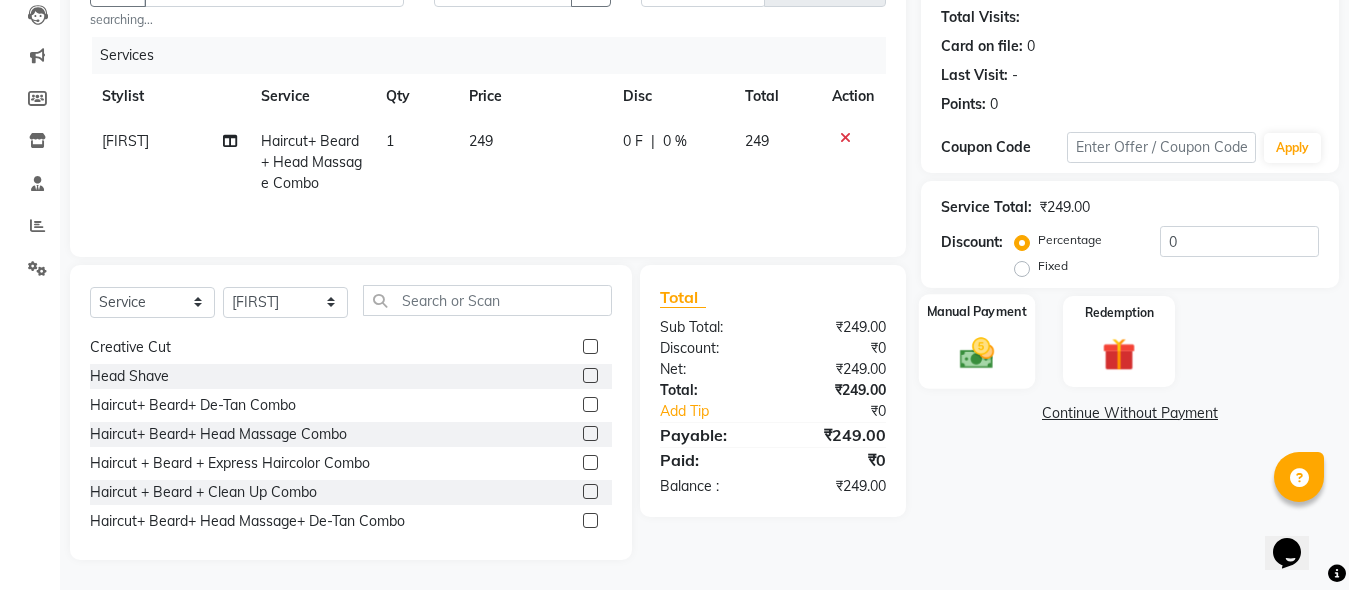 click 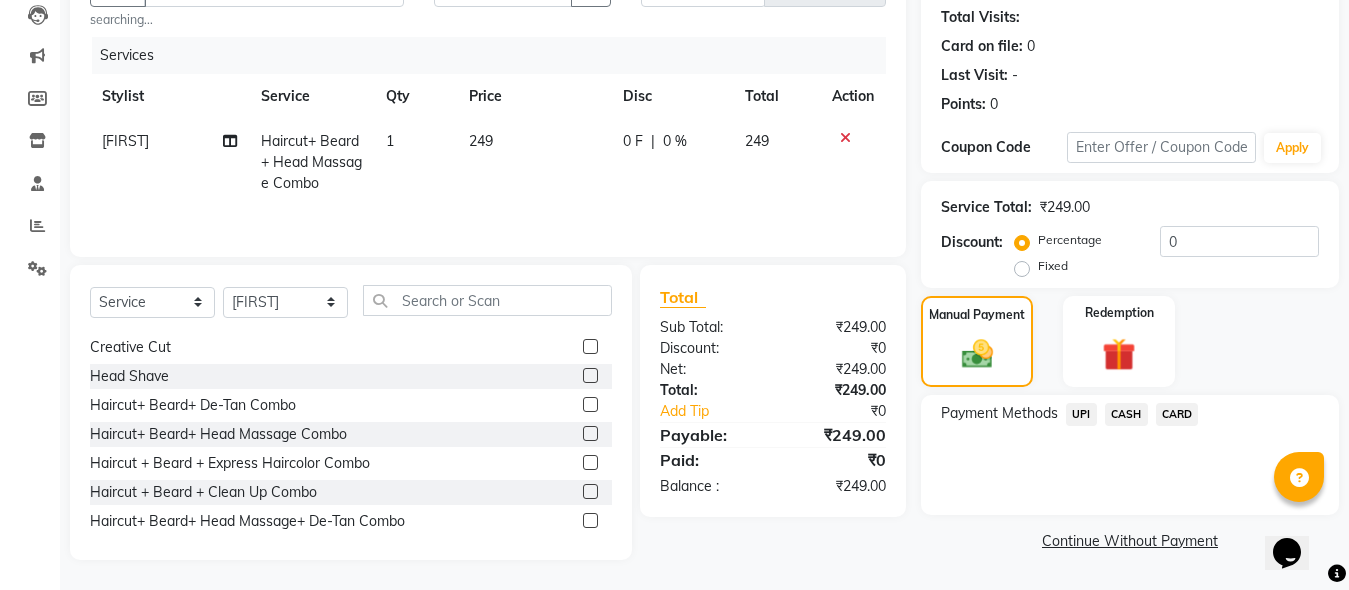 click on "UPI" 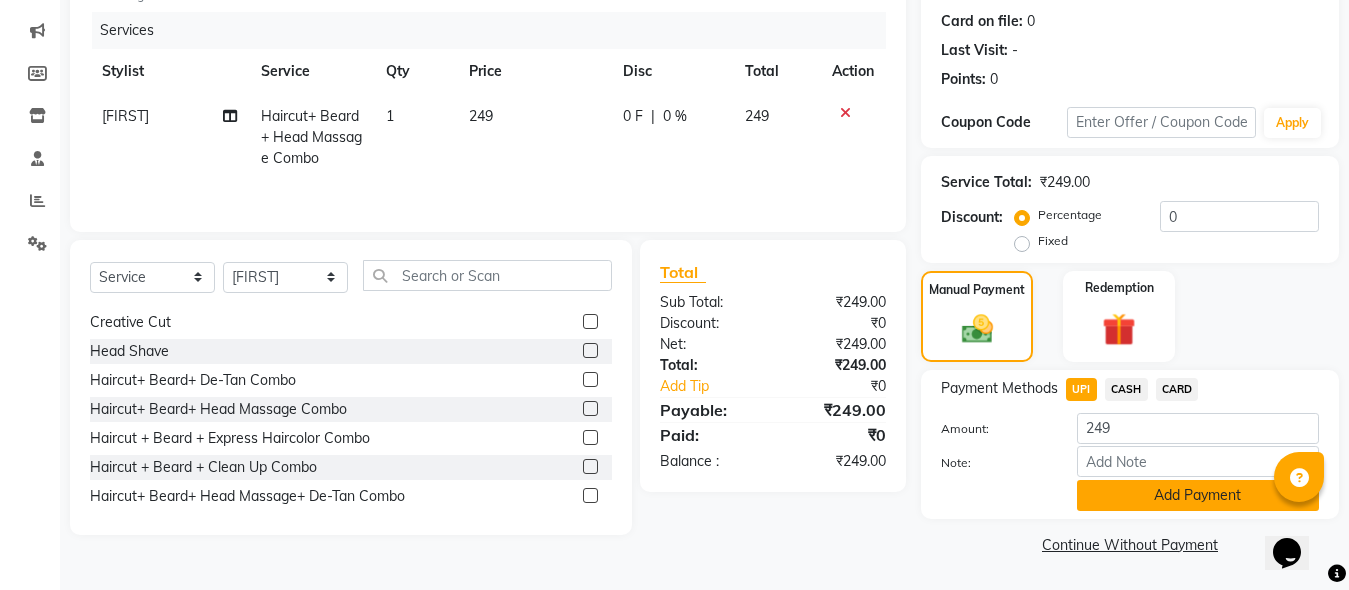 click on "Add Payment" 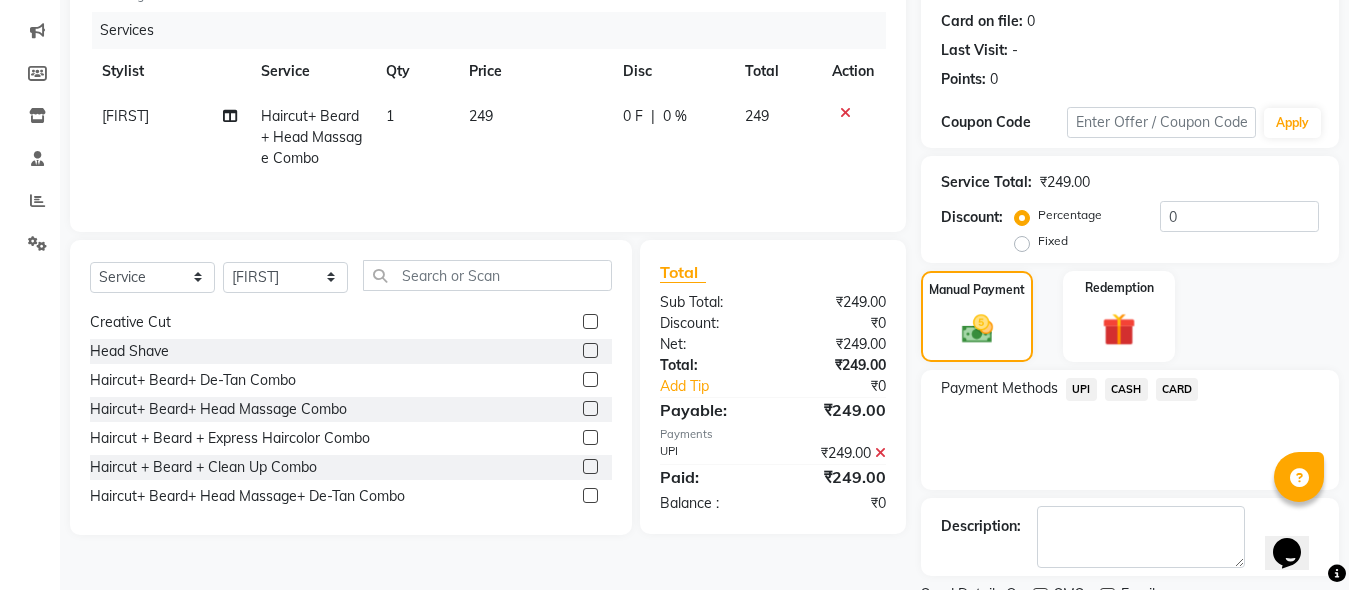 scroll, scrollTop: 326, scrollLeft: 0, axis: vertical 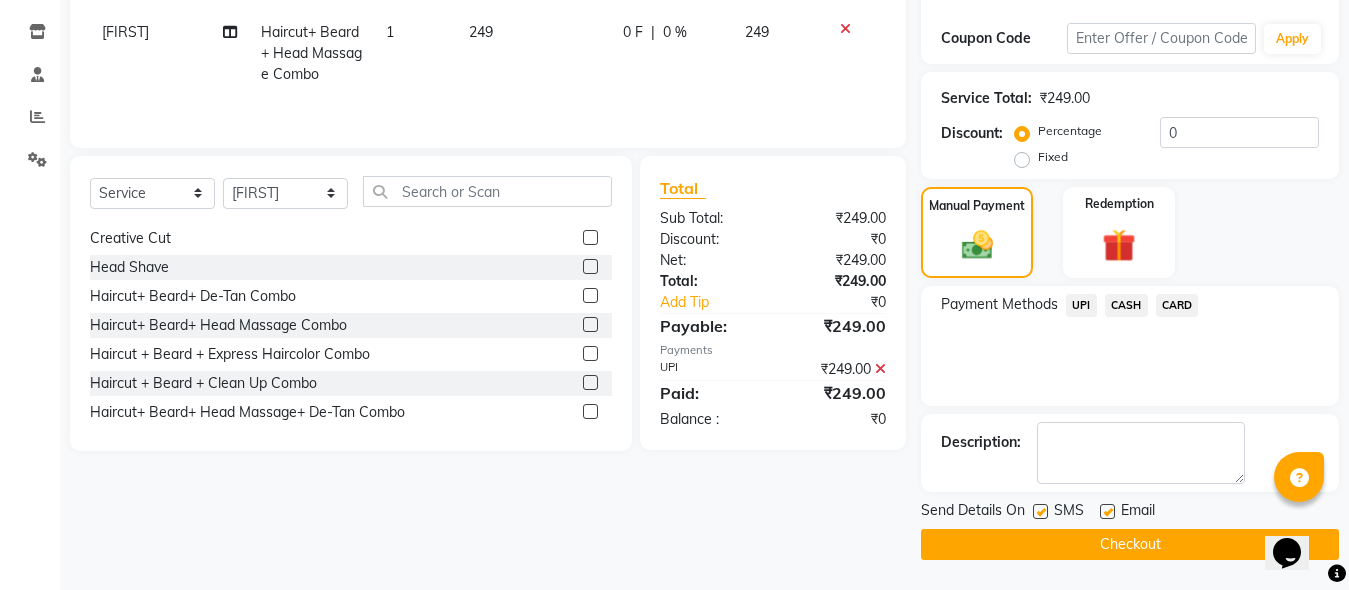 click on "Checkout" 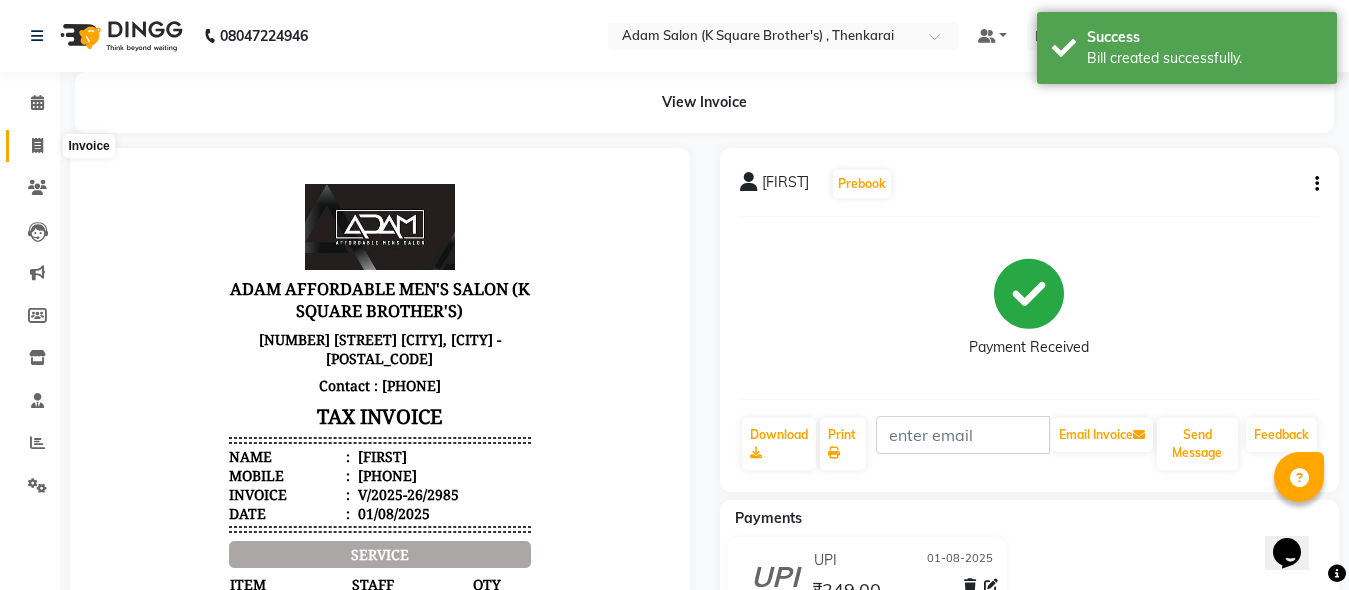 scroll, scrollTop: 0, scrollLeft: 0, axis: both 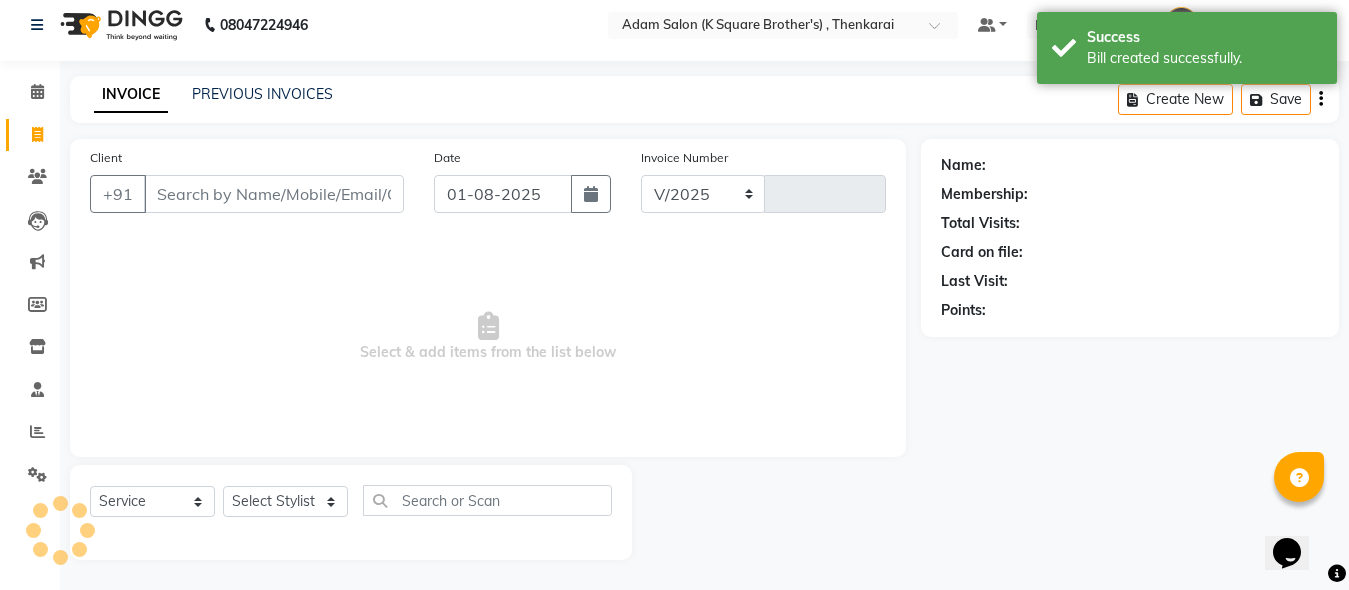 select on "8195" 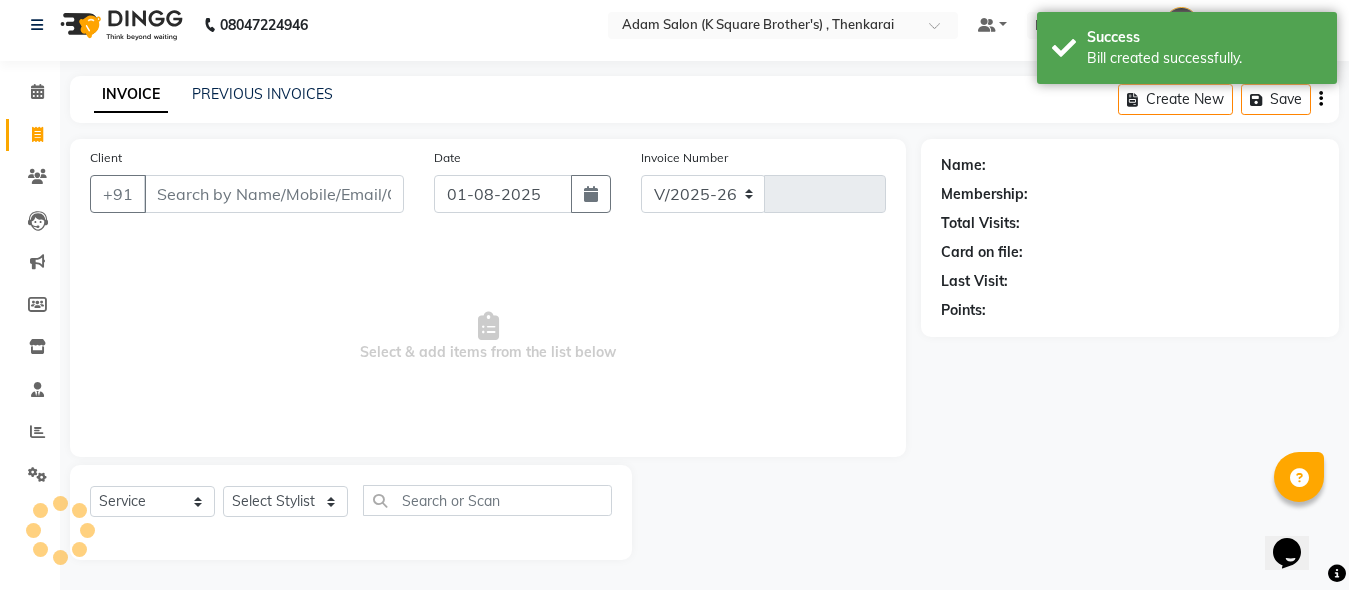 type on "2986" 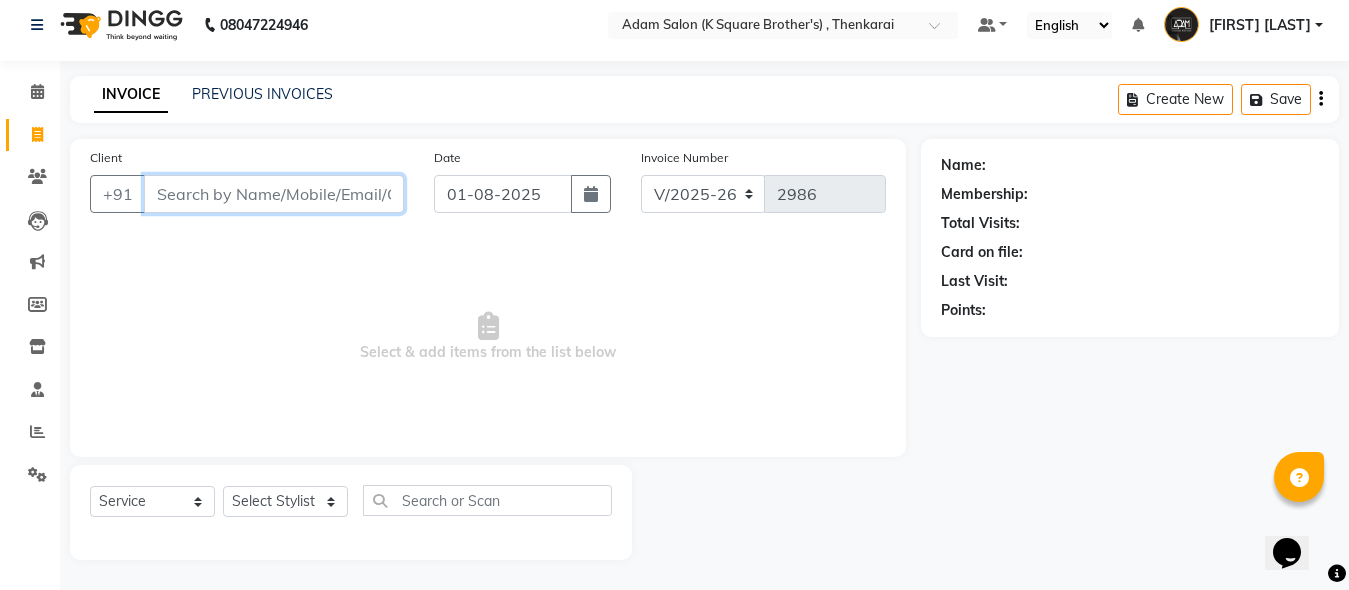 paste on "[PHONE]" 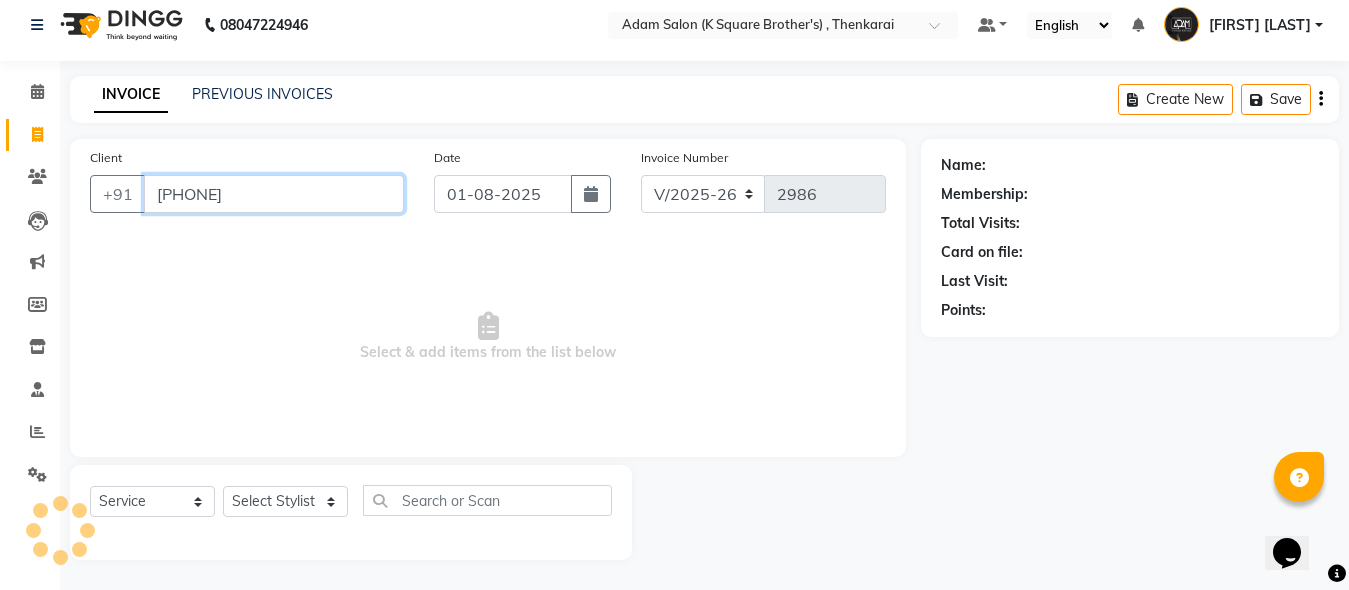 type on "[PHONE]" 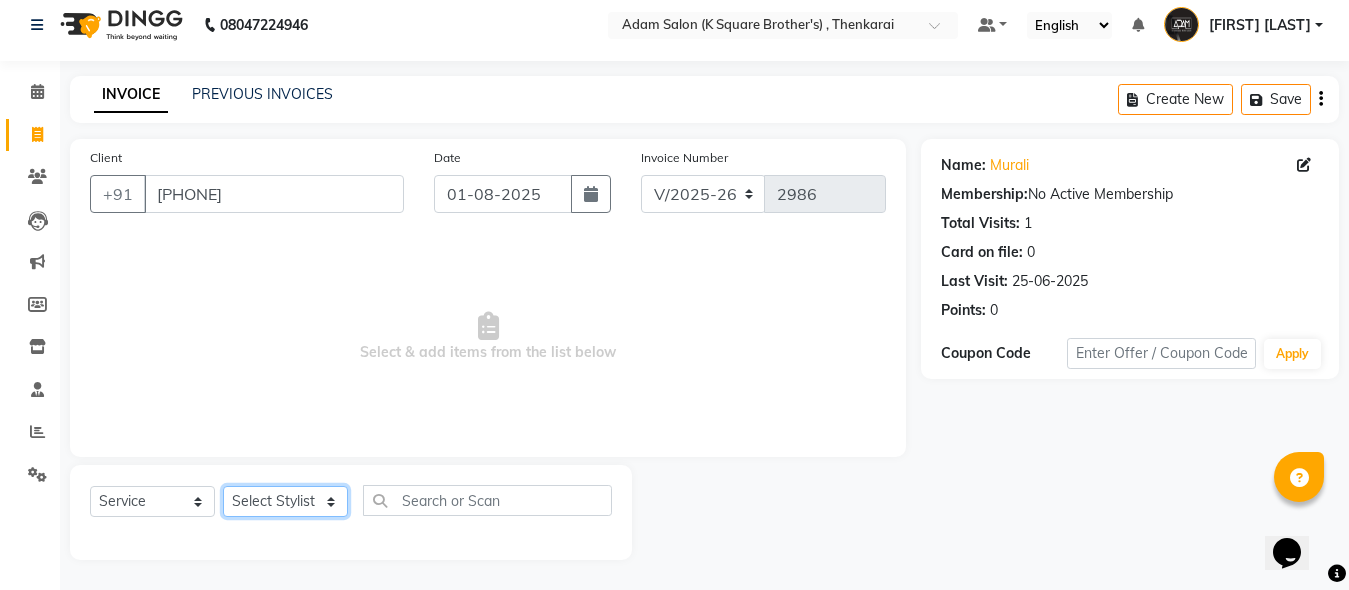 click on "Select Stylist [FIRST] [FIRST] [FIRST] [FIRST] [FIRST]" 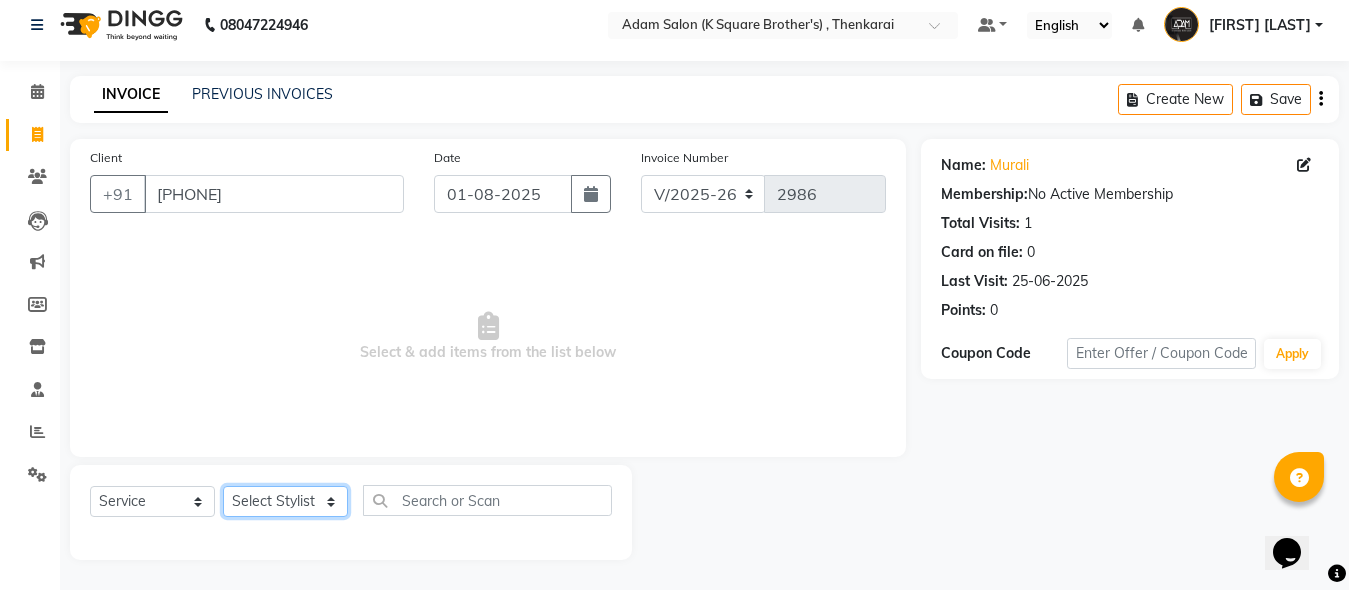 select on "78104" 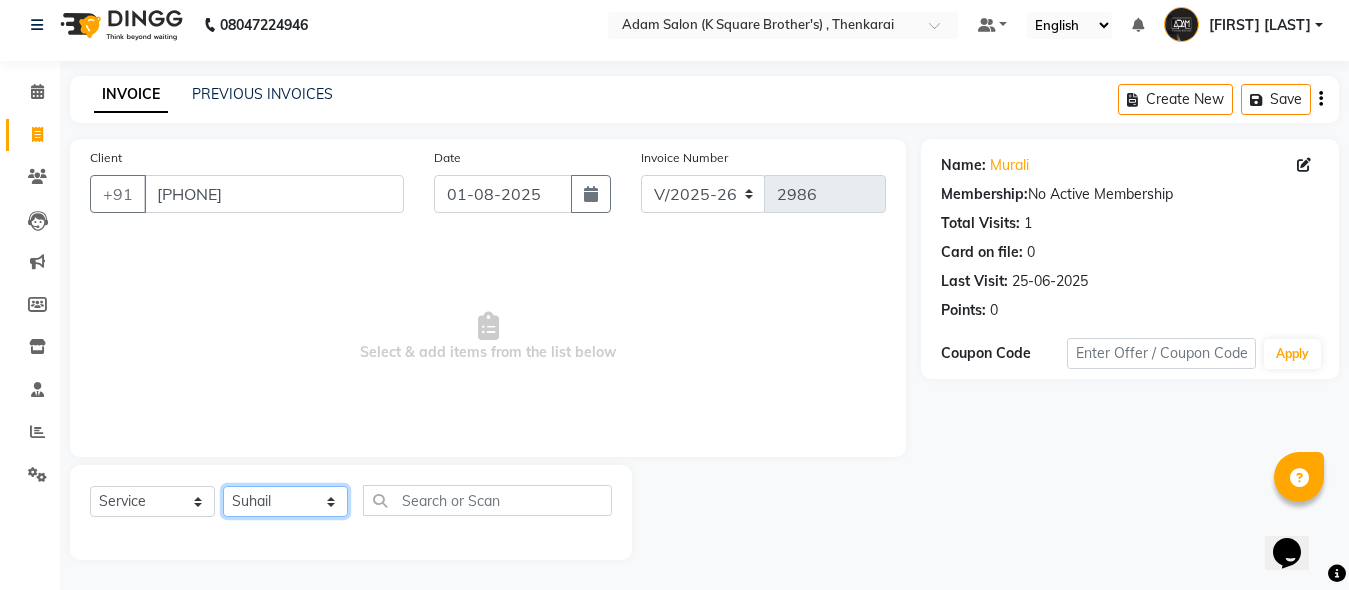 click on "Select Stylist [FIRST] [FIRST] [FIRST] [FIRST] [FIRST]" 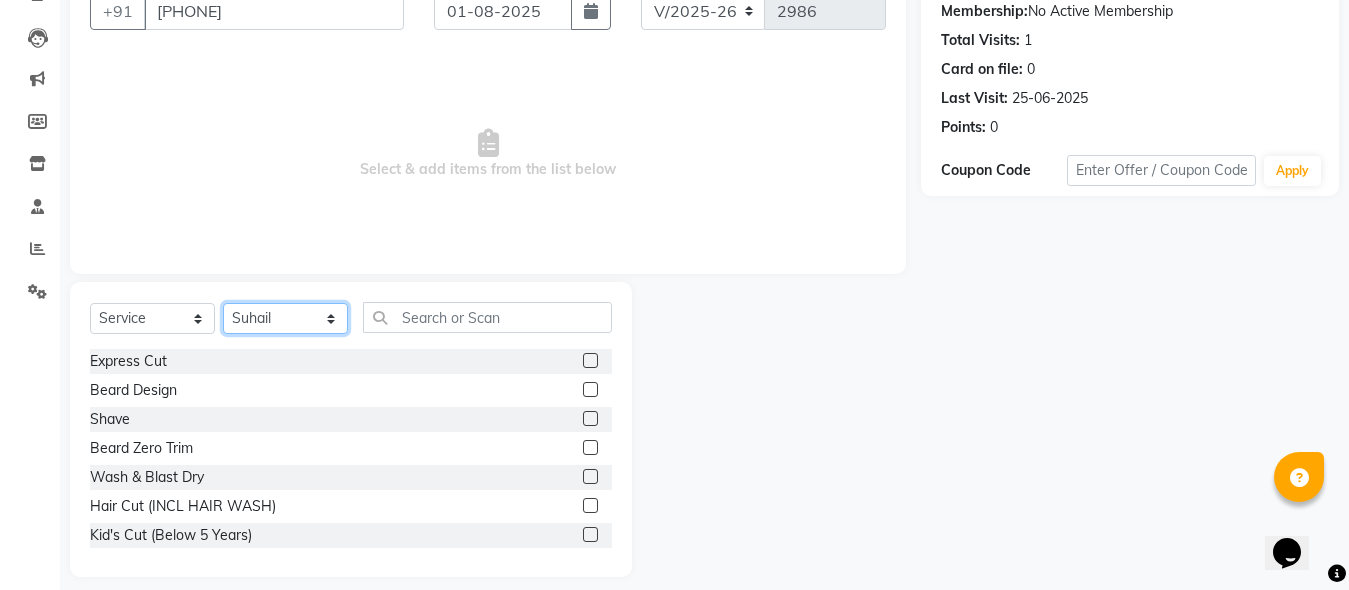scroll, scrollTop: 211, scrollLeft: 0, axis: vertical 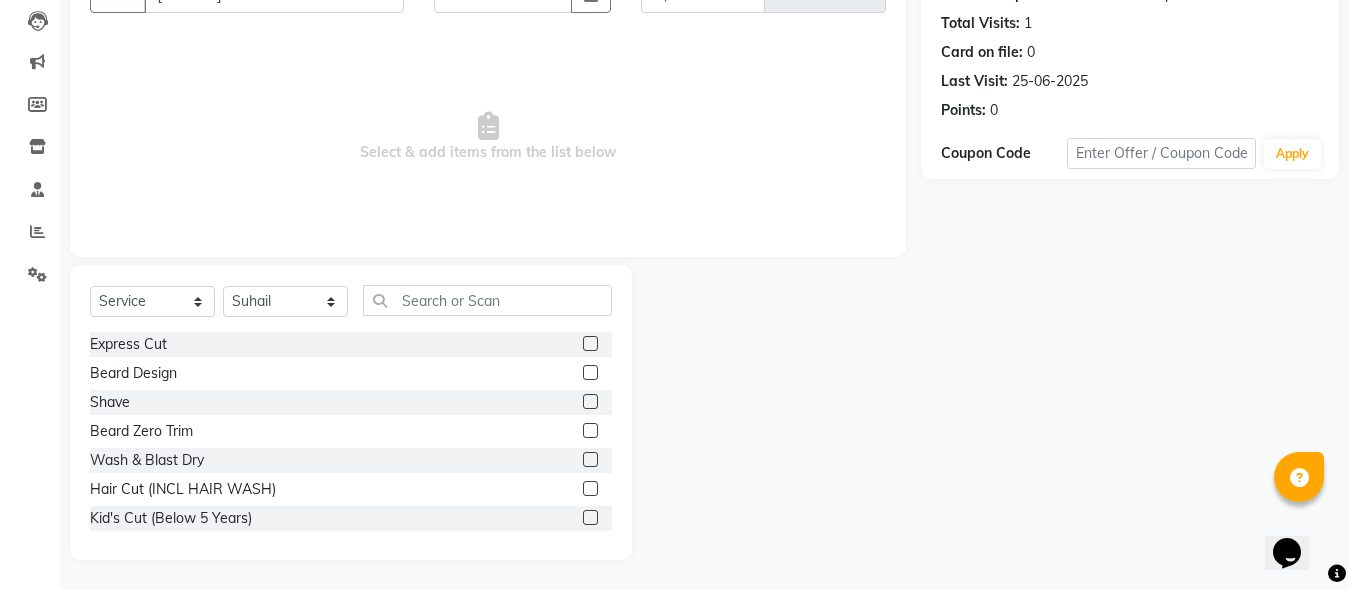click 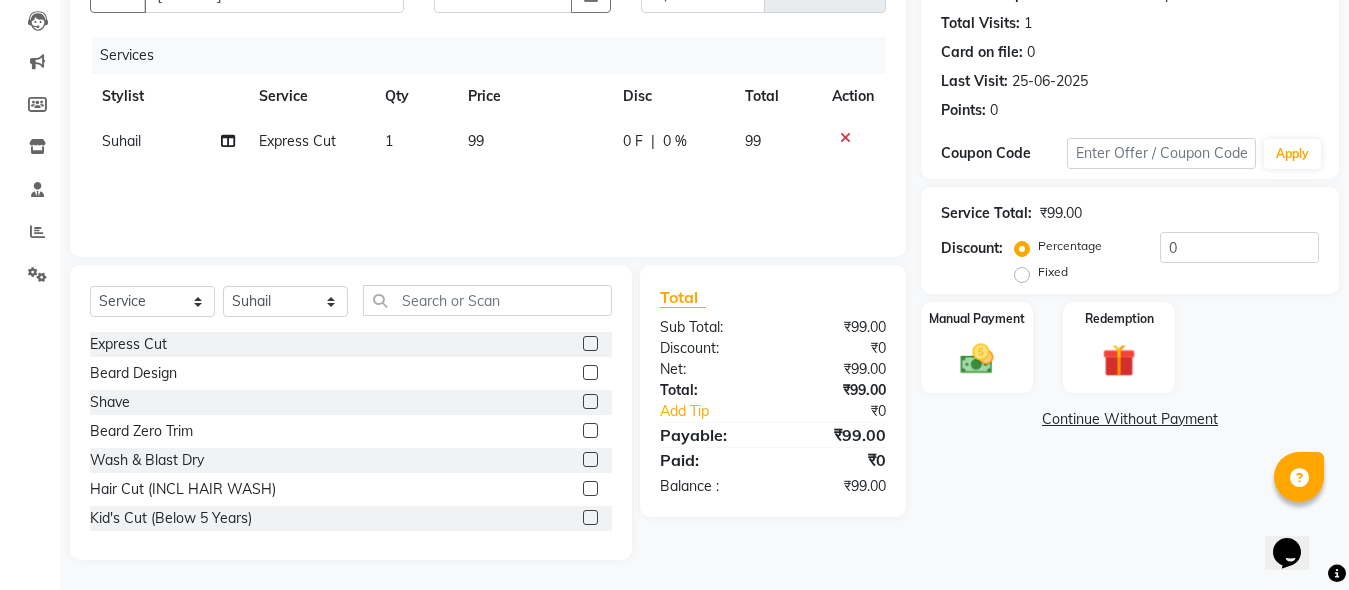 checkbox on "false" 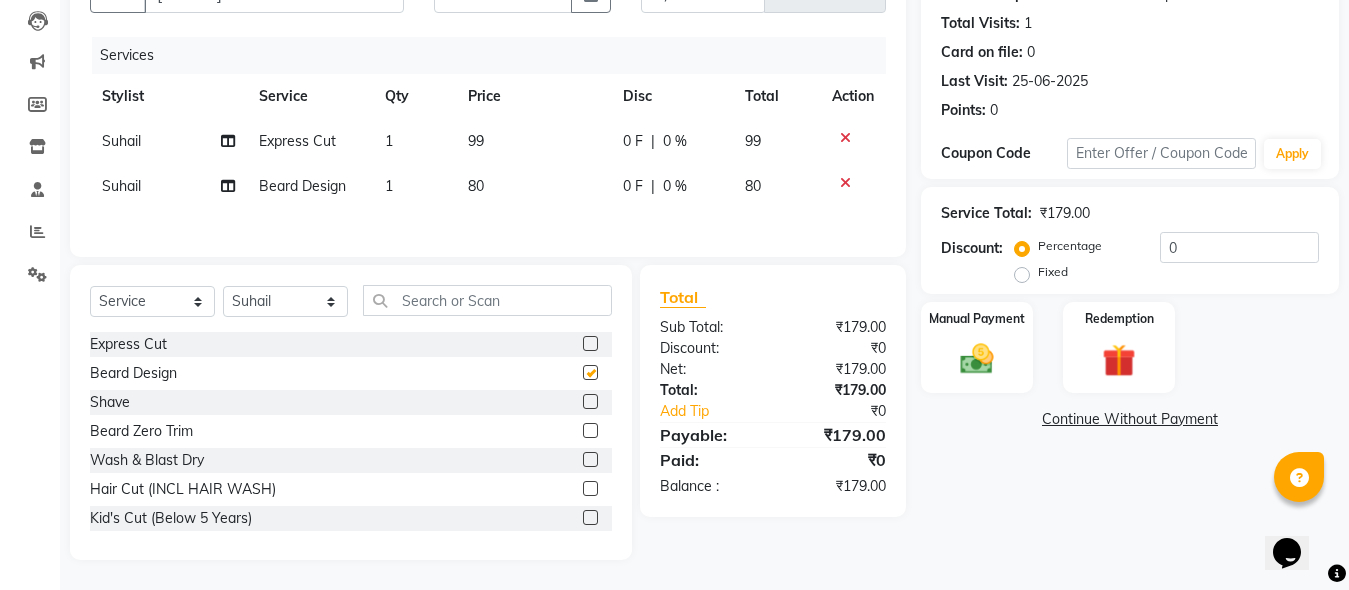 checkbox on "false" 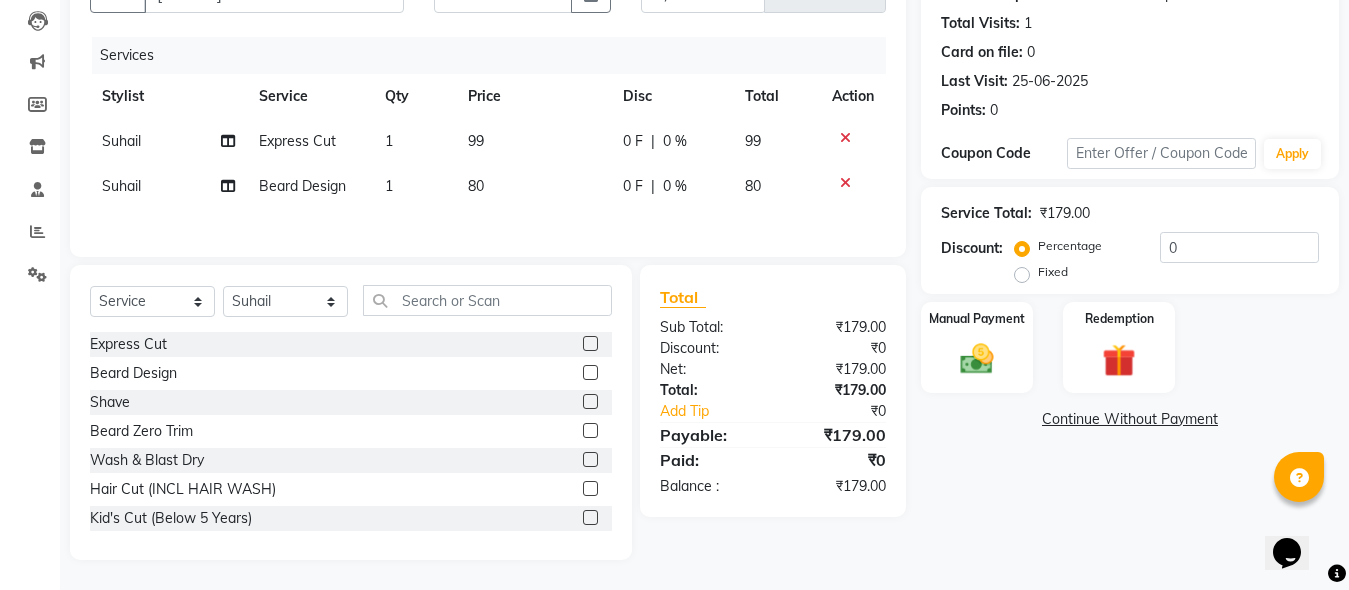 click on "Manual Payment Redemption" 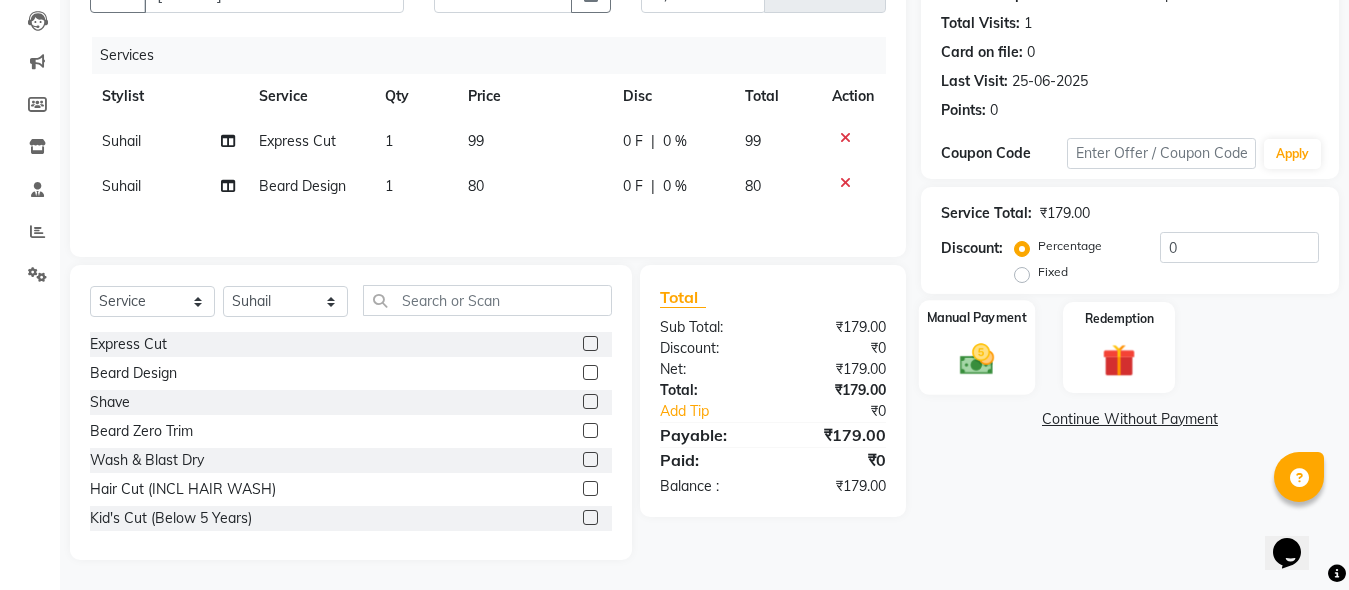 click 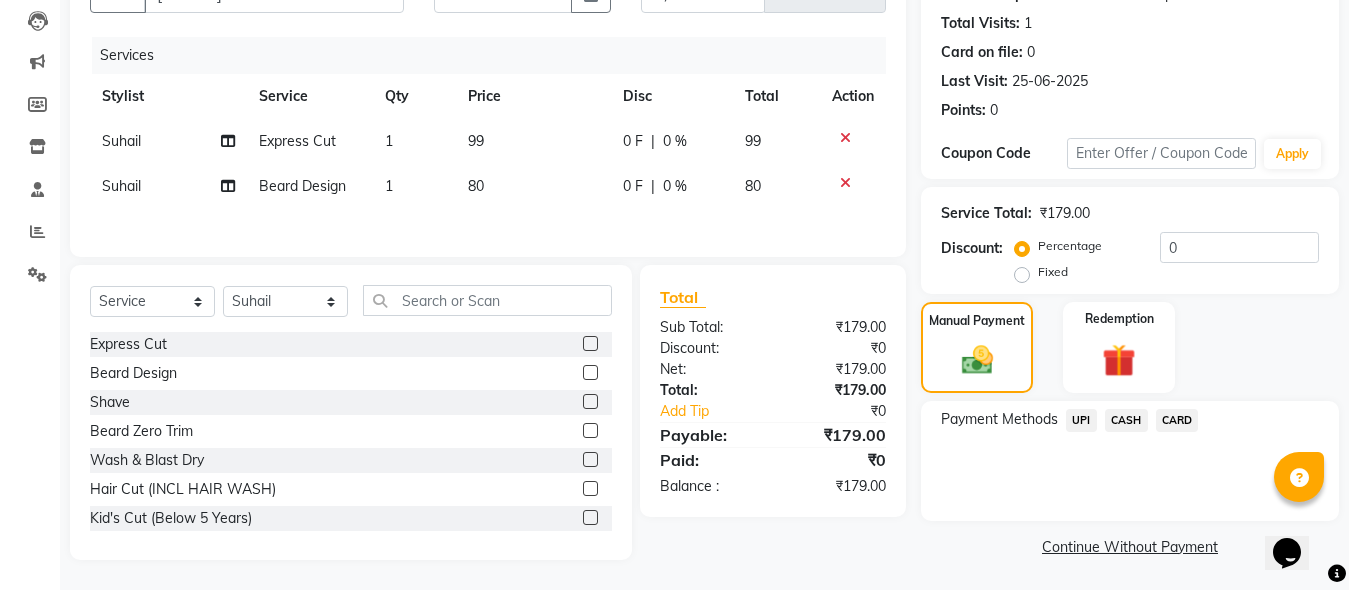click on "CASH" 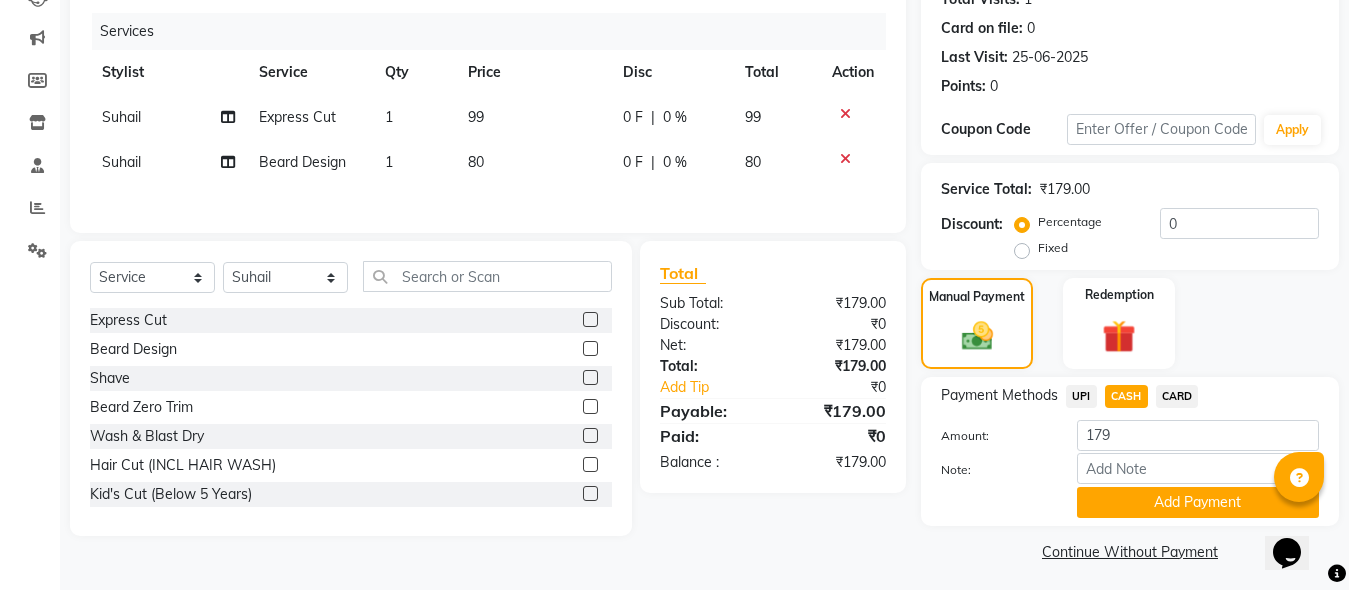 scroll, scrollTop: 242, scrollLeft: 0, axis: vertical 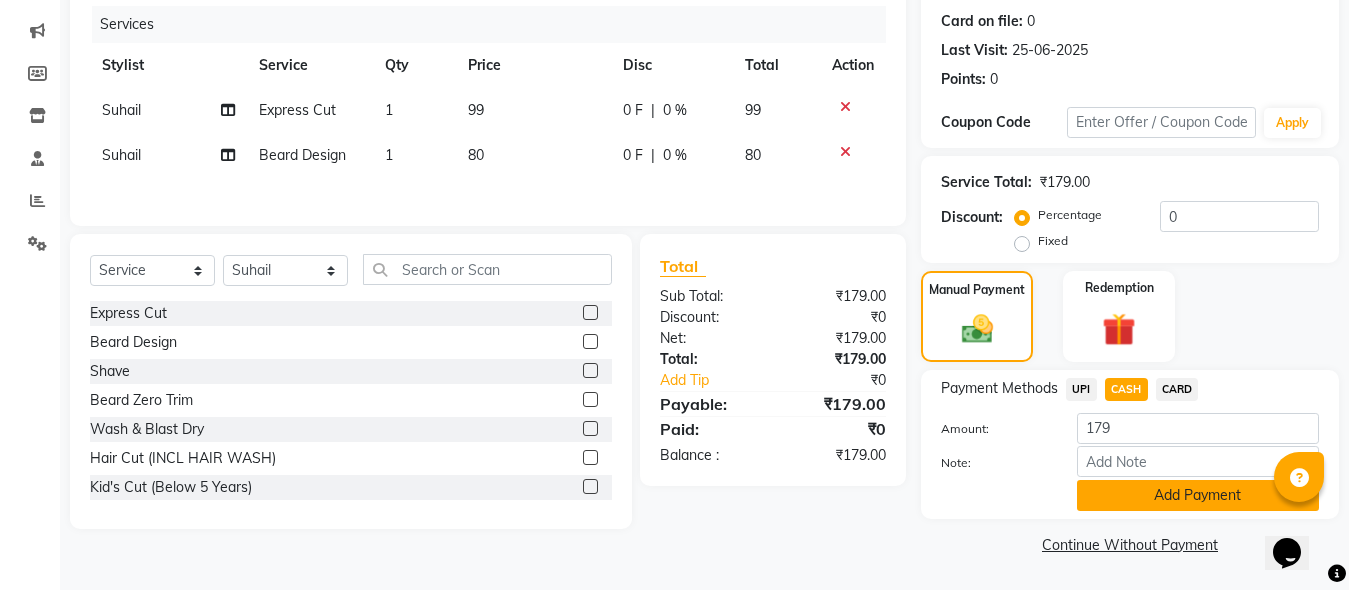 click on "Add Payment" 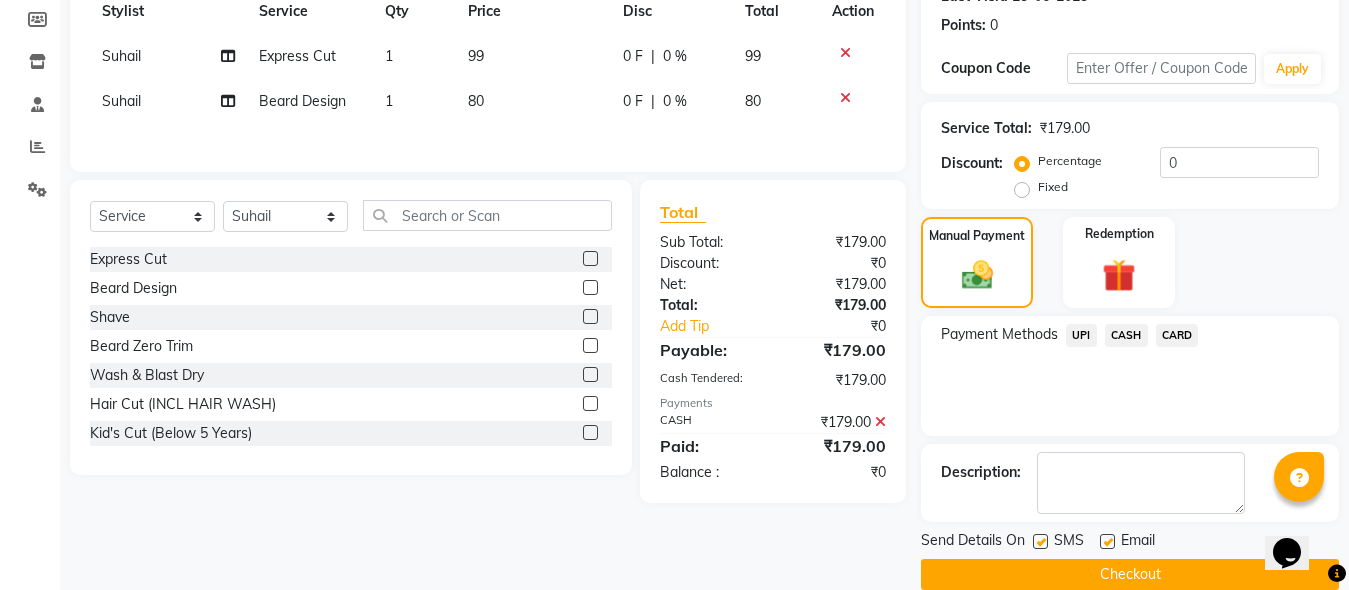 scroll, scrollTop: 326, scrollLeft: 0, axis: vertical 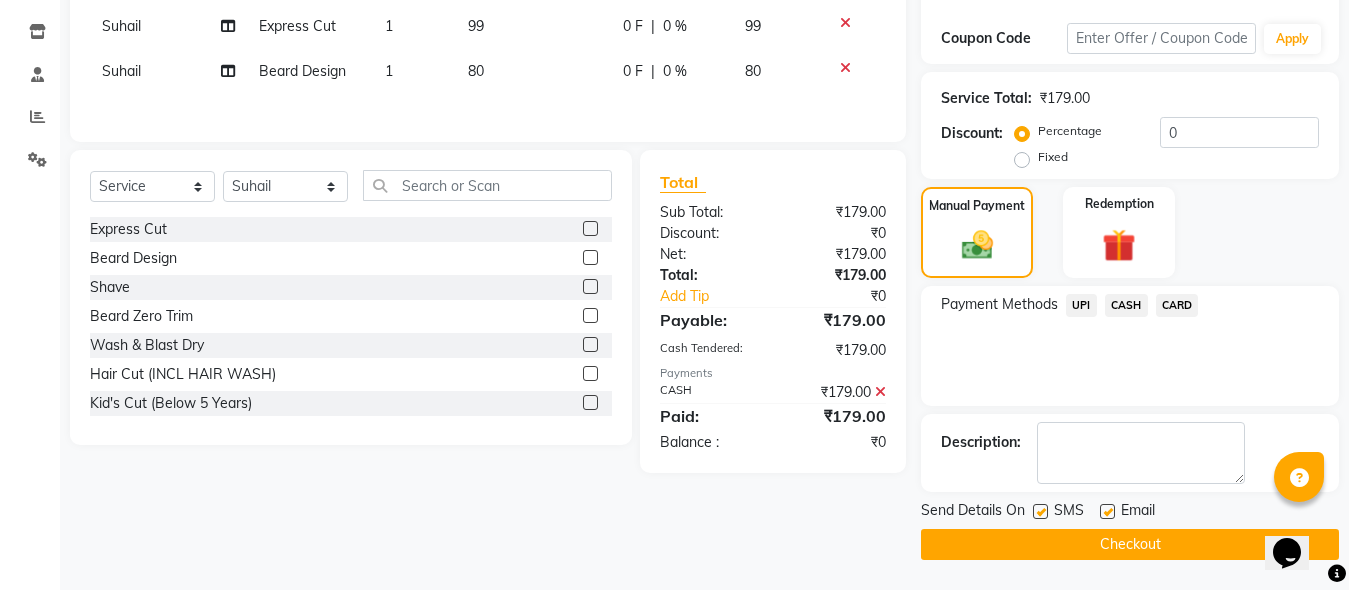 click on "Checkout" 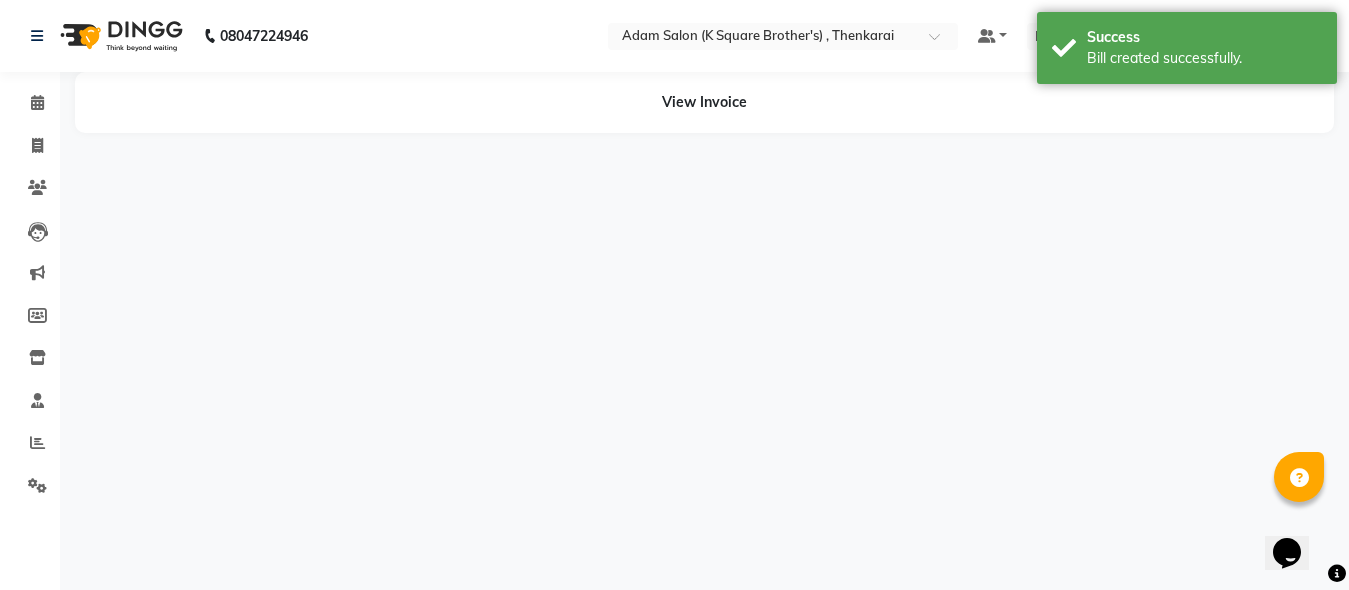 scroll, scrollTop: 0, scrollLeft: 0, axis: both 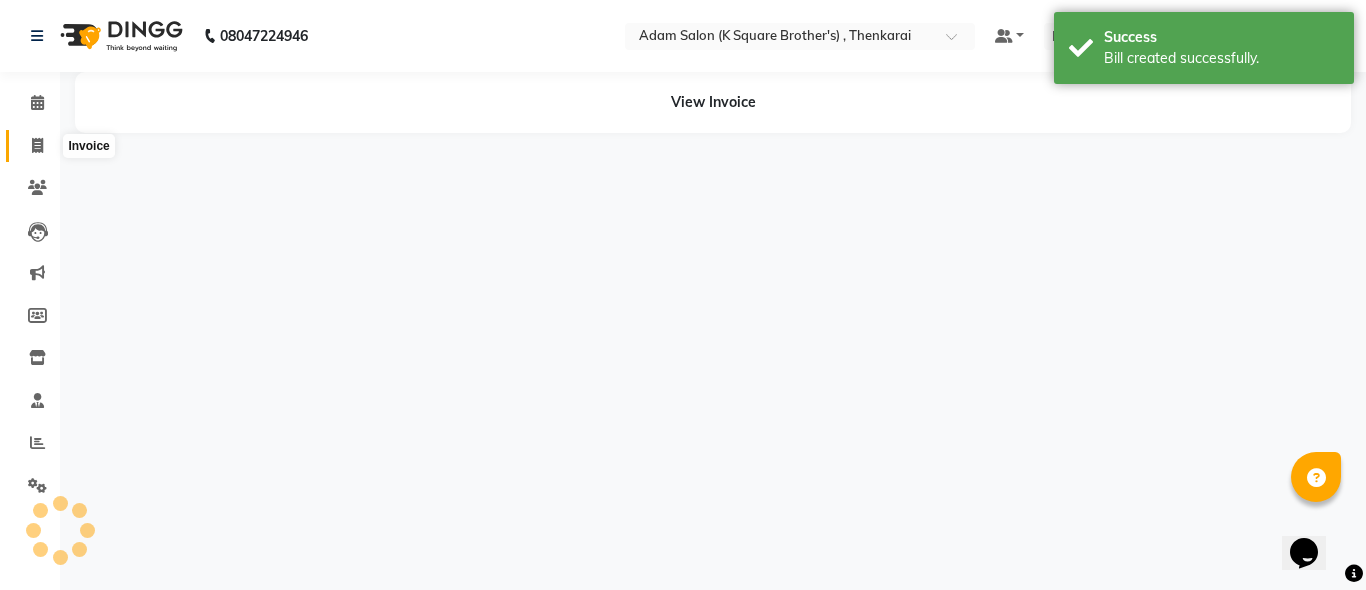 click 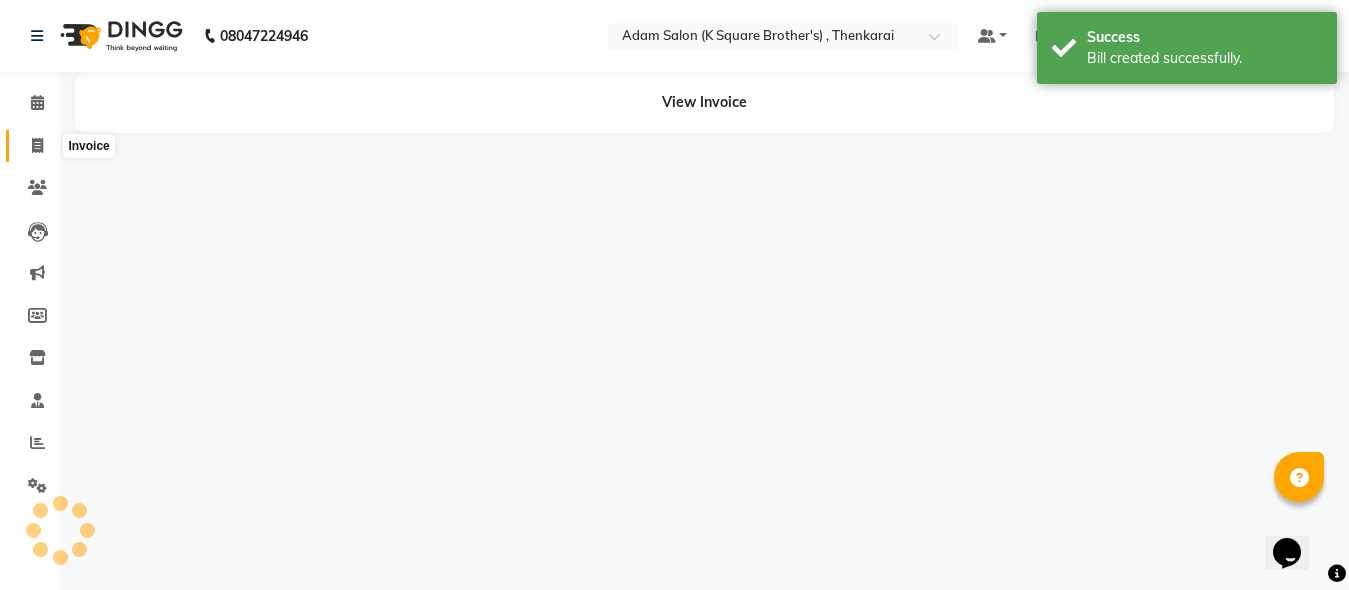 select on "service" 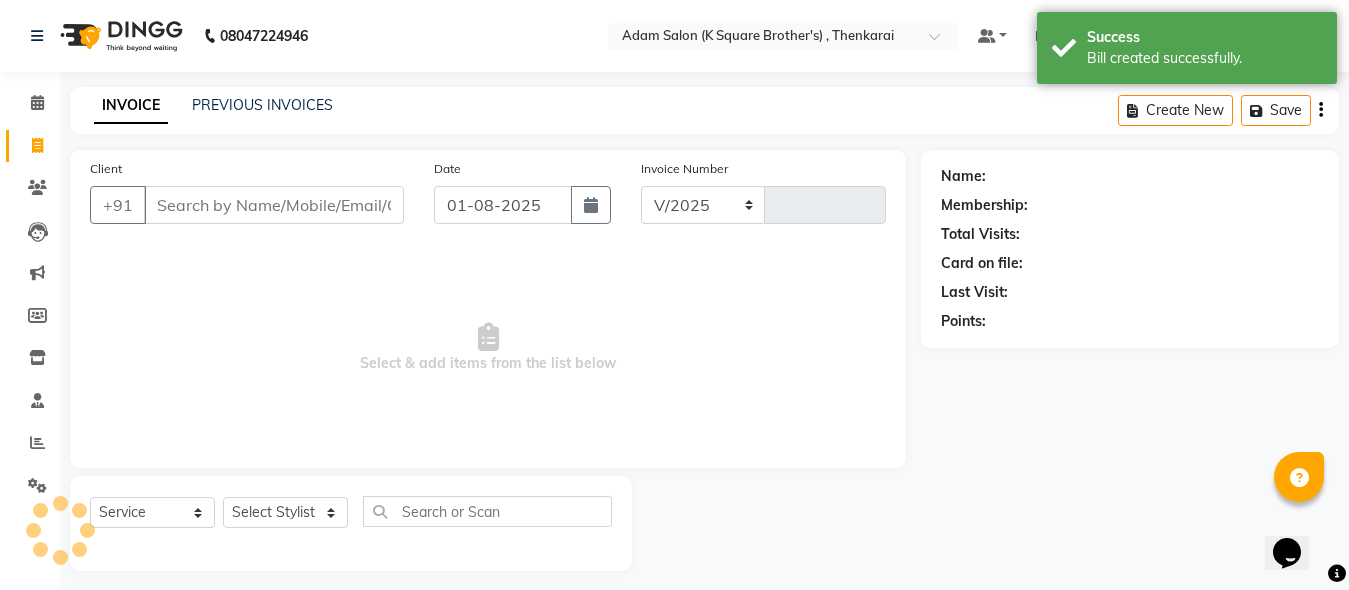 select on "8195" 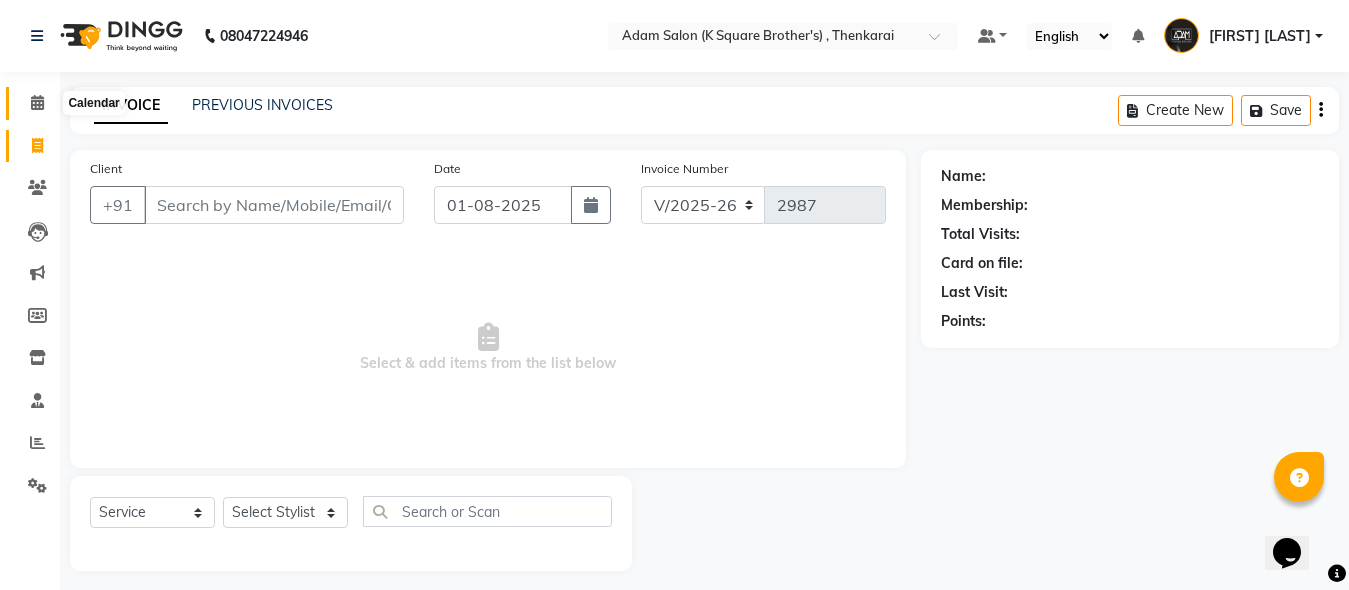 click 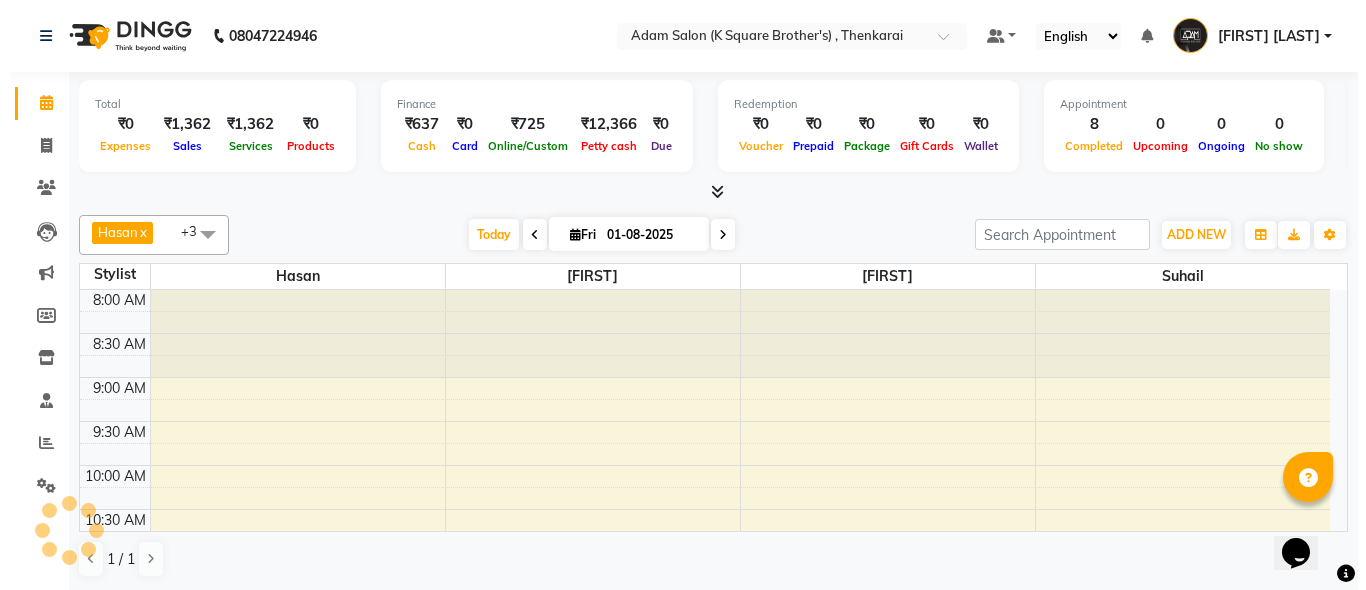 scroll, scrollTop: 0, scrollLeft: 0, axis: both 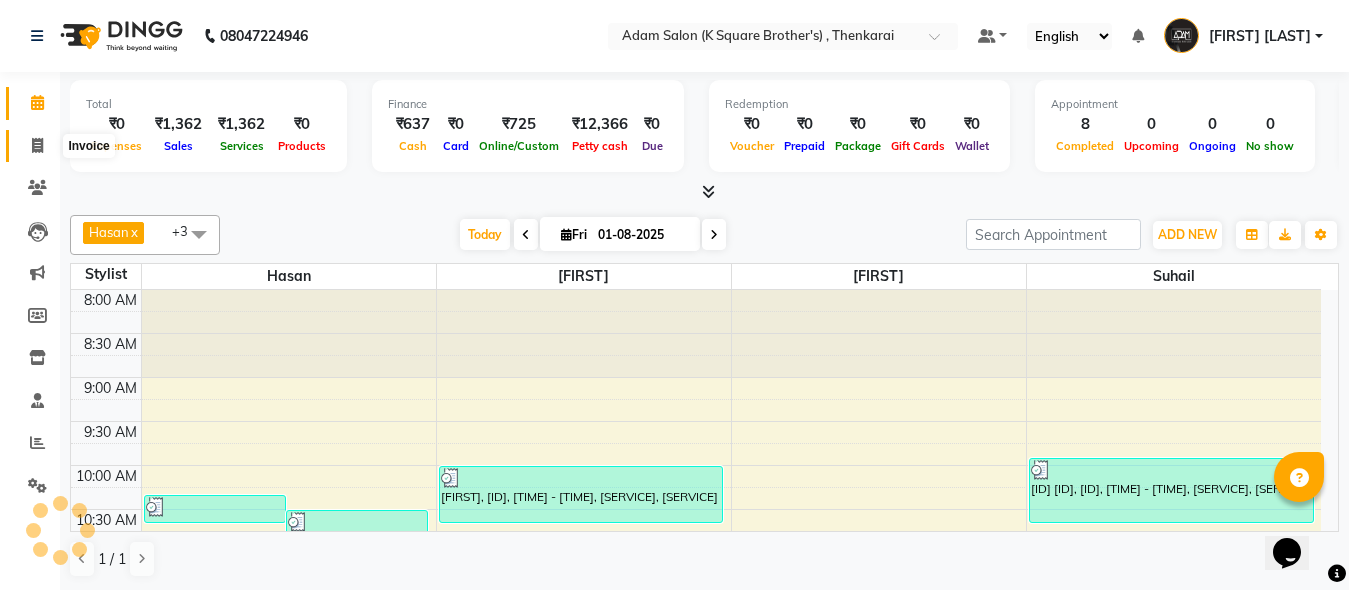 click 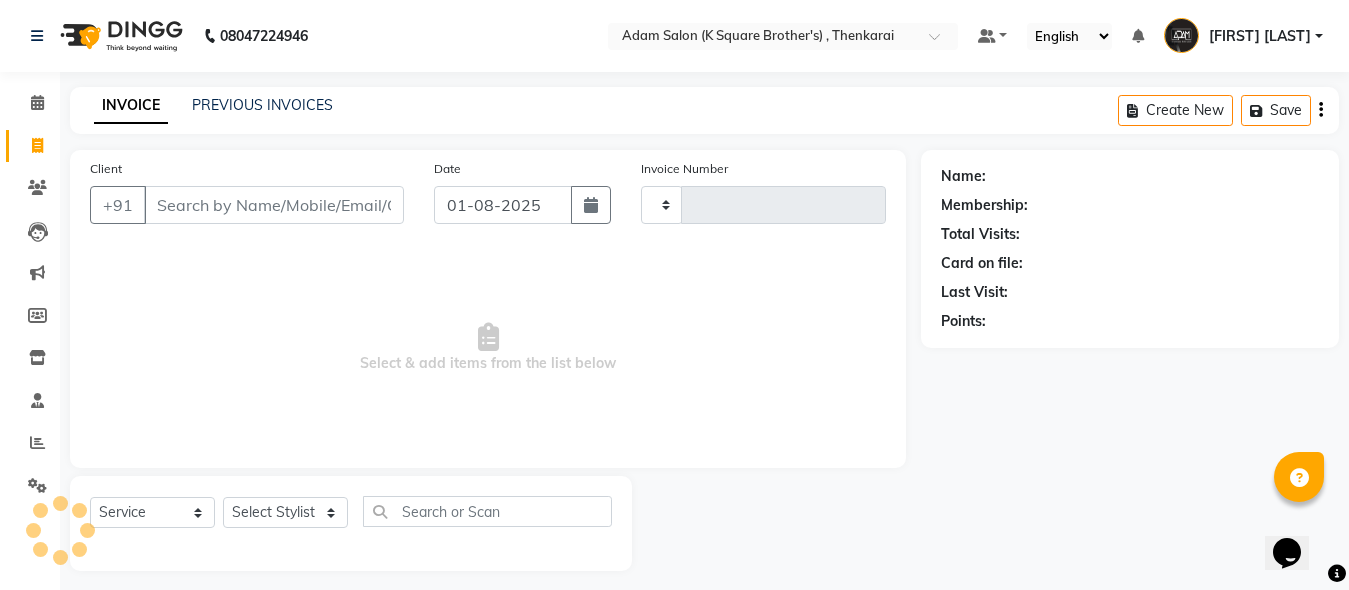 type on "2987" 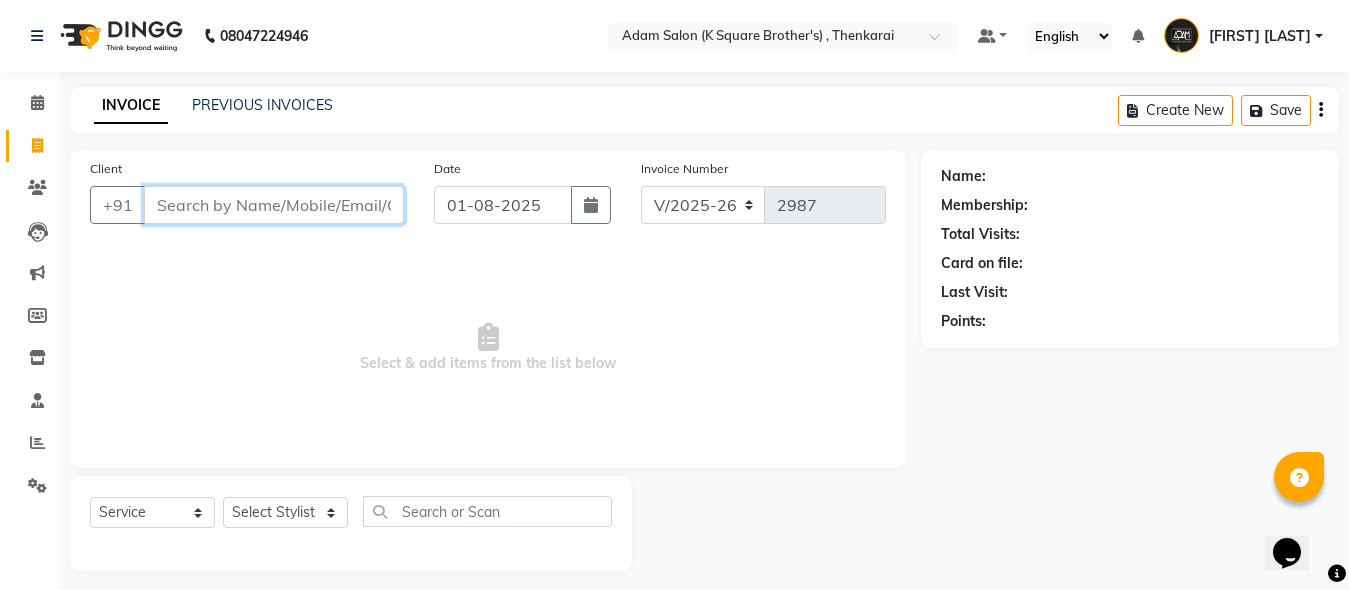 paste on "[PHONE]" 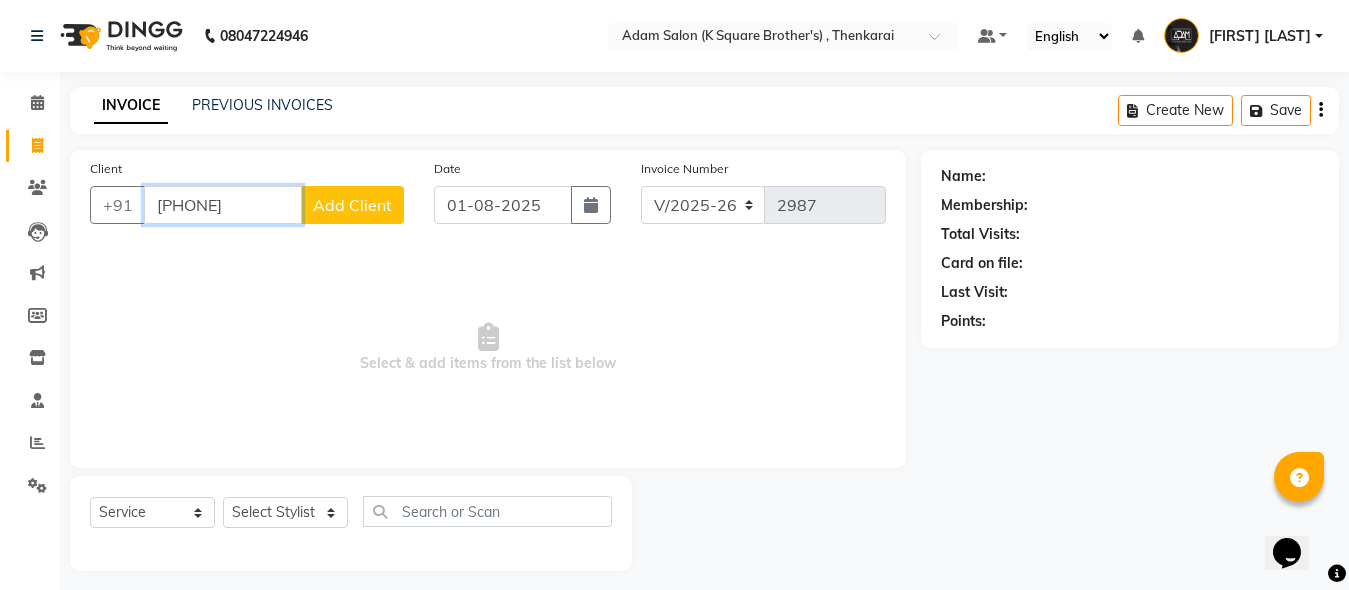 type on "[PHONE]" 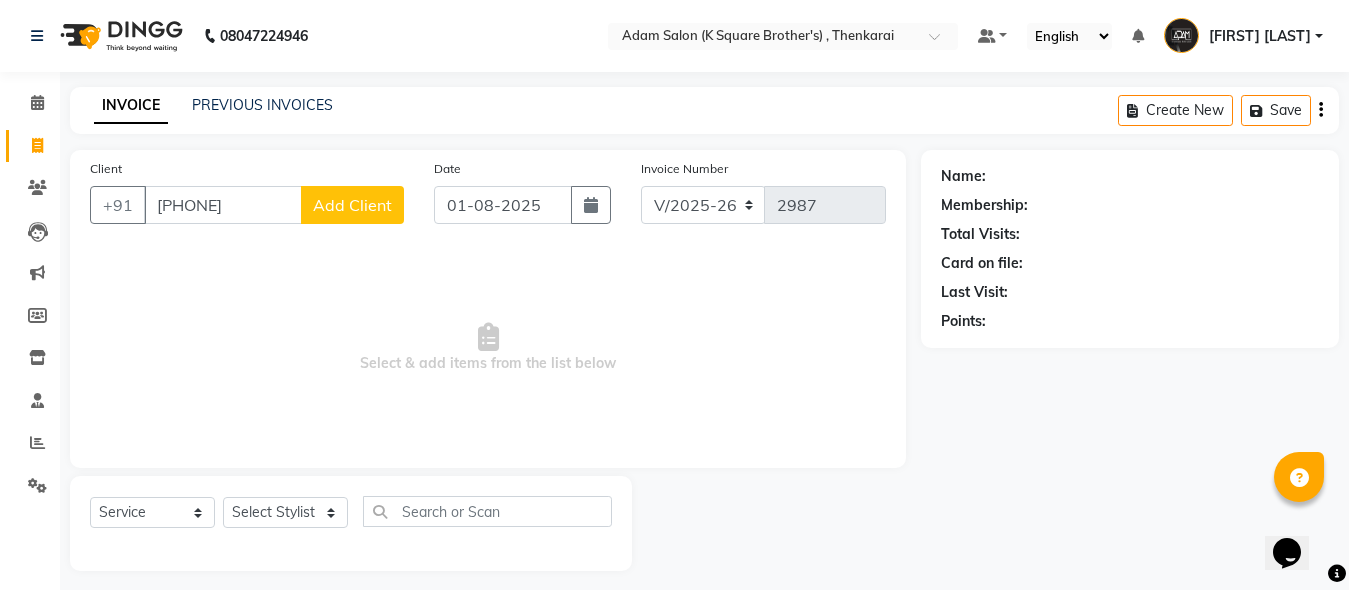 click on "Add Client" 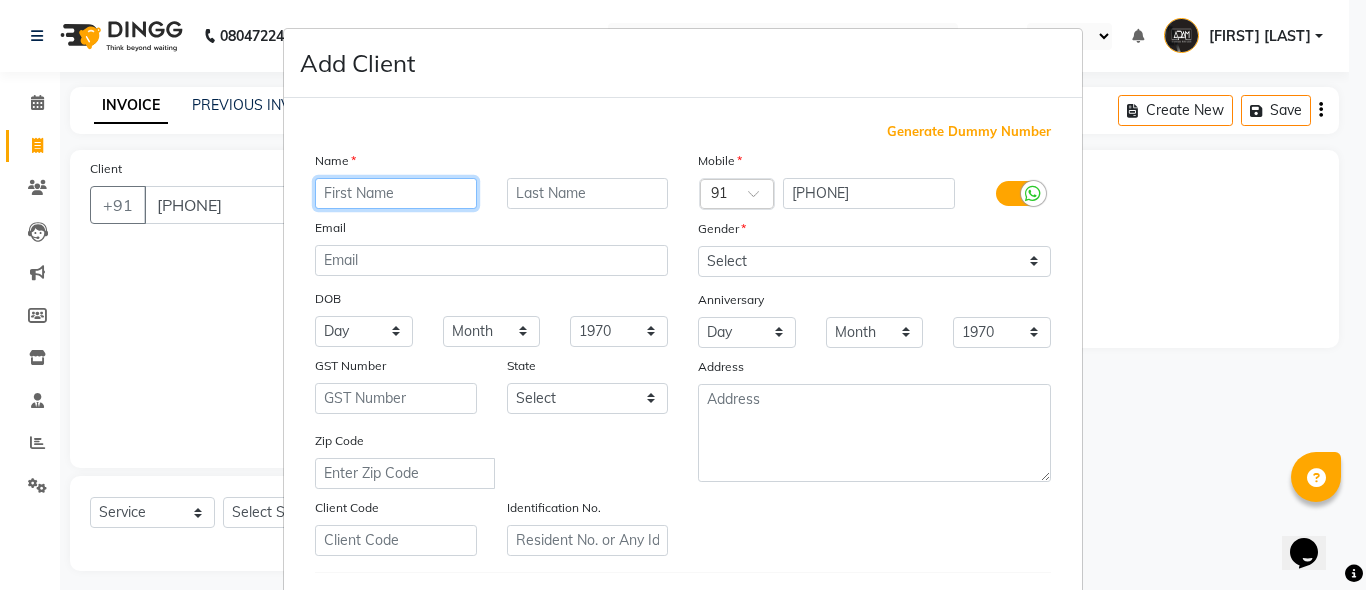 paste on "MANOJ" 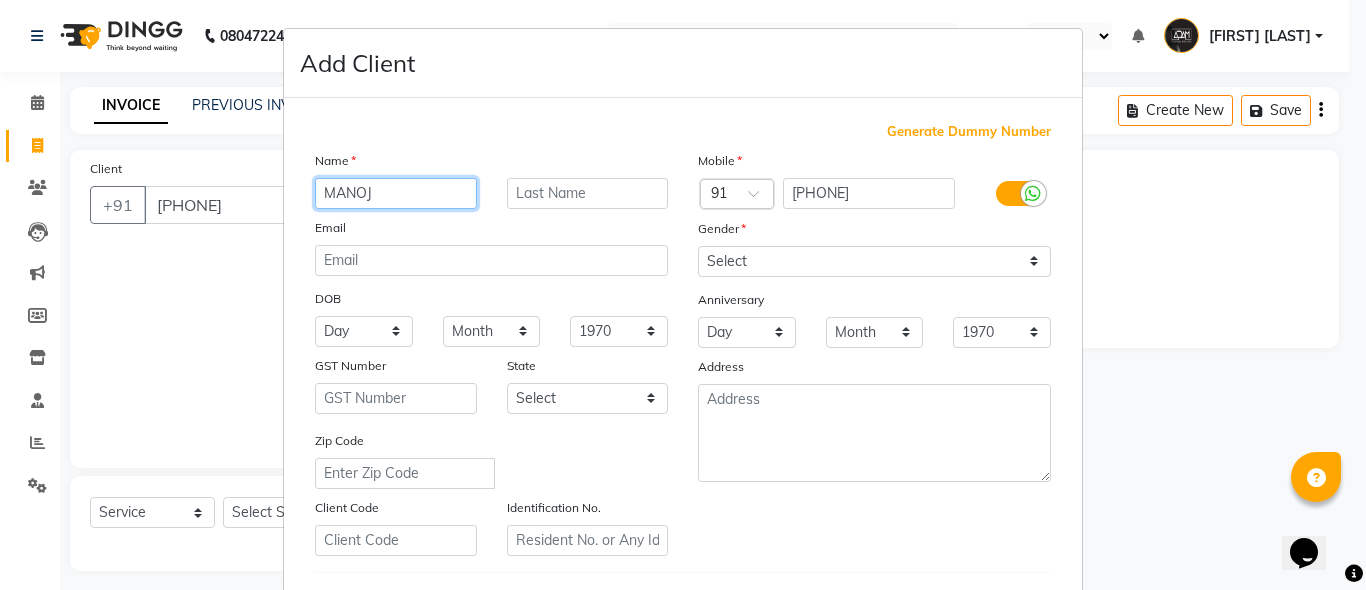 type on "MANOJ" 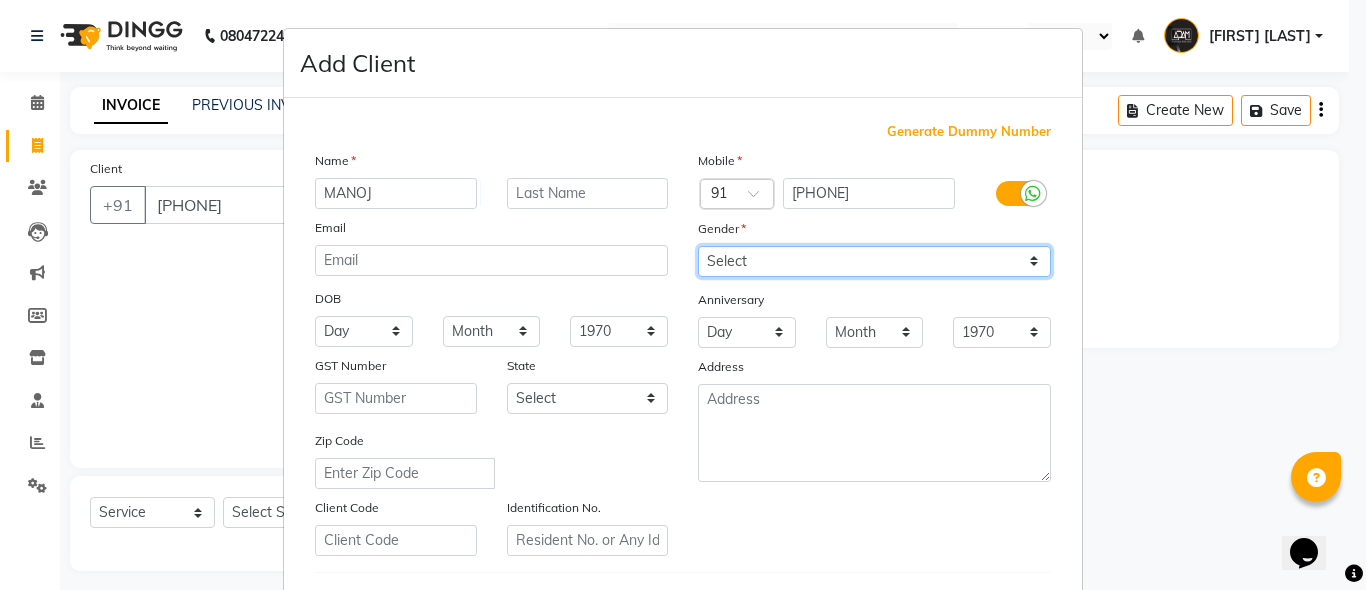 drag, startPoint x: 732, startPoint y: 258, endPoint x: 736, endPoint y: 270, distance: 12.649111 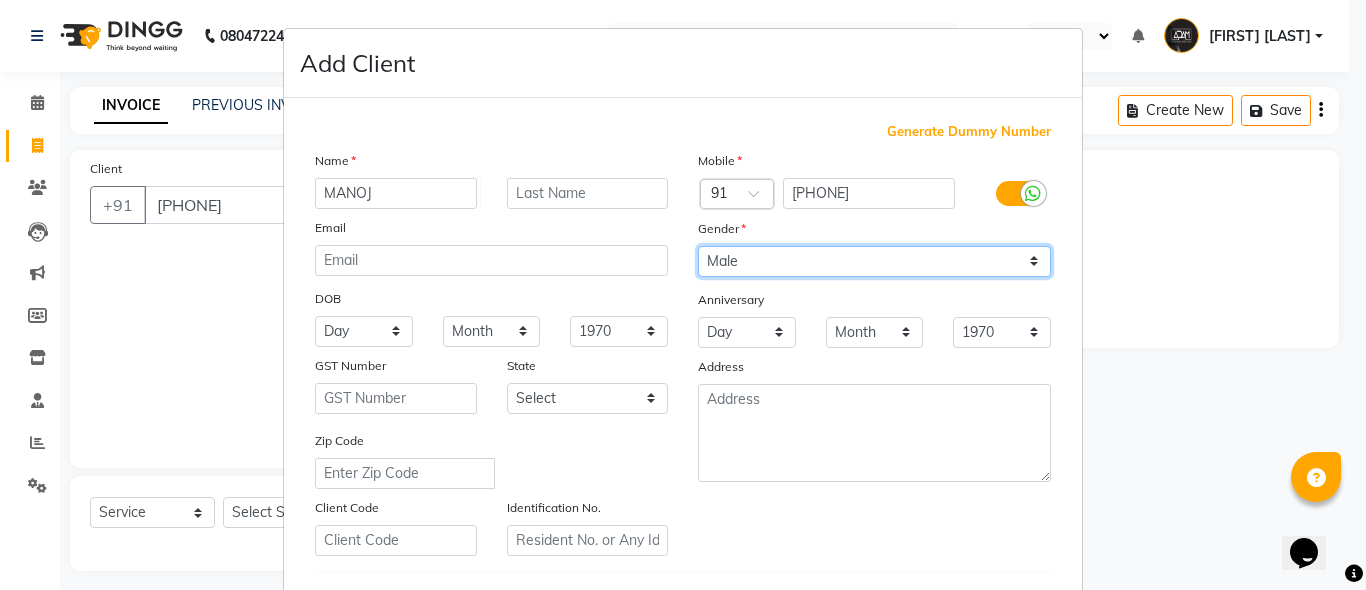 click on "Select Male Female Other Prefer Not To Say" at bounding box center [874, 261] 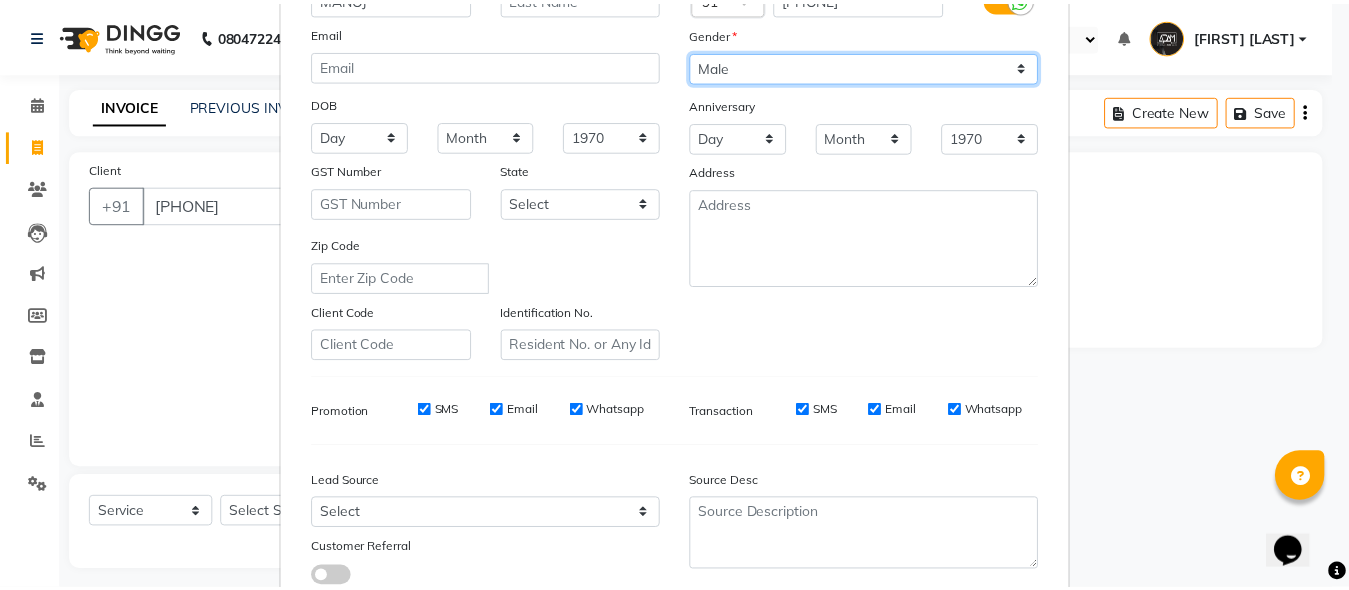 scroll, scrollTop: 300, scrollLeft: 0, axis: vertical 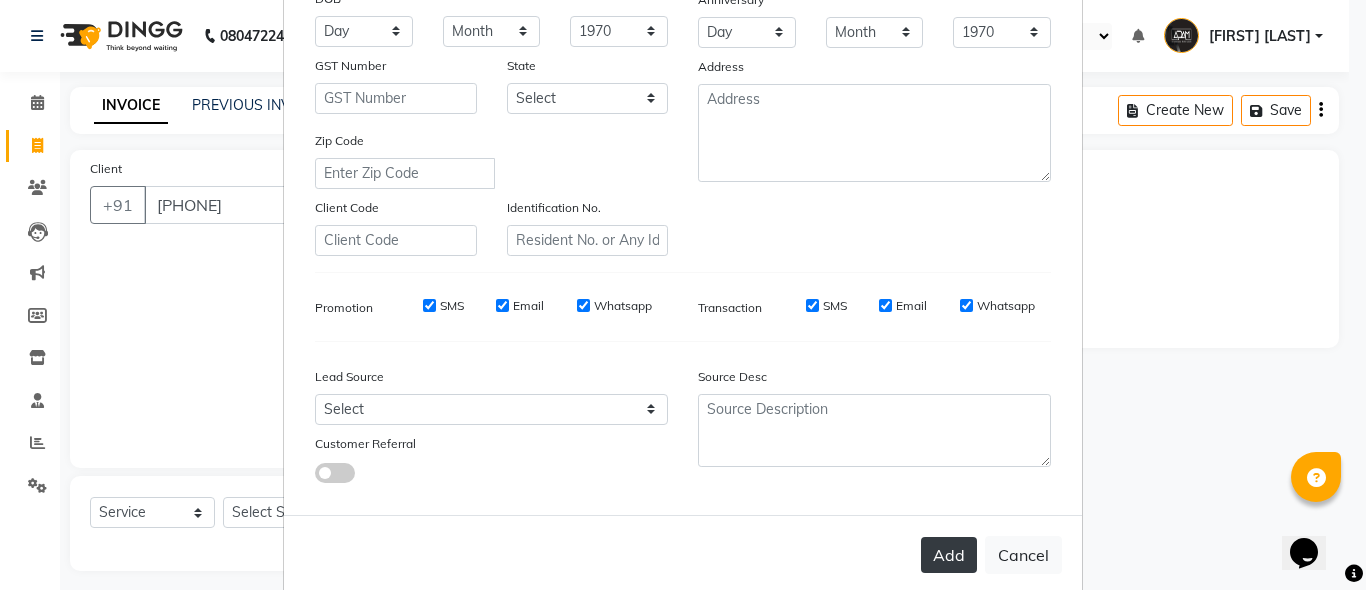 click on "Add" at bounding box center (949, 555) 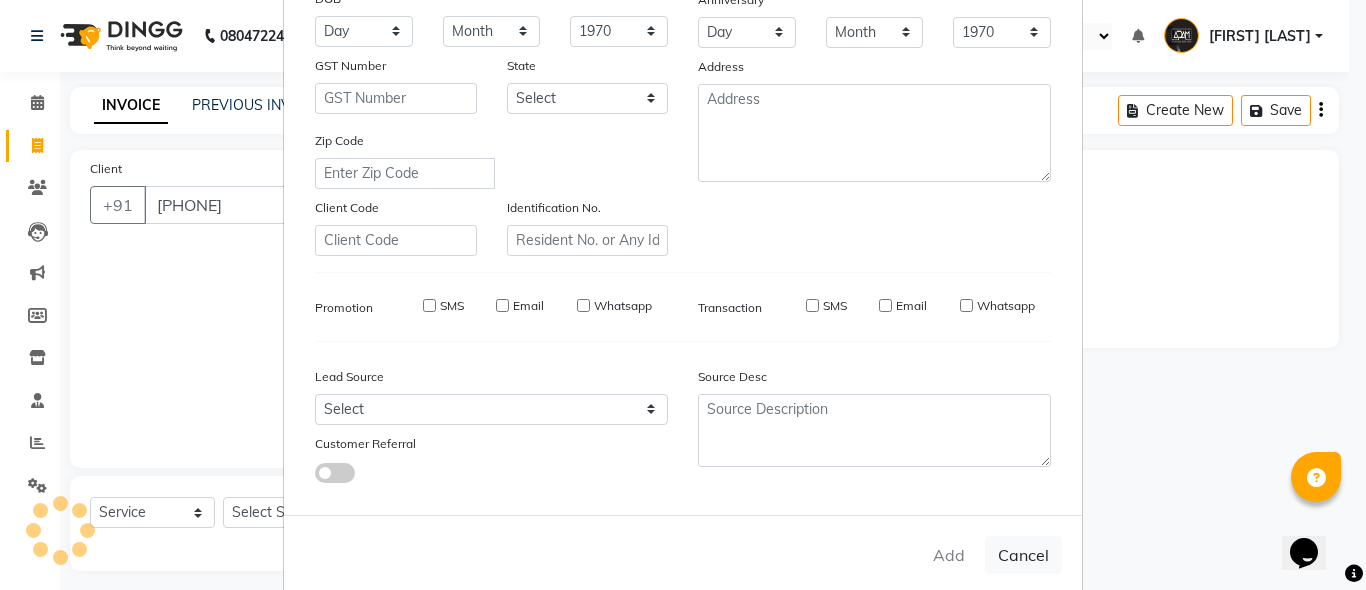 type 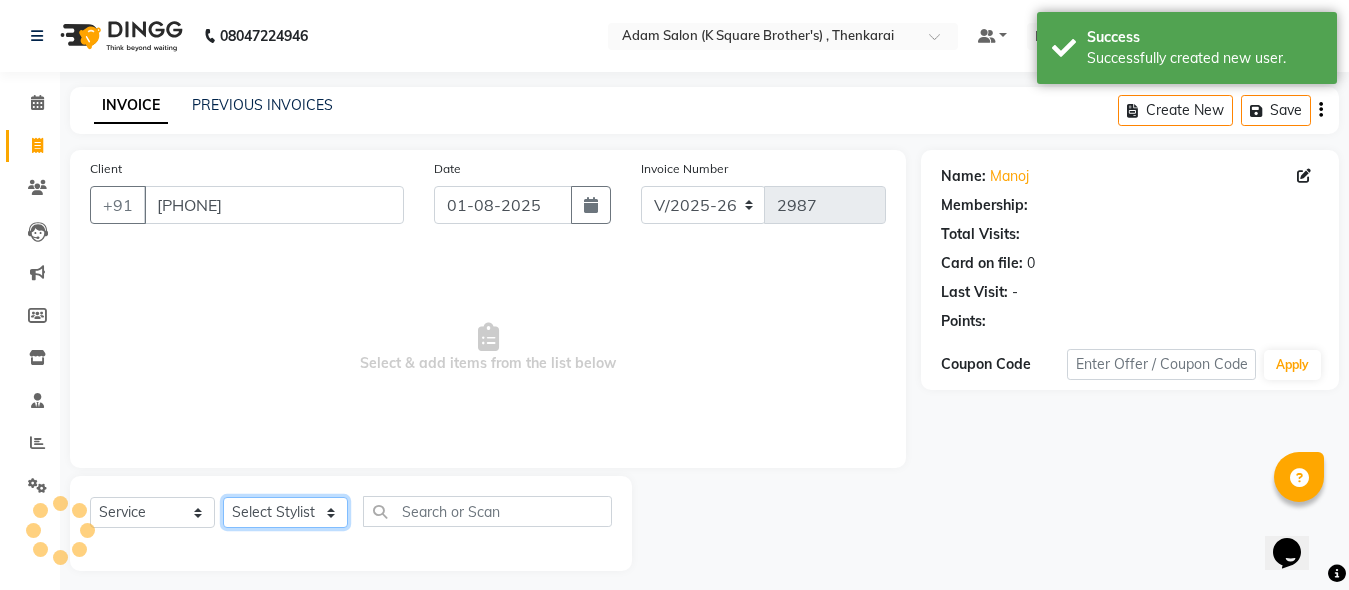 click on "Select Stylist [FIRST] [FIRST] [FIRST] [FIRST] [FIRST]" 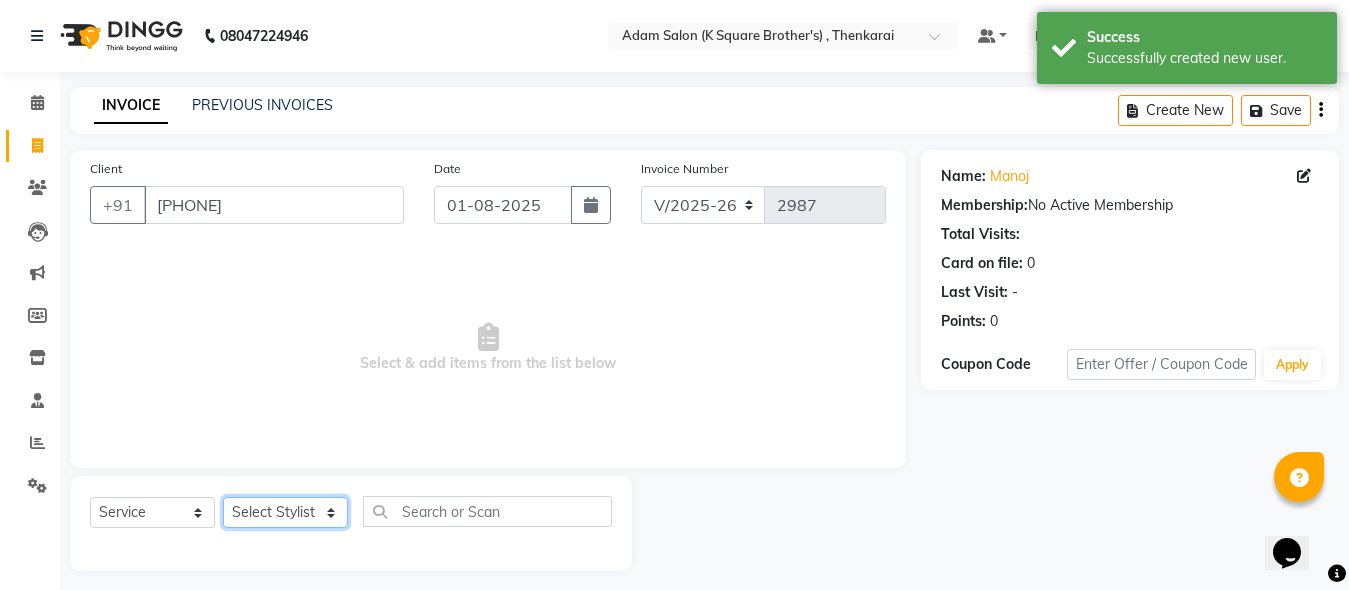 select on "78096" 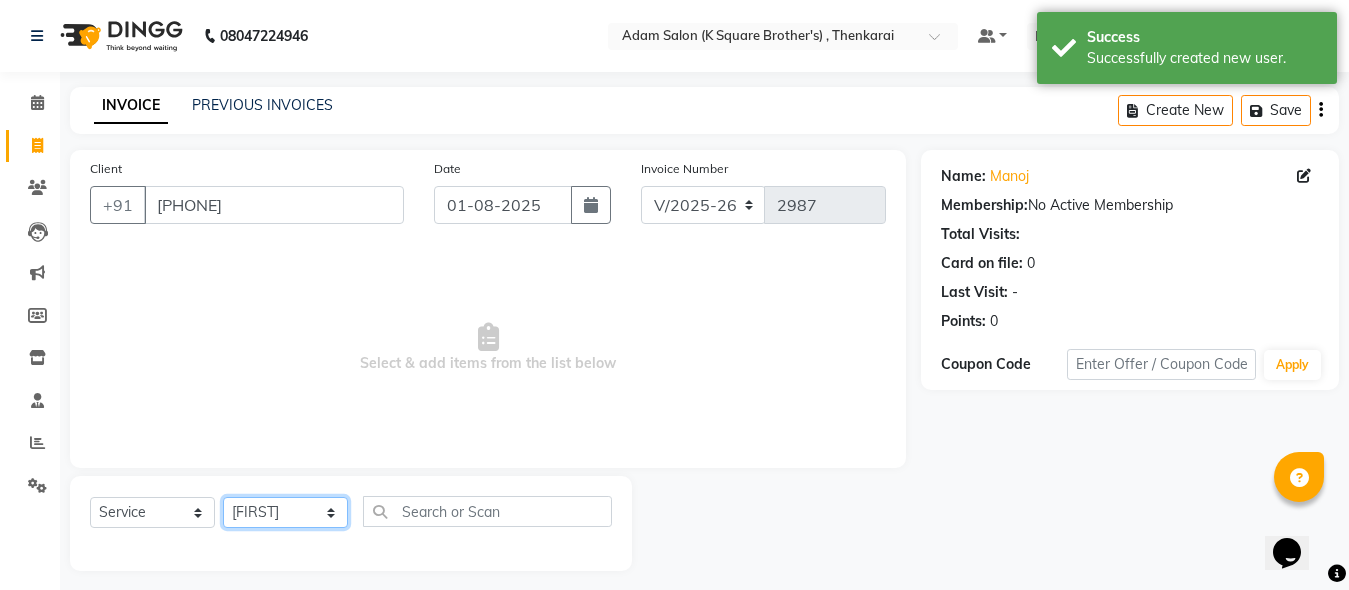 click on "Select Stylist [FIRST] [FIRST] [FIRST] [FIRST] [FIRST]" 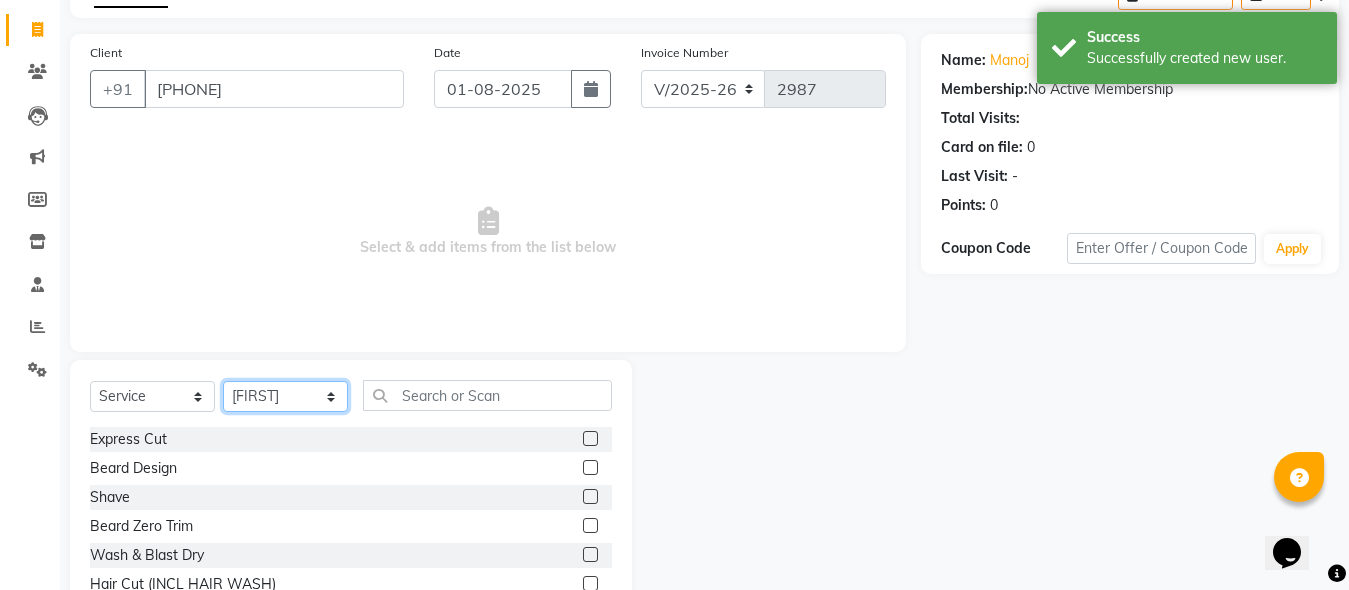 scroll, scrollTop: 211, scrollLeft: 0, axis: vertical 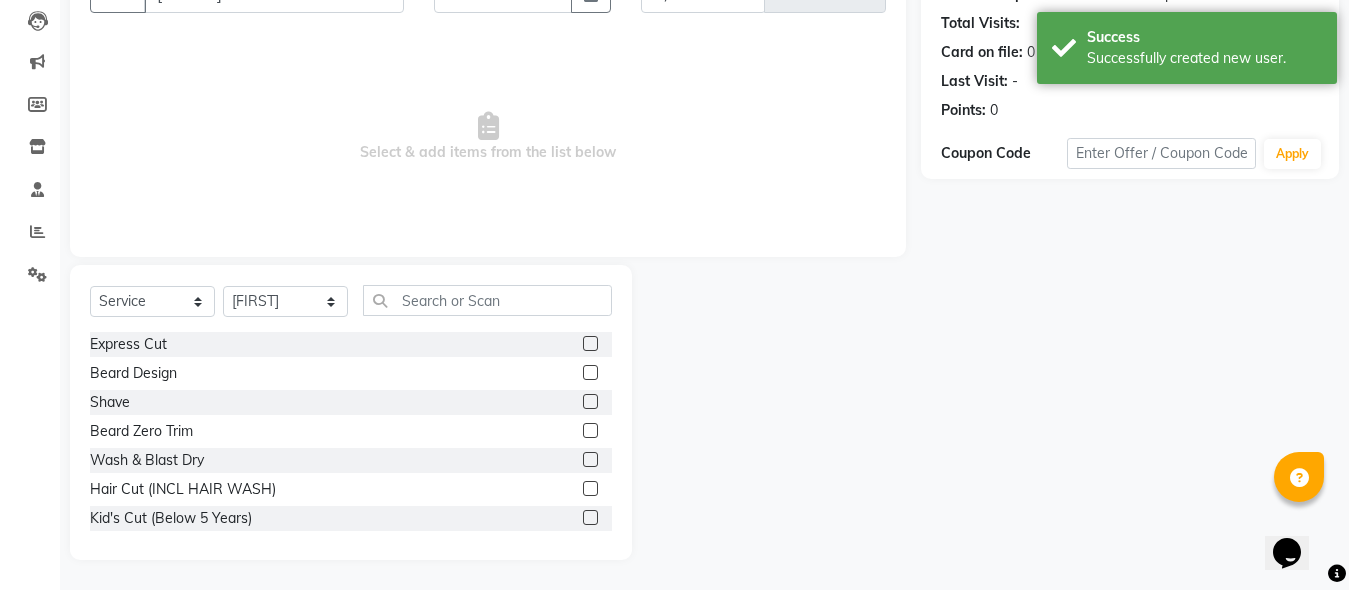 click 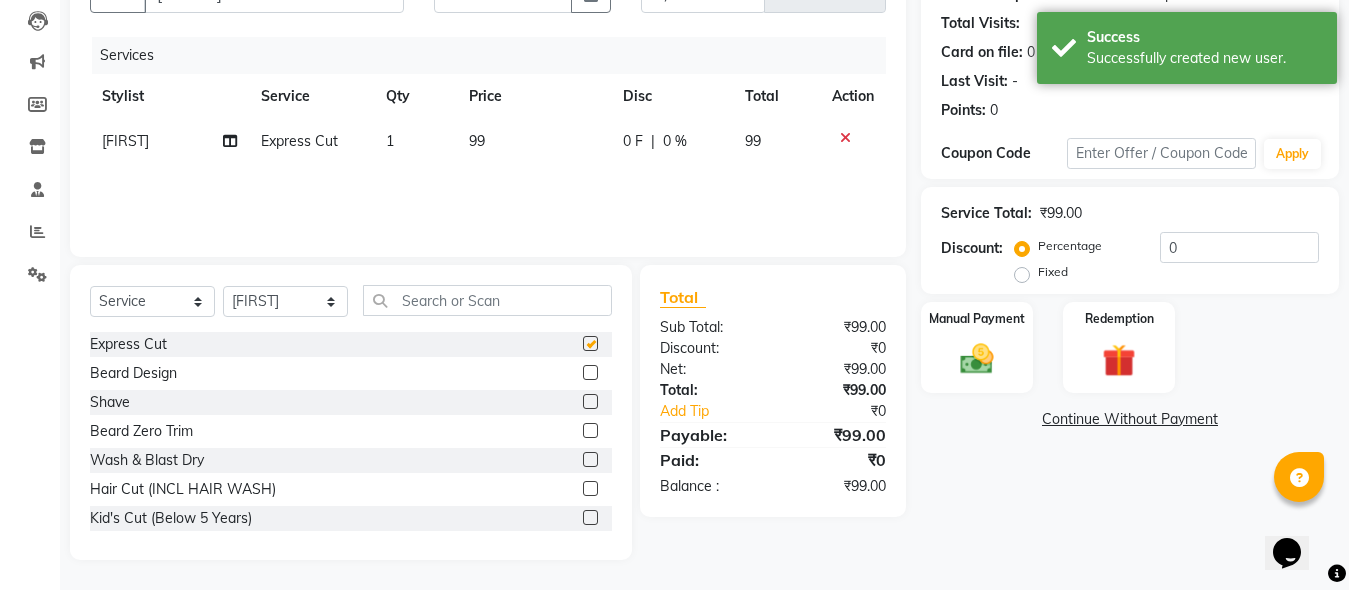 checkbox on "false" 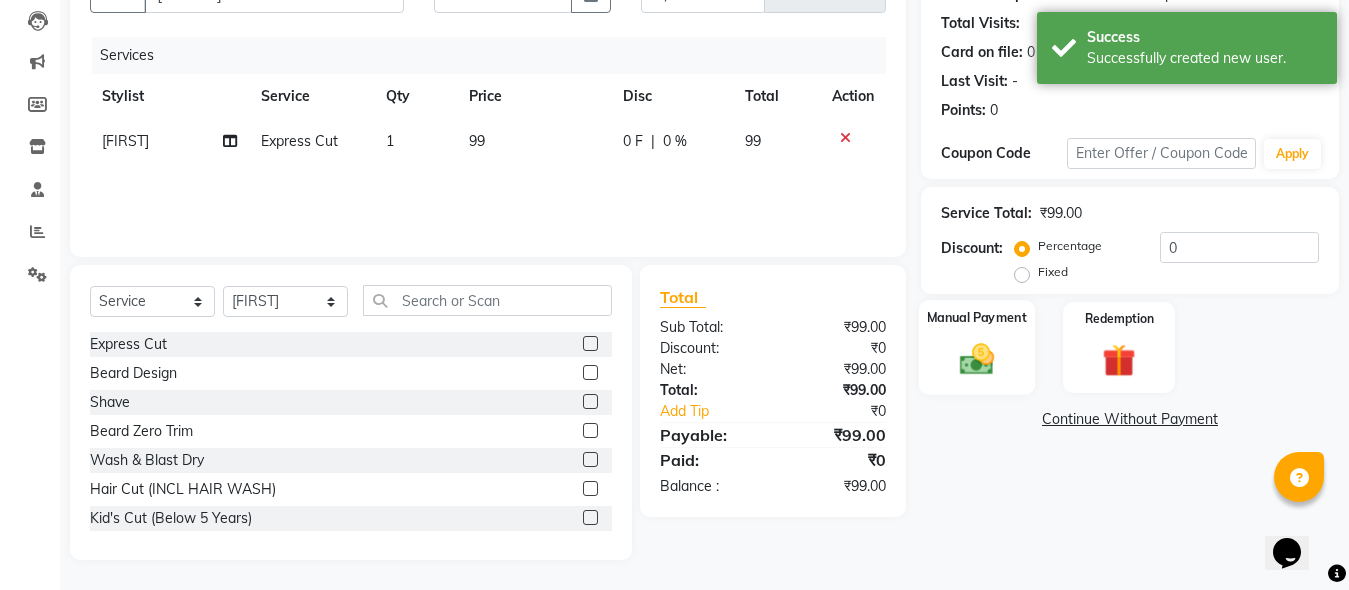 click on "Manual Payment" 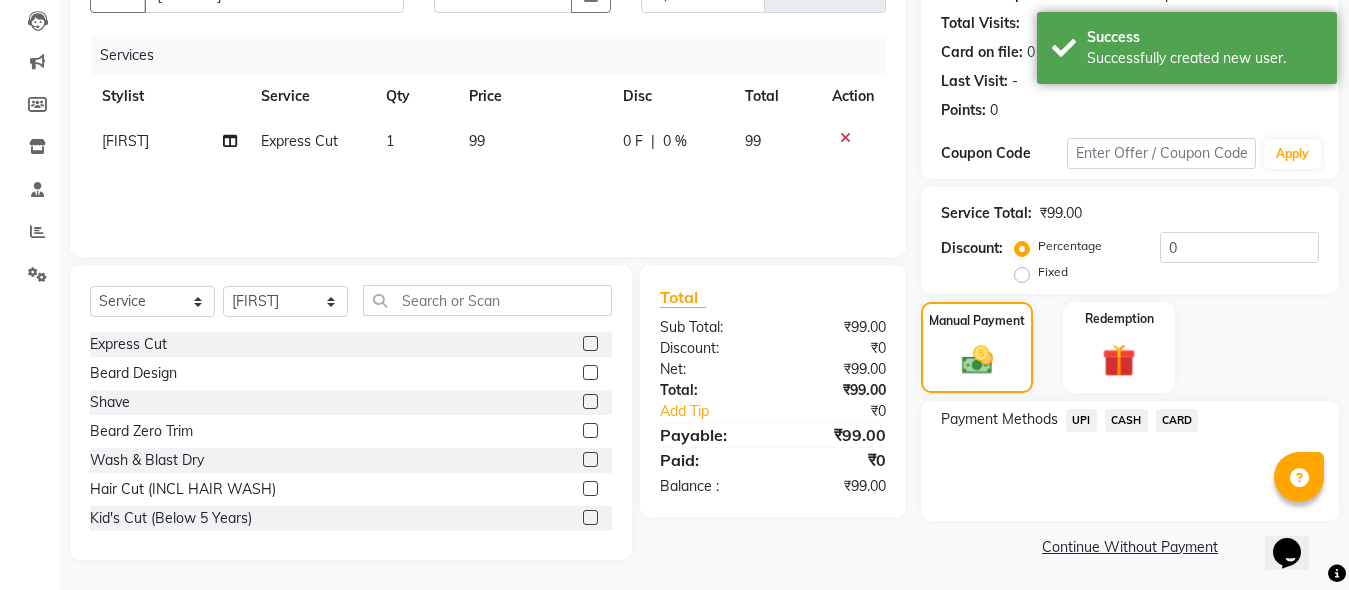 click on "Payment Methods  UPI   CASH   CARD" 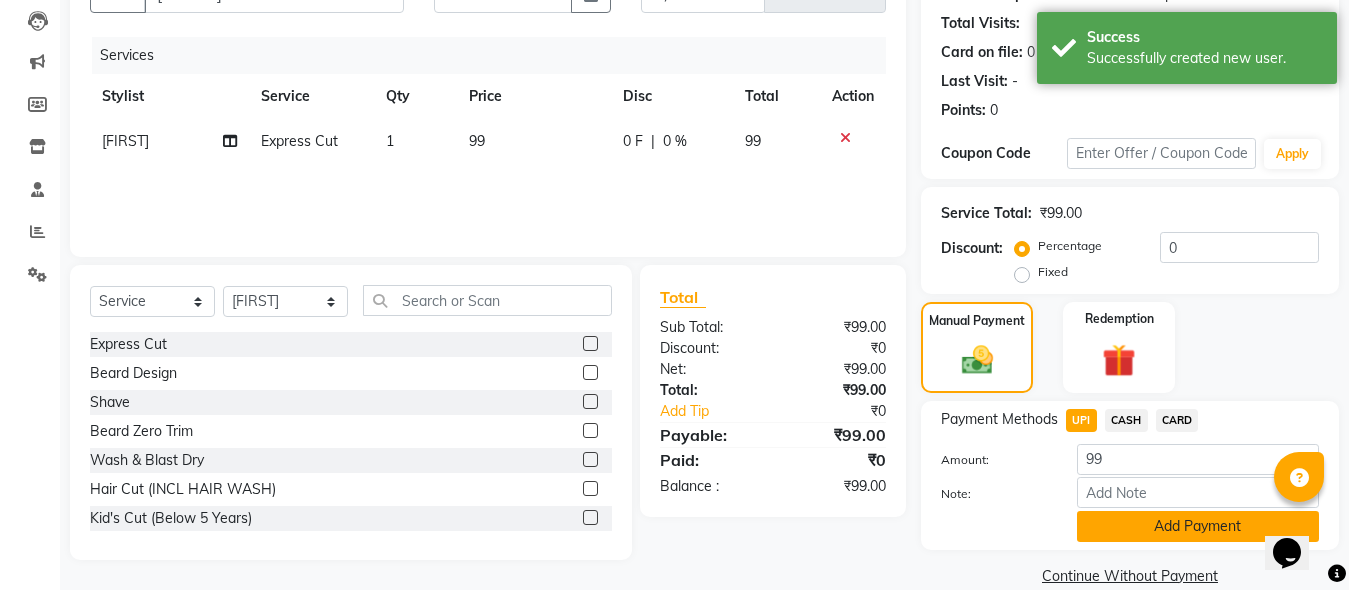 click on "Add Payment" 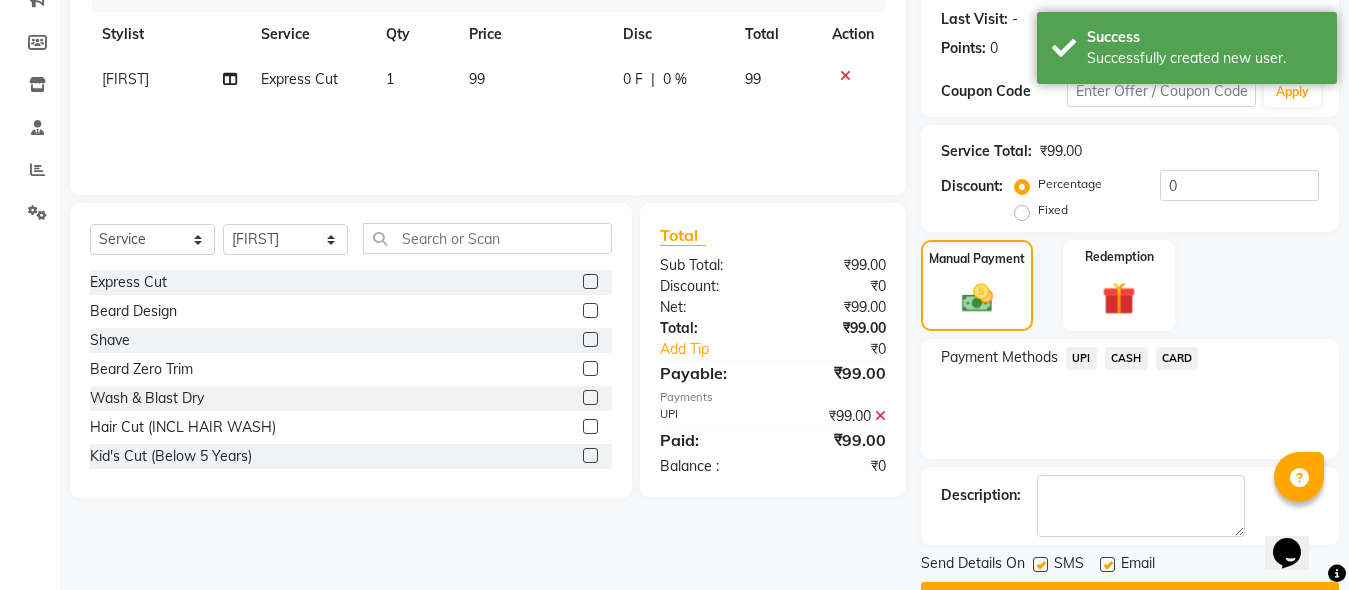 scroll, scrollTop: 326, scrollLeft: 0, axis: vertical 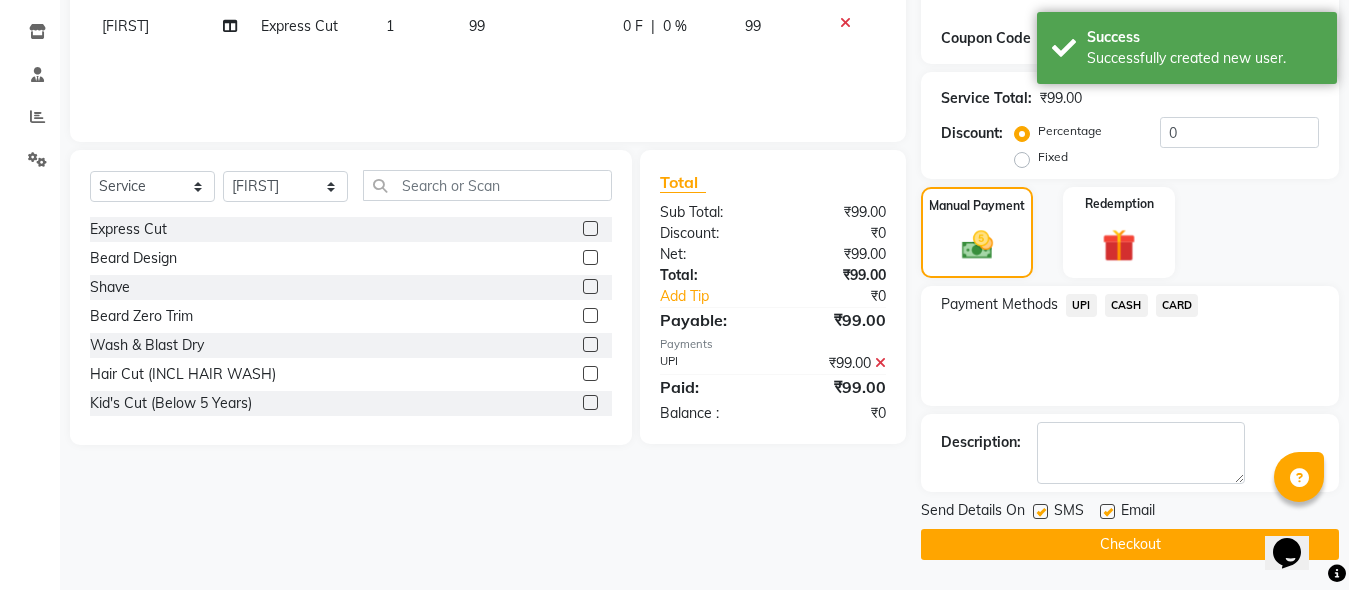 click on "Send Details On SMS Email  Checkout" 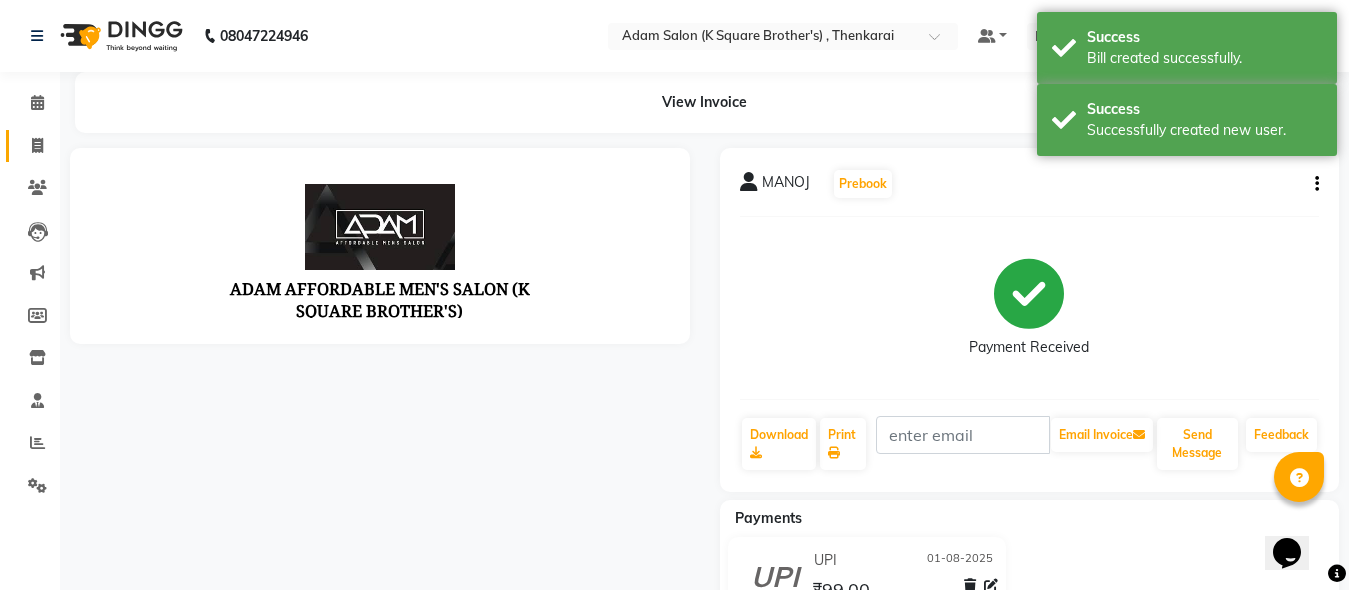 scroll, scrollTop: 0, scrollLeft: 0, axis: both 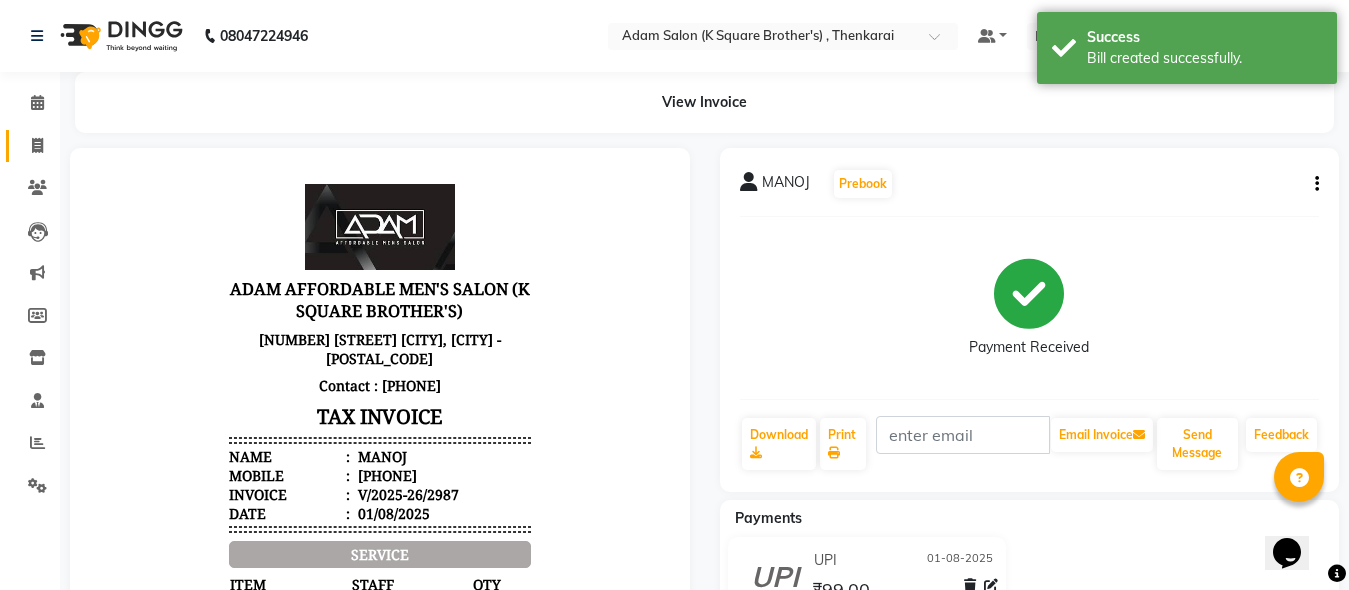click 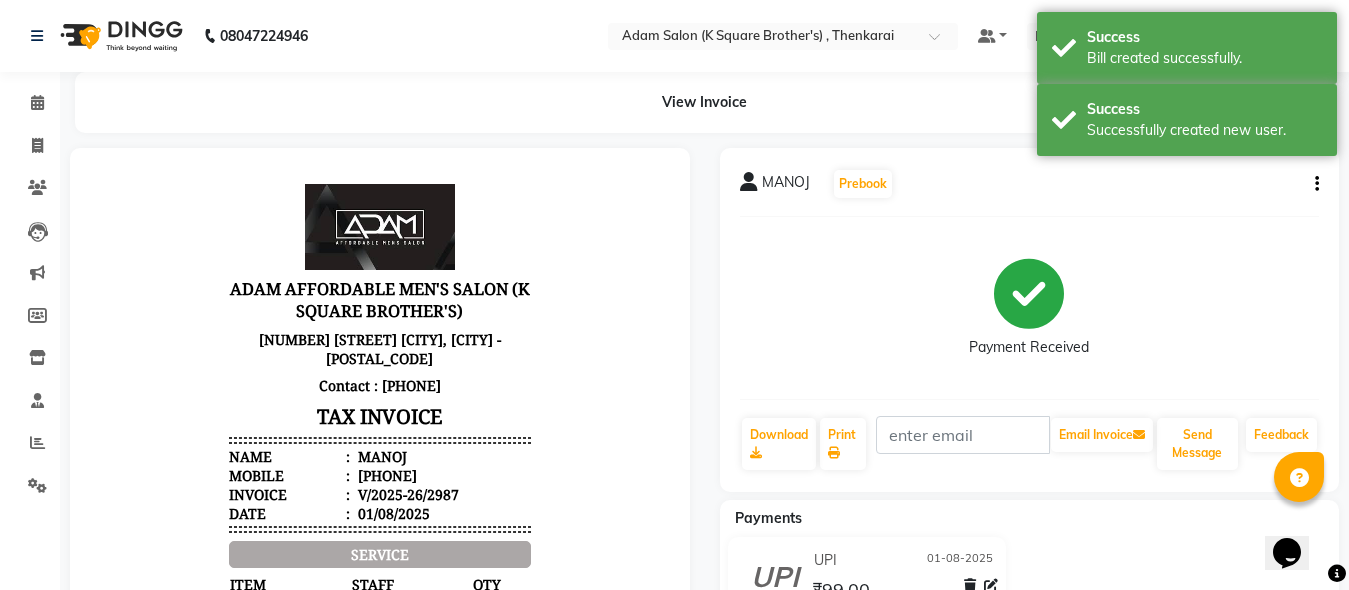 select on "service" 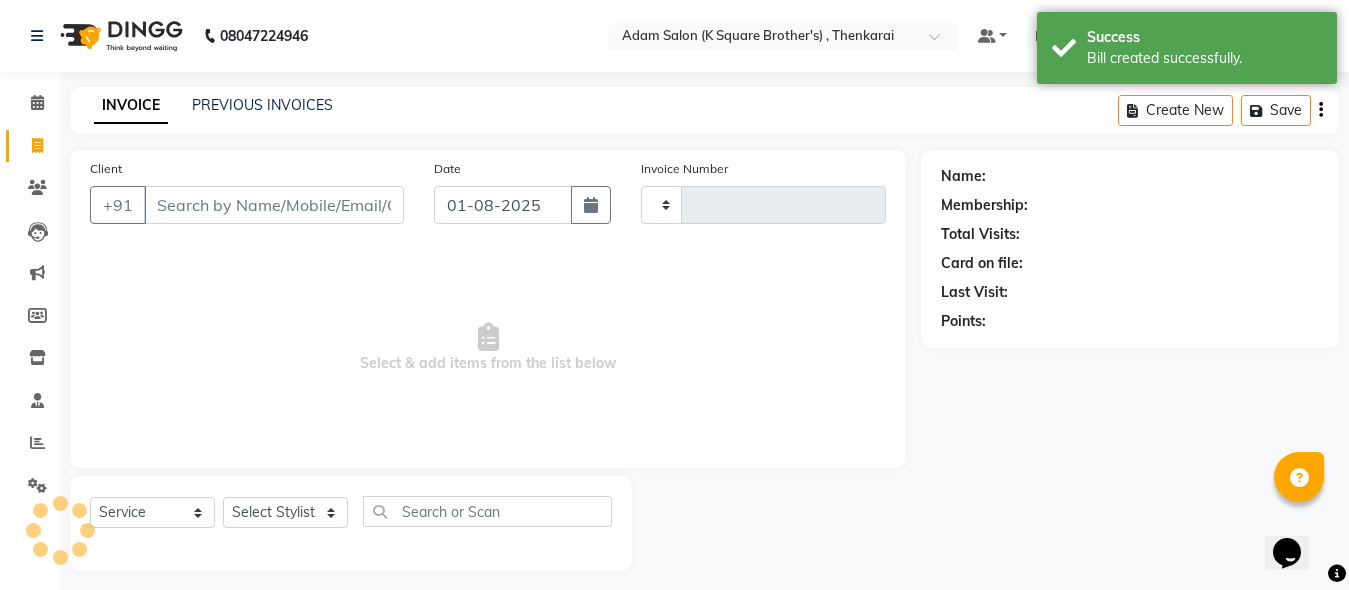 type on "2988" 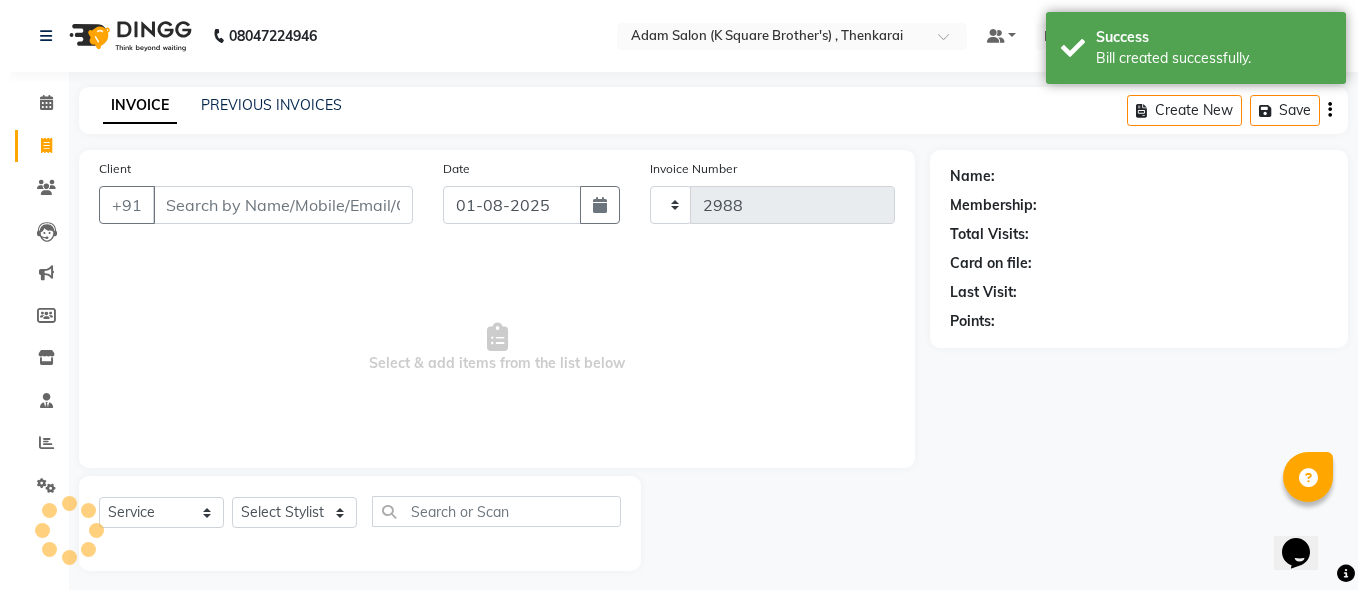 scroll, scrollTop: 11, scrollLeft: 0, axis: vertical 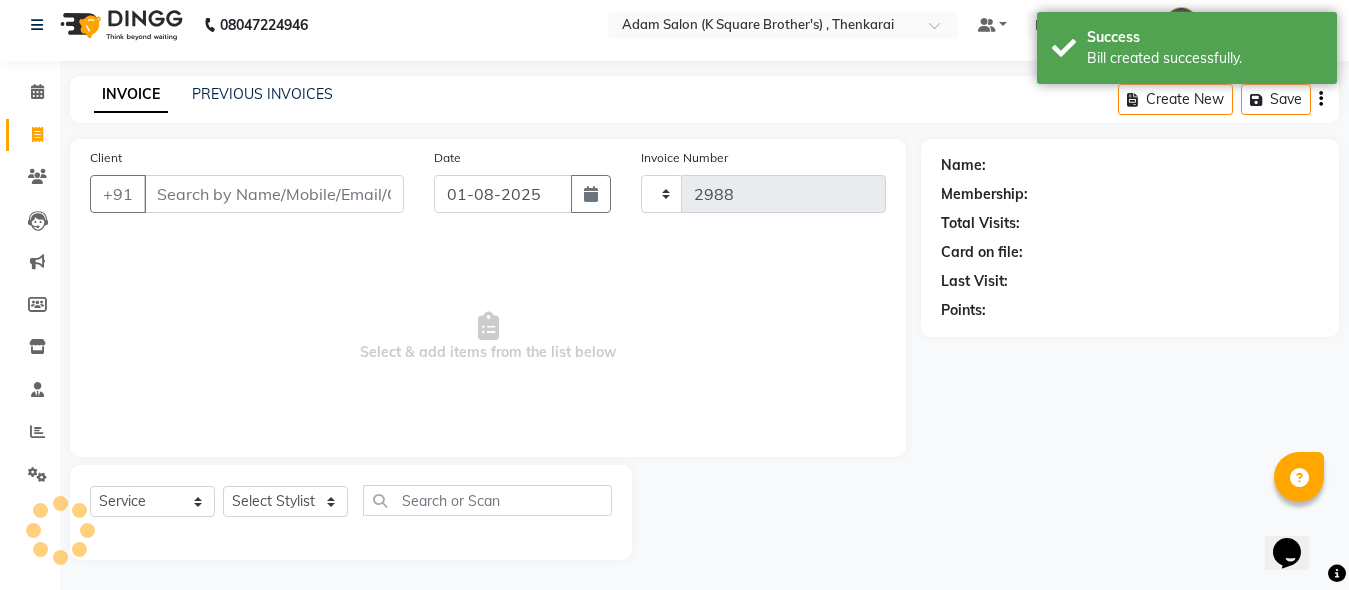 select on "8195" 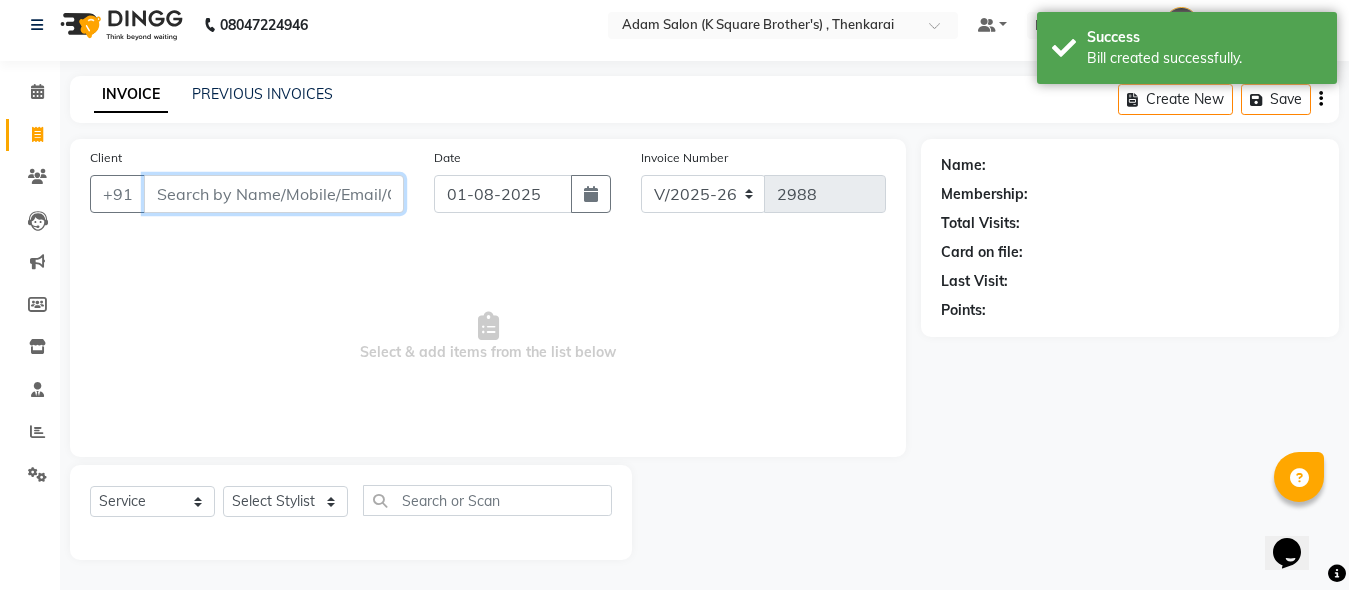 drag, startPoint x: 210, startPoint y: 173, endPoint x: 197, endPoint y: 196, distance: 26.41969 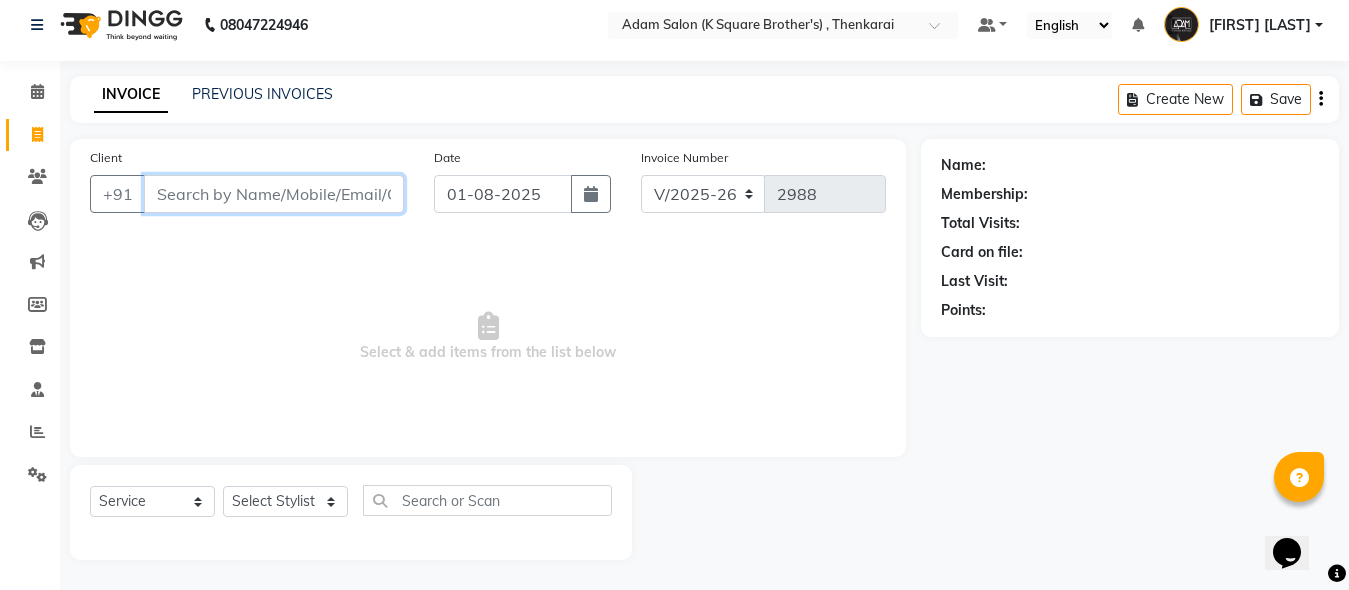 paste on "[PHONE]" 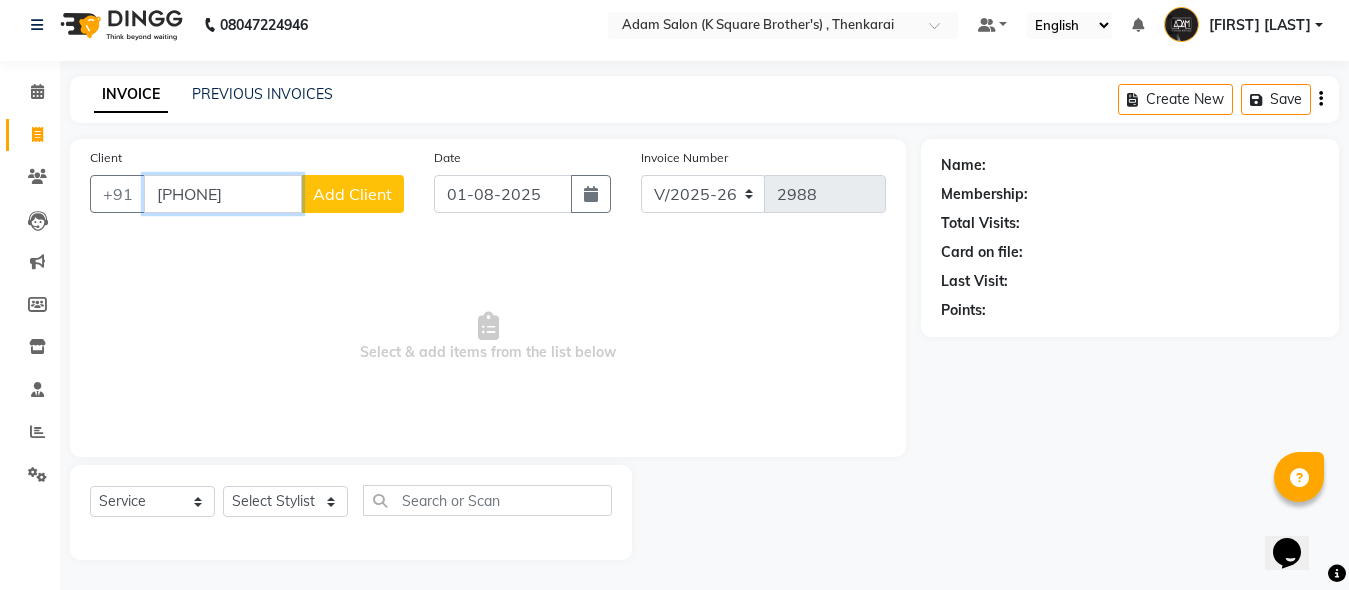 type on "[PHONE]" 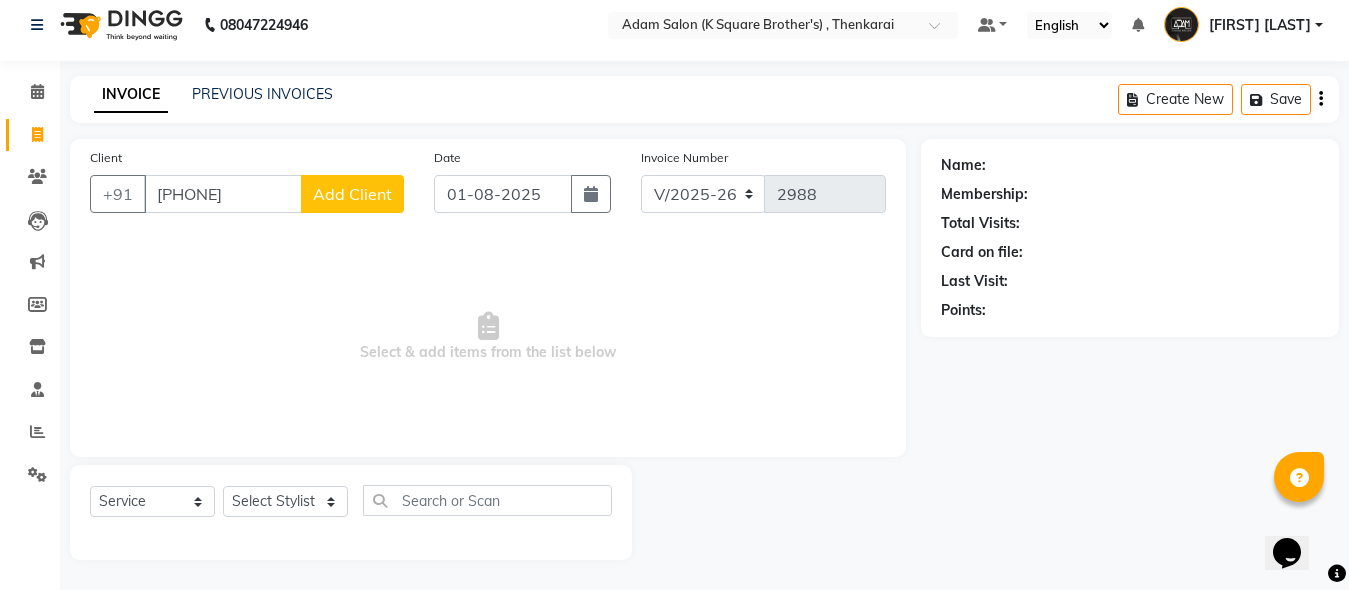 click on "Add Client" 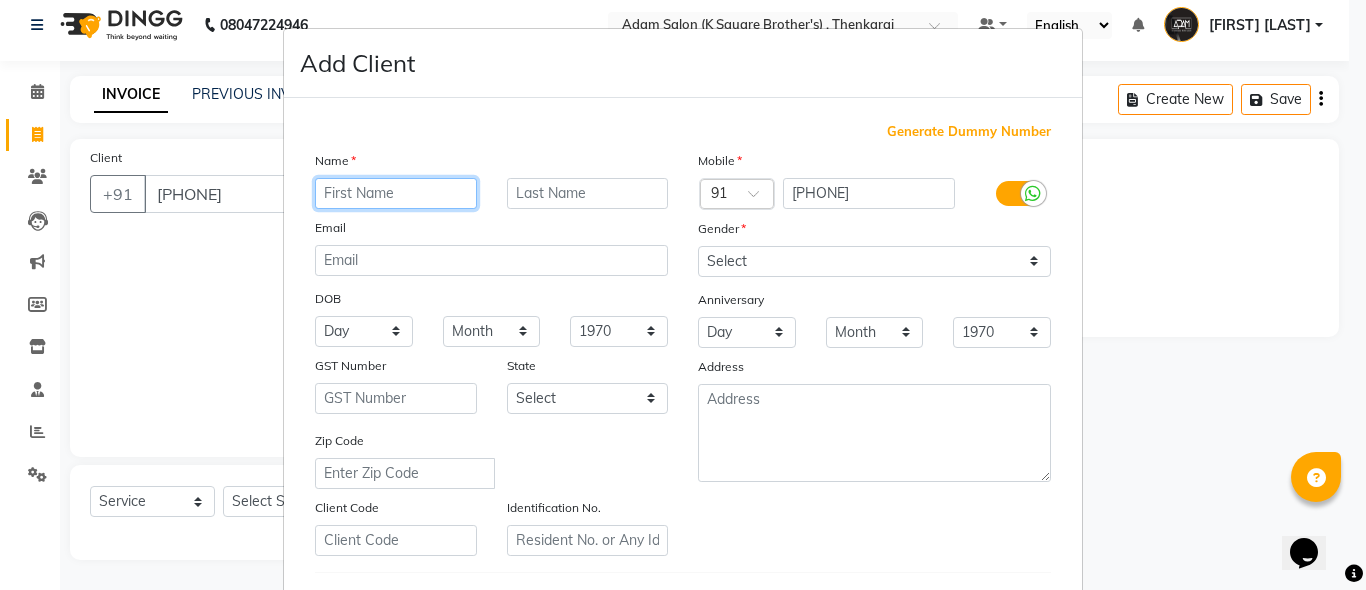 paste on "[PHONE]" 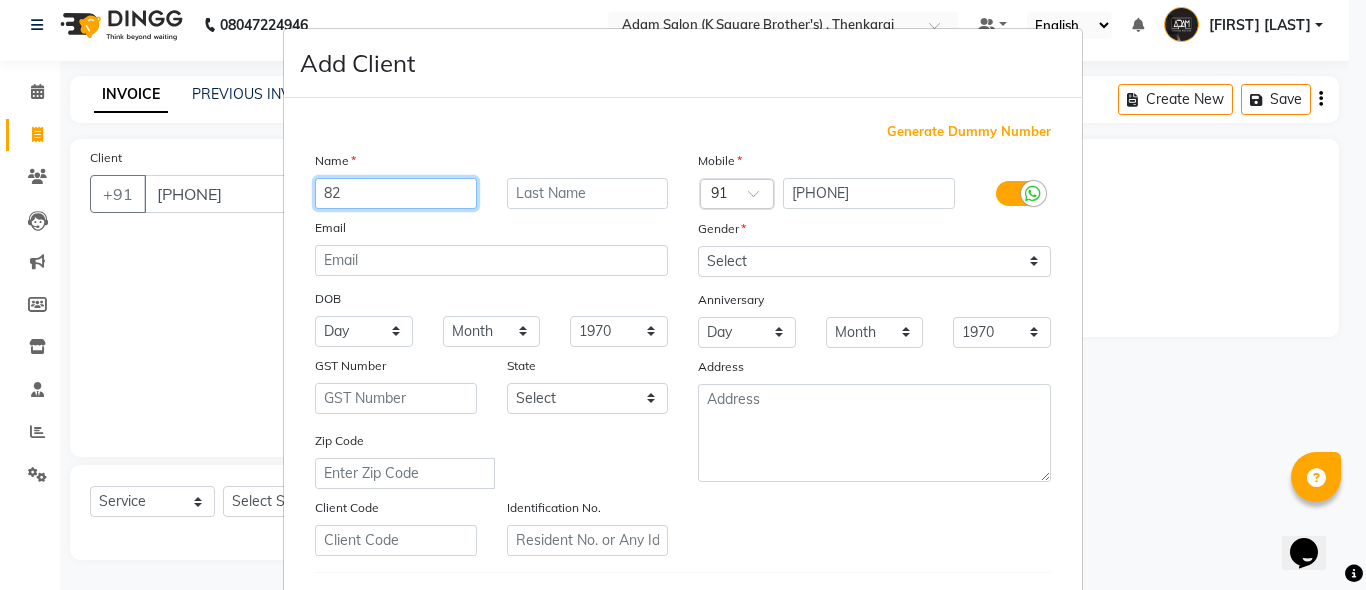 type on "8" 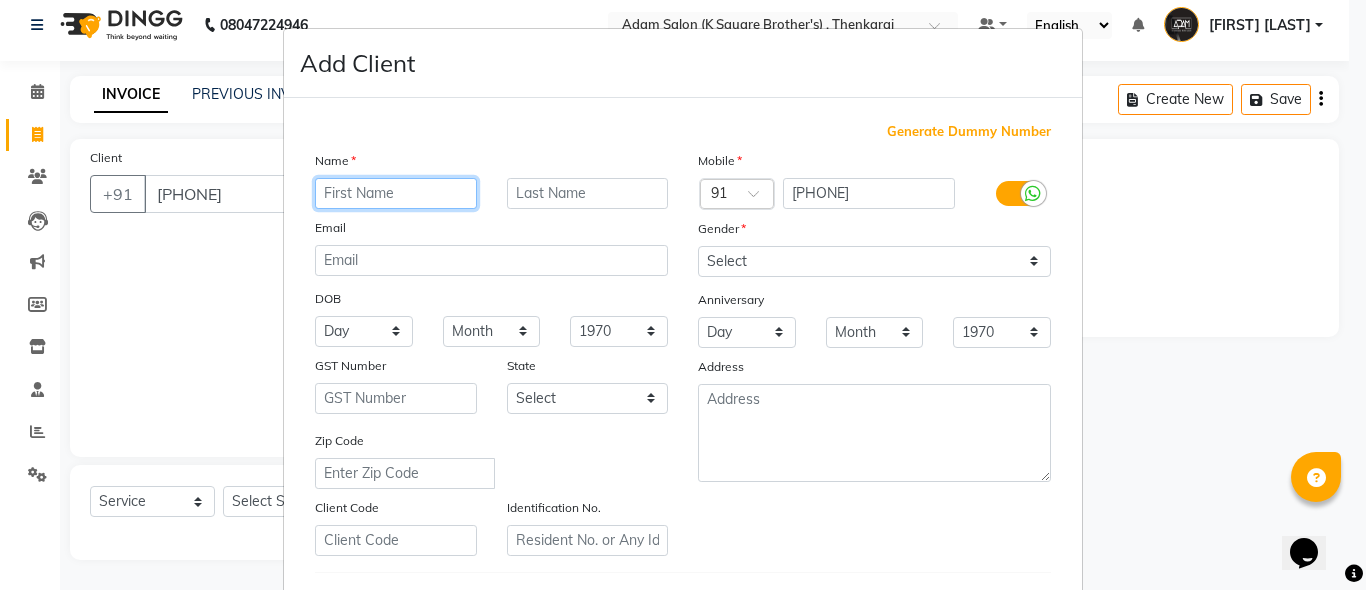 paste on "[FIRST]" 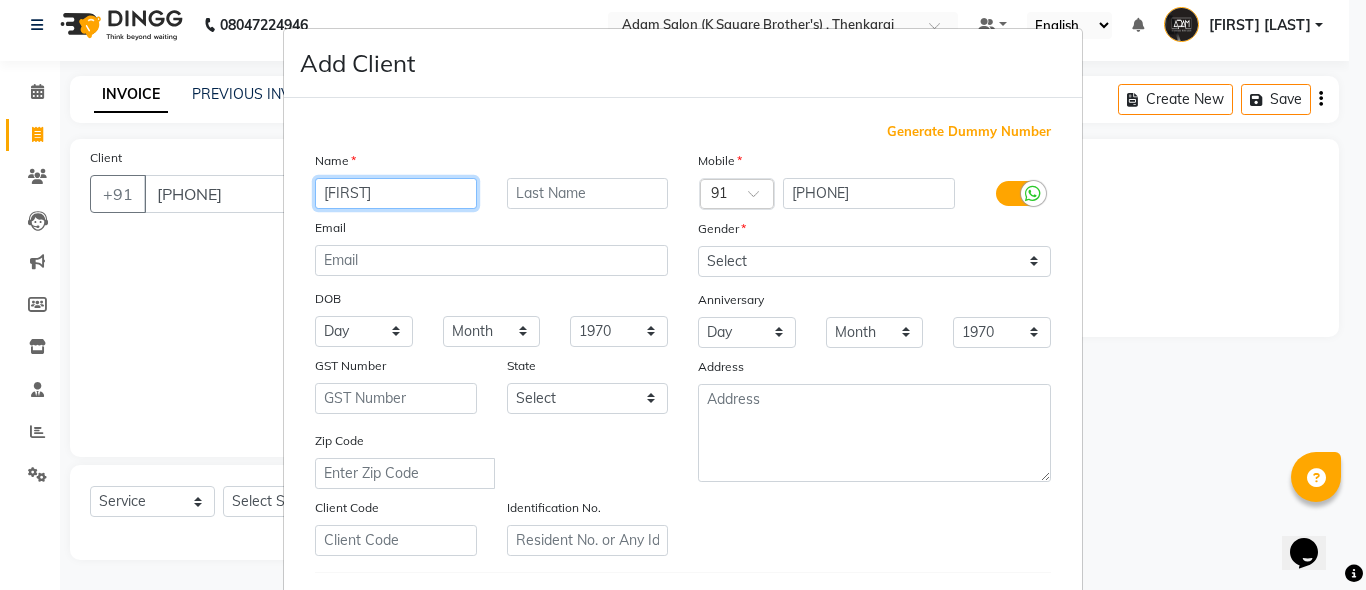 type on "[FIRST]" 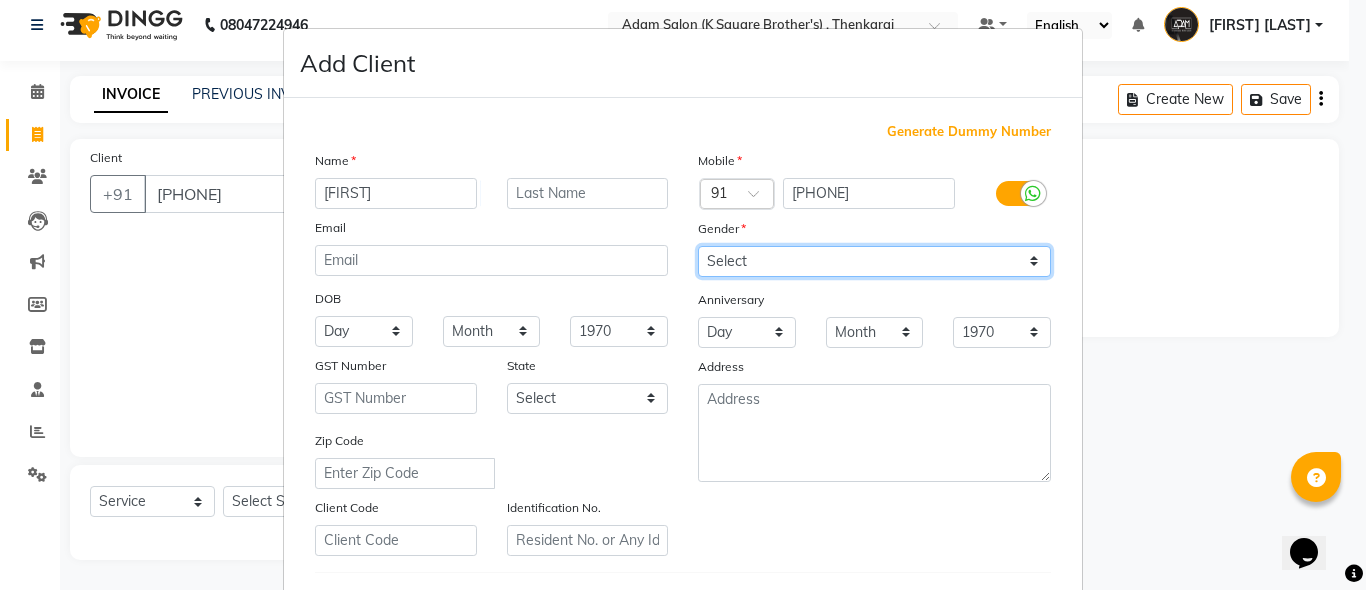 click on "Select Male Female Other Prefer Not To Say" at bounding box center [874, 261] 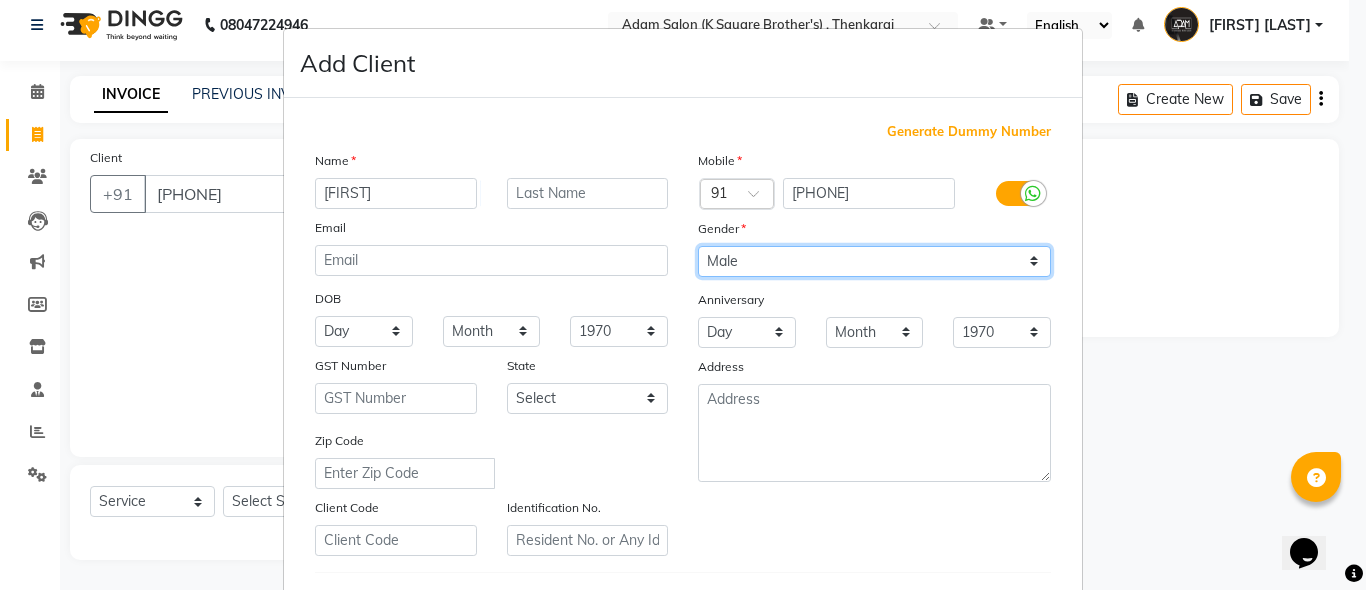 click on "Select Male Female Other Prefer Not To Say" at bounding box center (874, 261) 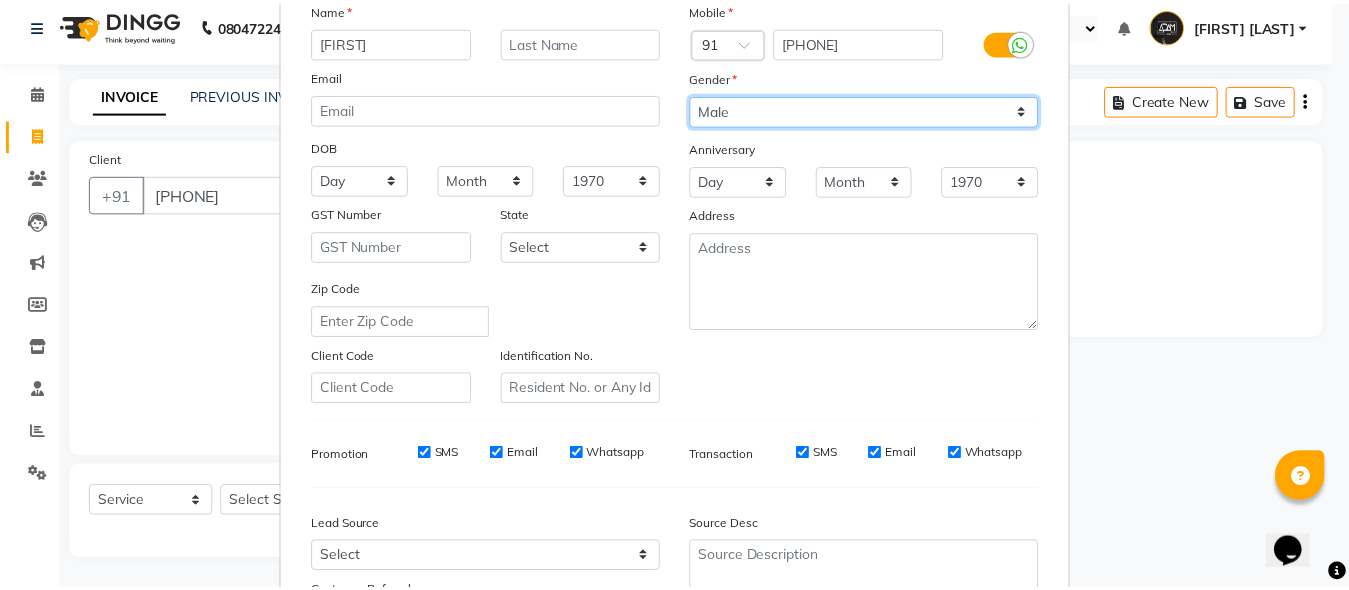 scroll, scrollTop: 333, scrollLeft: 0, axis: vertical 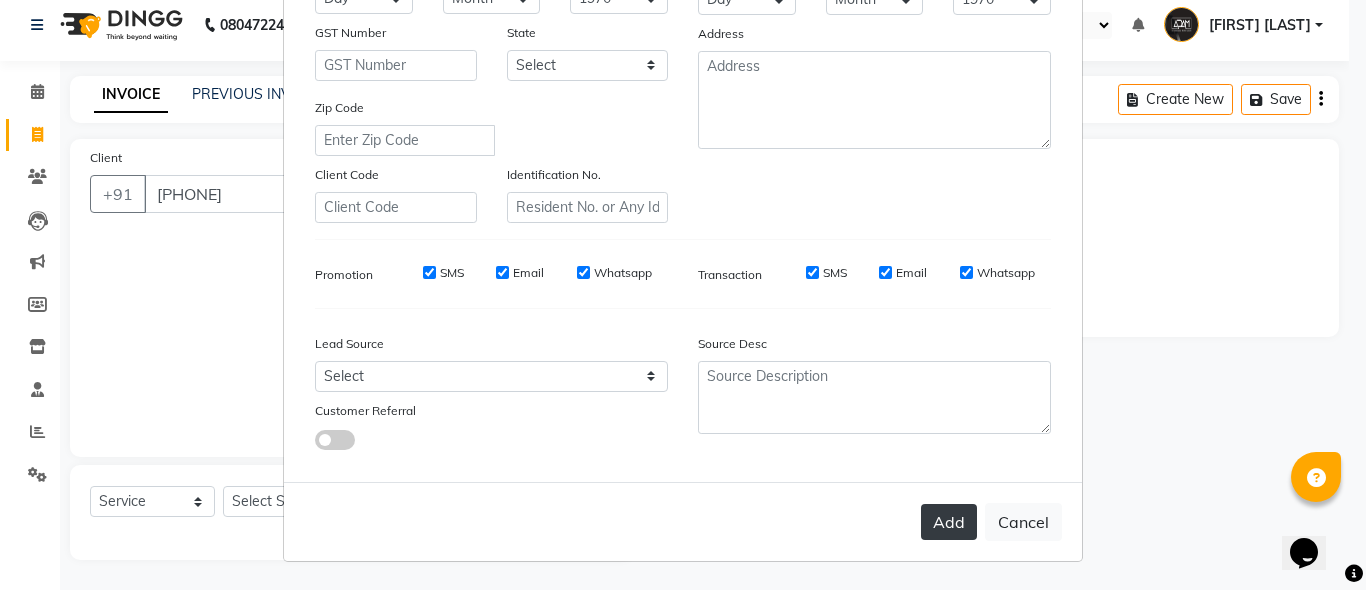 click on "Add" at bounding box center [949, 522] 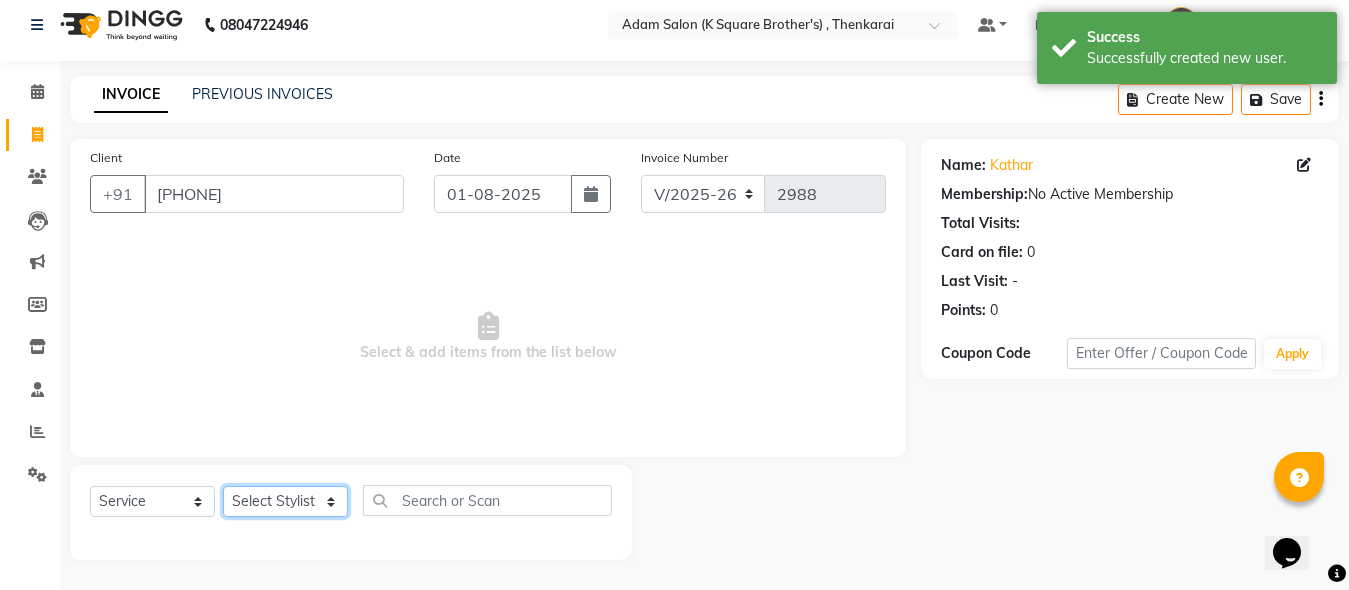 click on "Select Stylist [FIRST] [FIRST] [FIRST] [FIRST] [FIRST]" 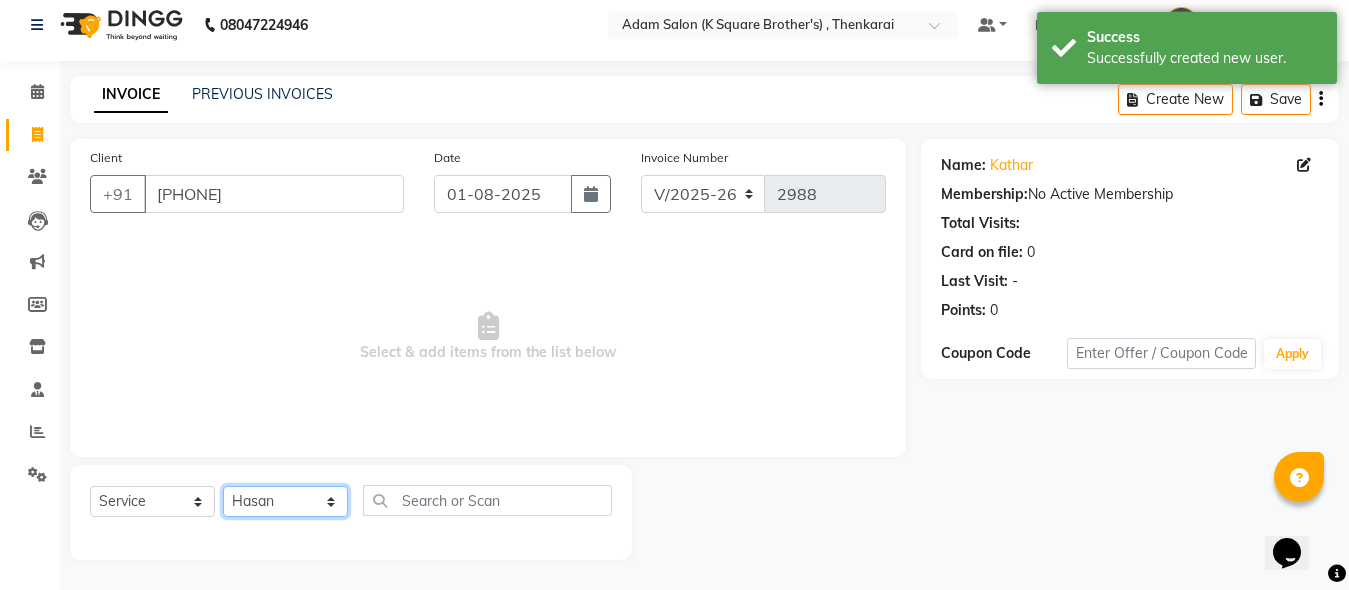 click on "Select Stylist [FIRST] [FIRST] [FIRST] [FIRST] [FIRST]" 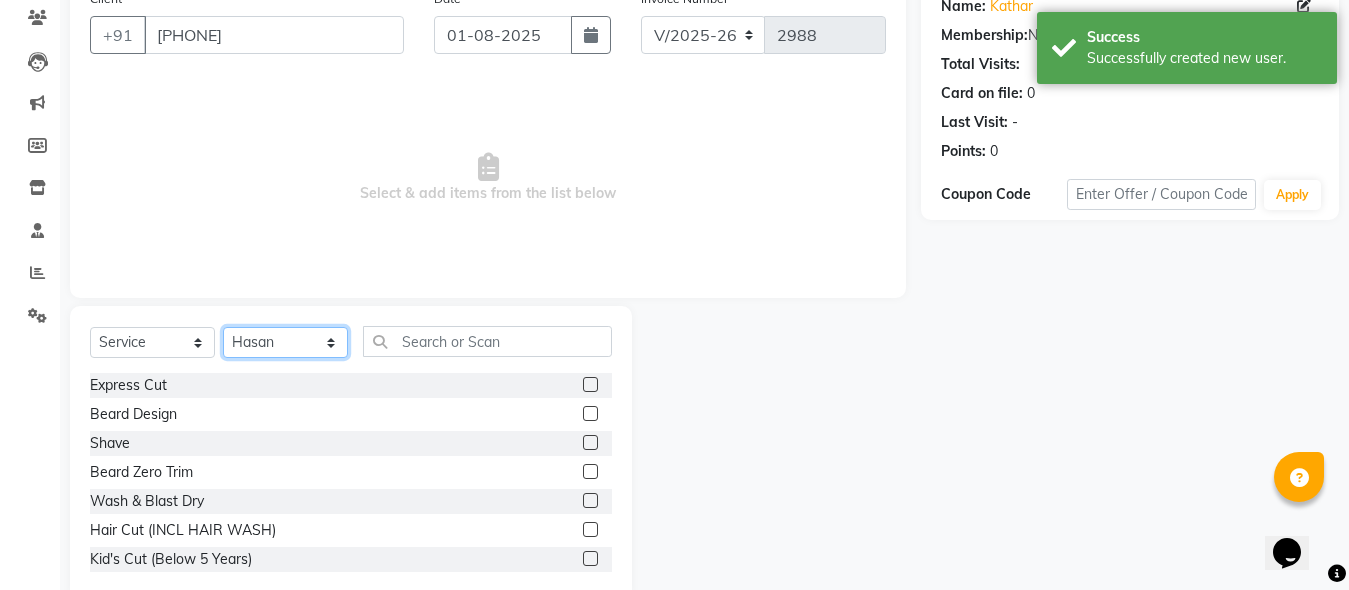 scroll, scrollTop: 211, scrollLeft: 0, axis: vertical 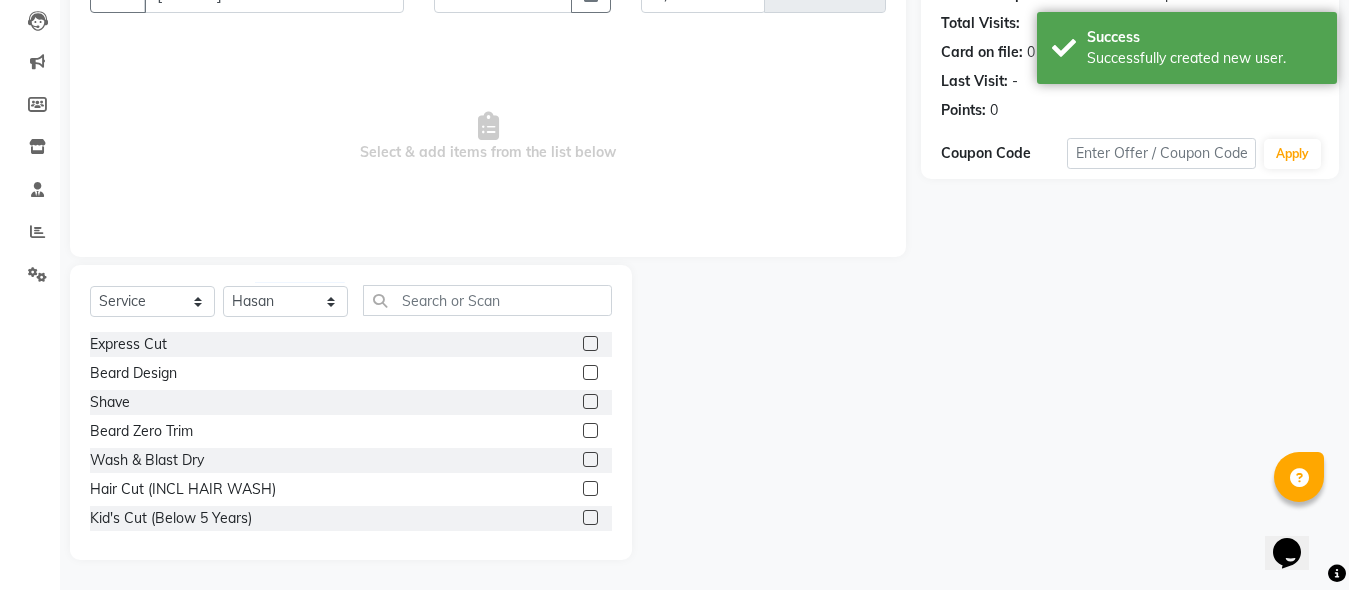 click 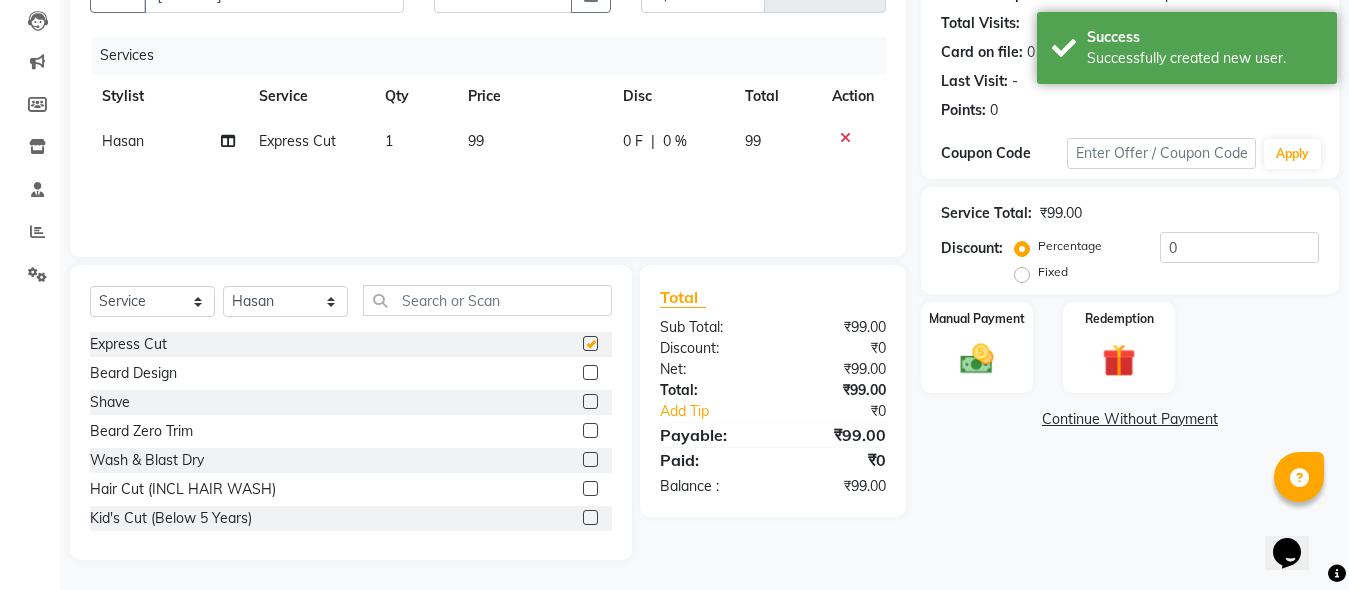 checkbox on "false" 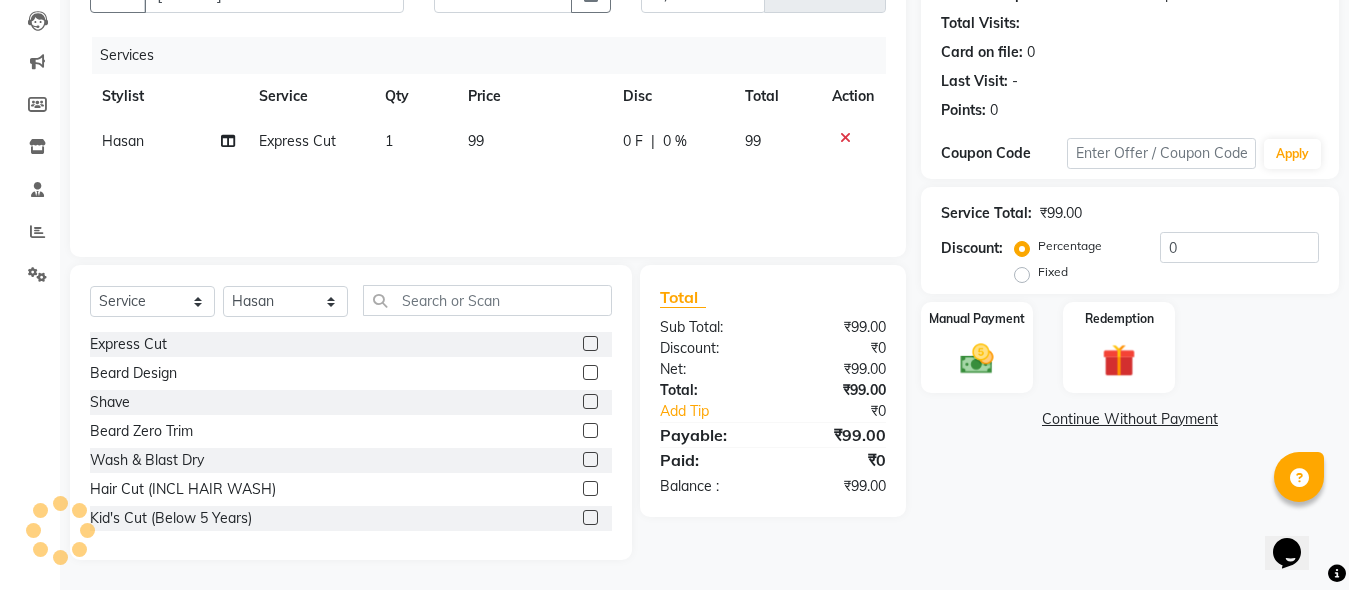 click 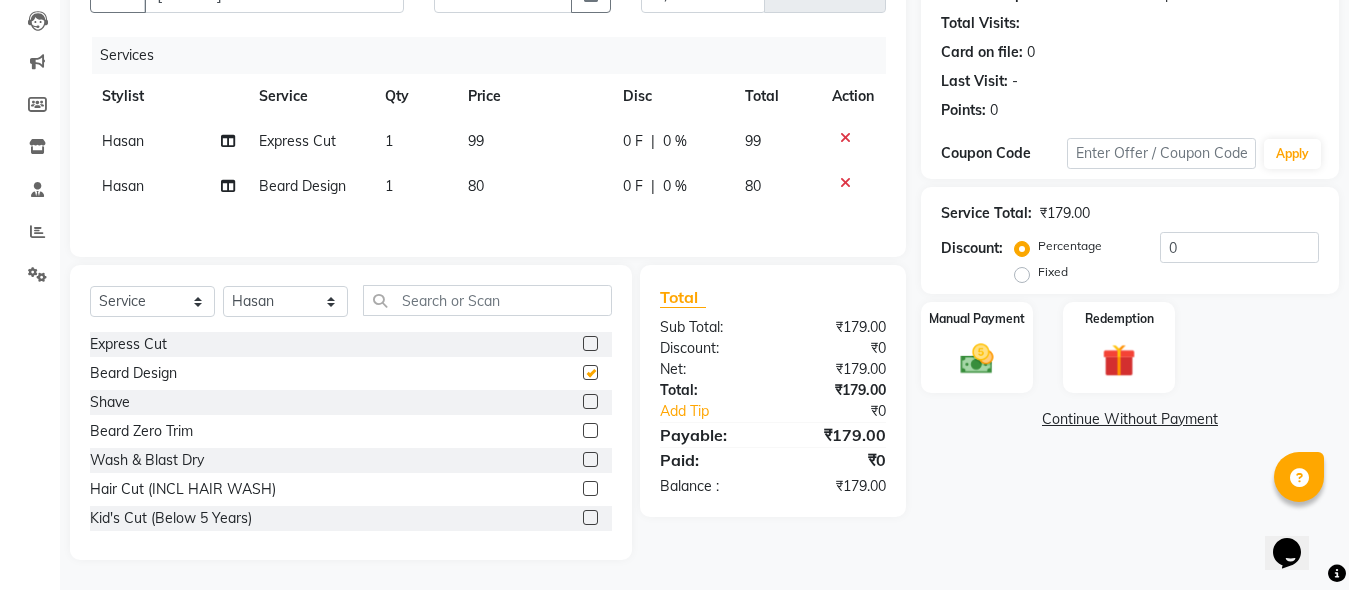 checkbox on "false" 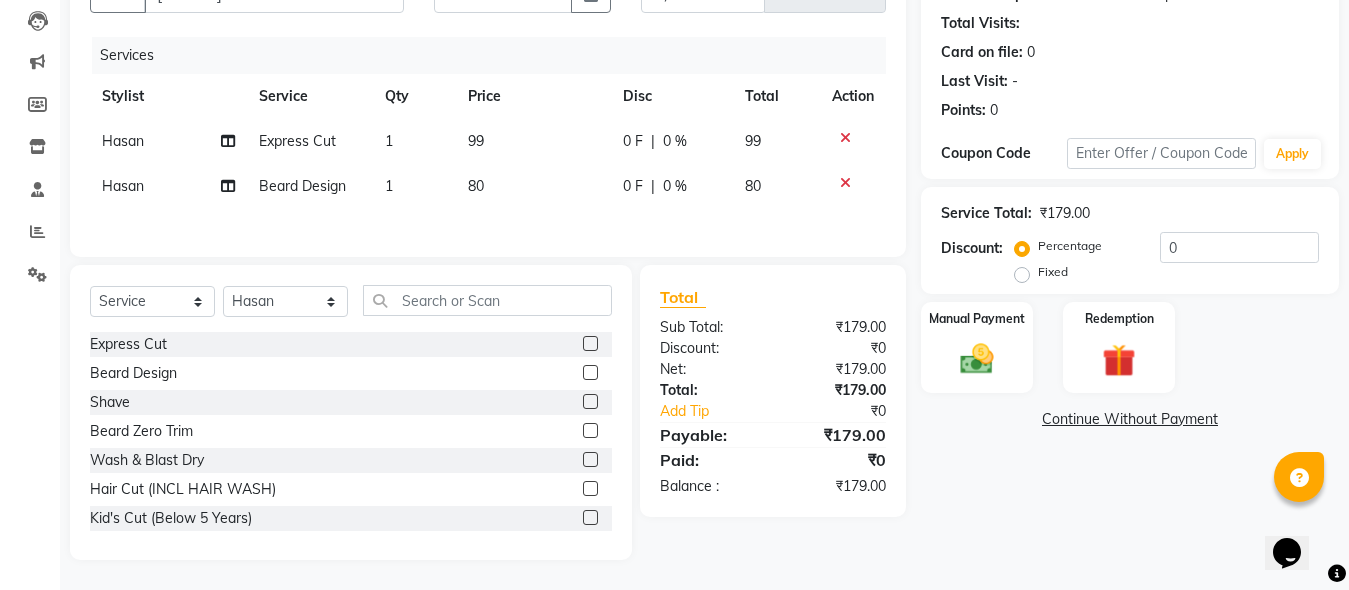 drag, startPoint x: 1019, startPoint y: 378, endPoint x: 1024, endPoint y: 399, distance: 21.587032 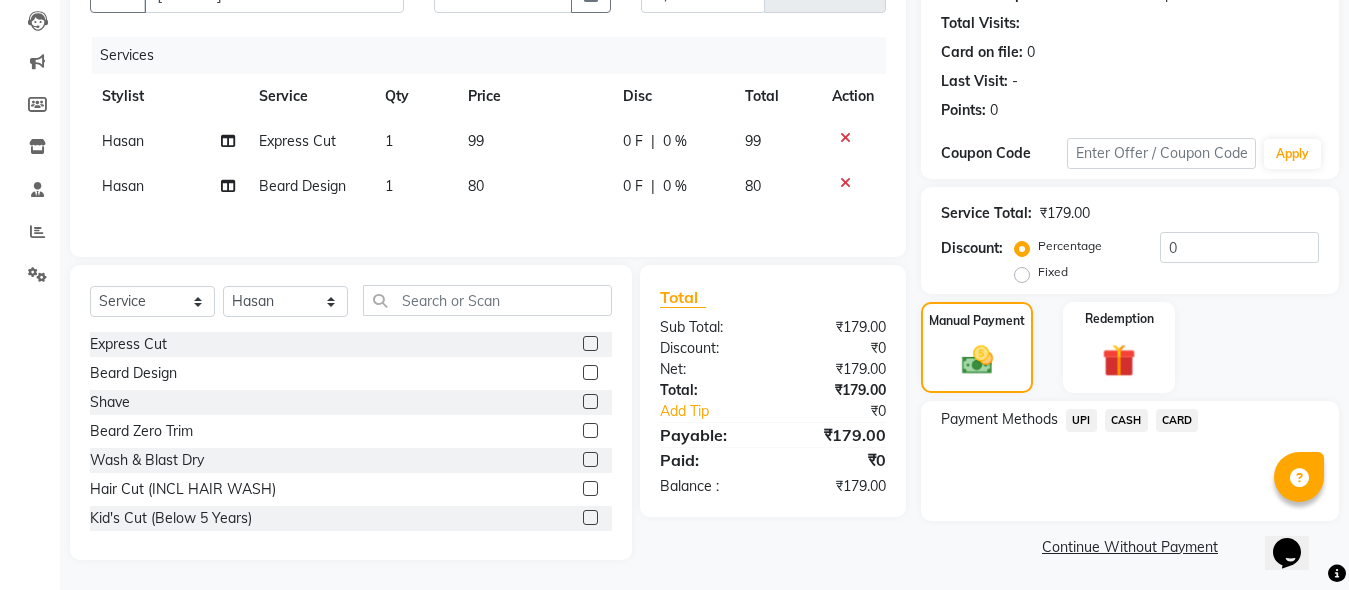 click on "CASH" 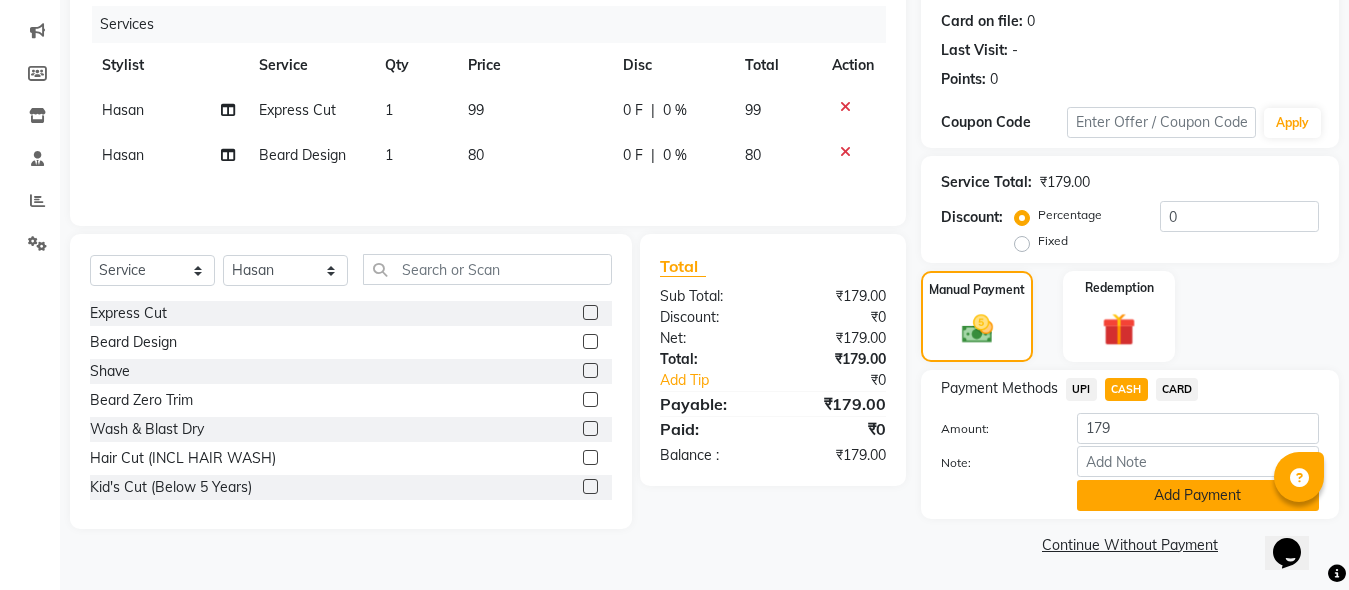 click on "Add Payment" 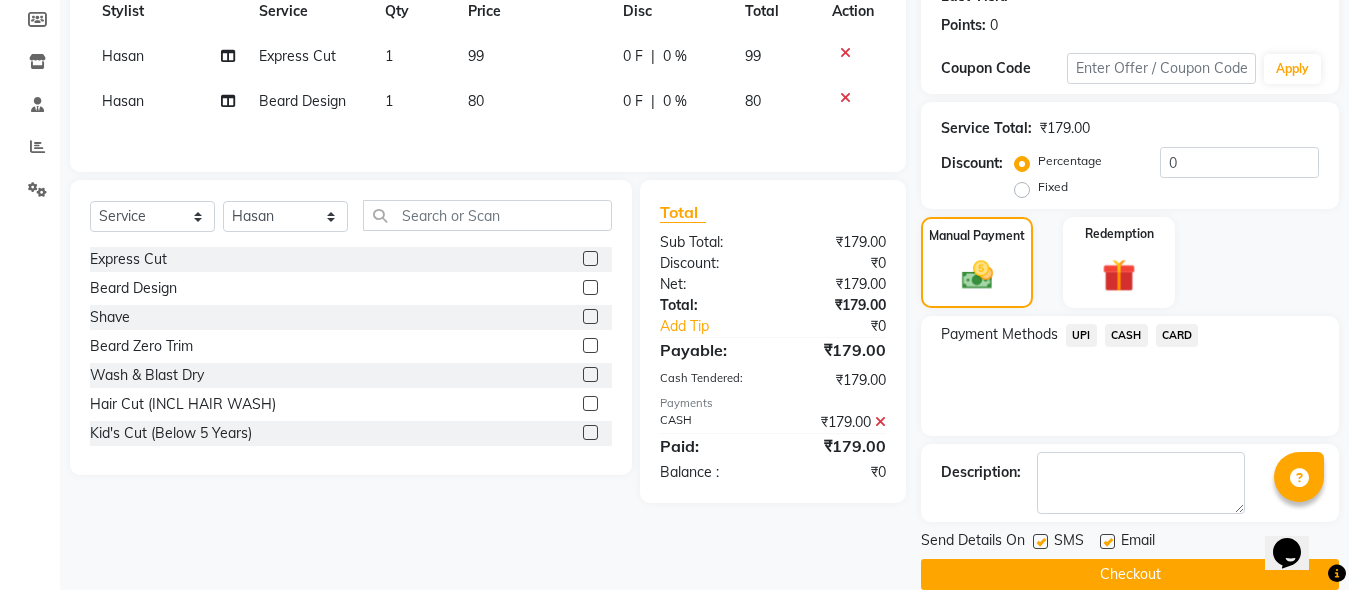 scroll, scrollTop: 326, scrollLeft: 0, axis: vertical 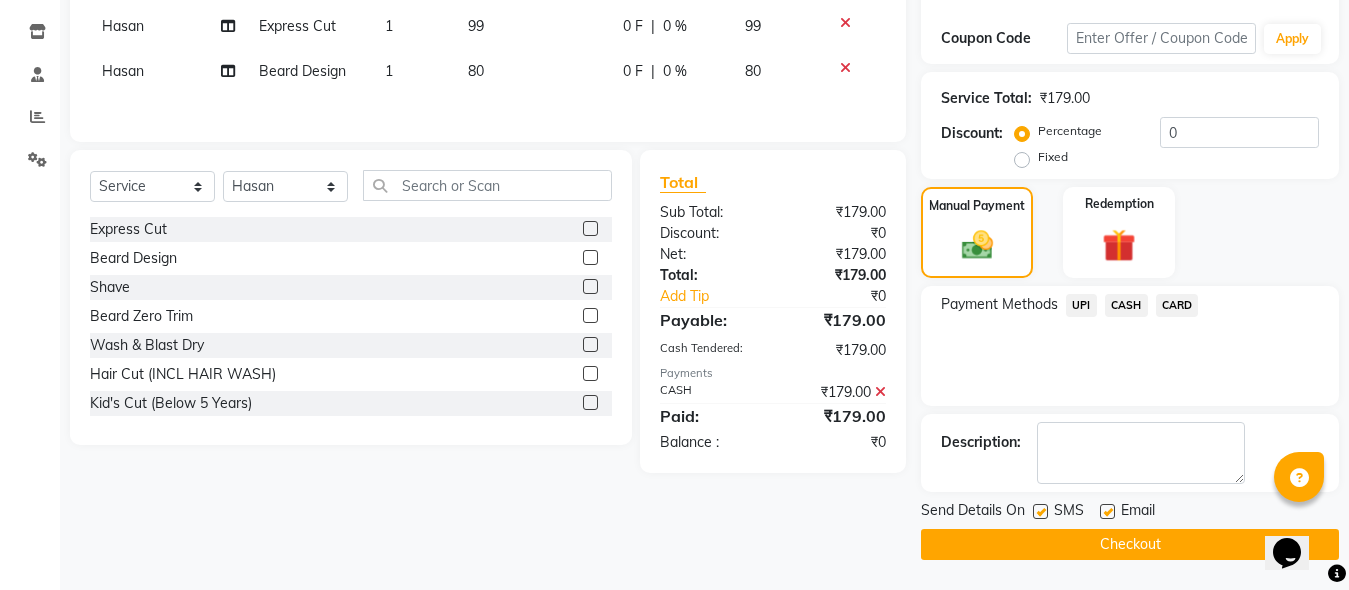 click on "Checkout" 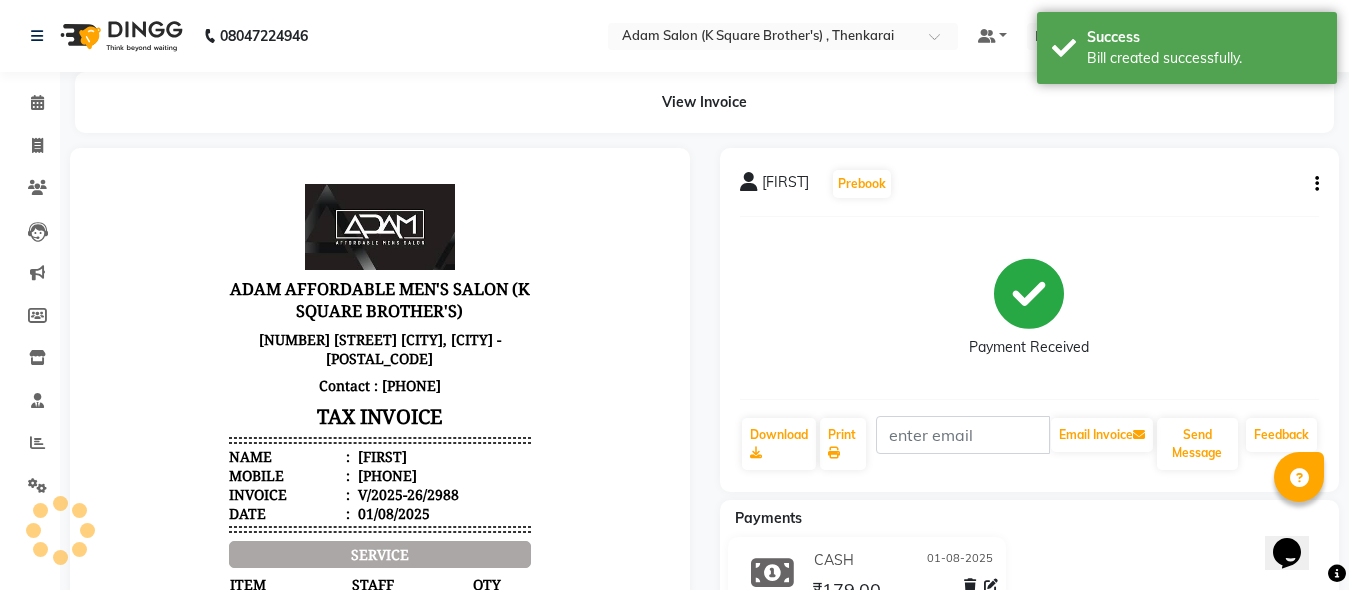 scroll, scrollTop: 0, scrollLeft: 0, axis: both 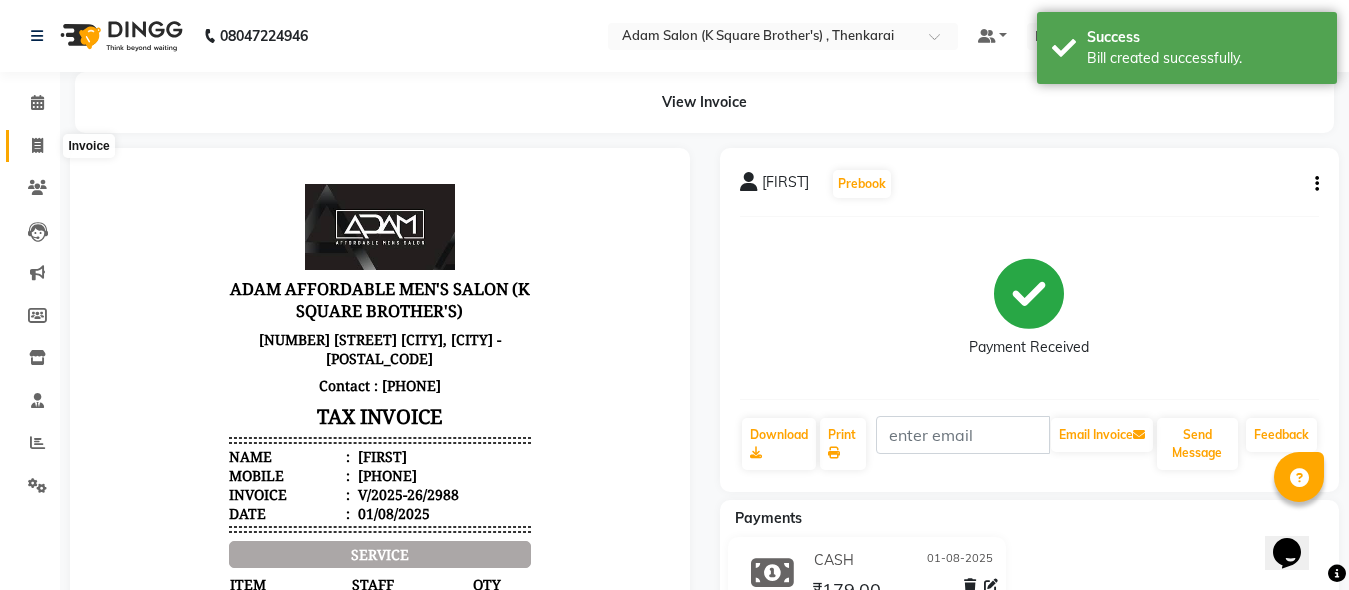 click 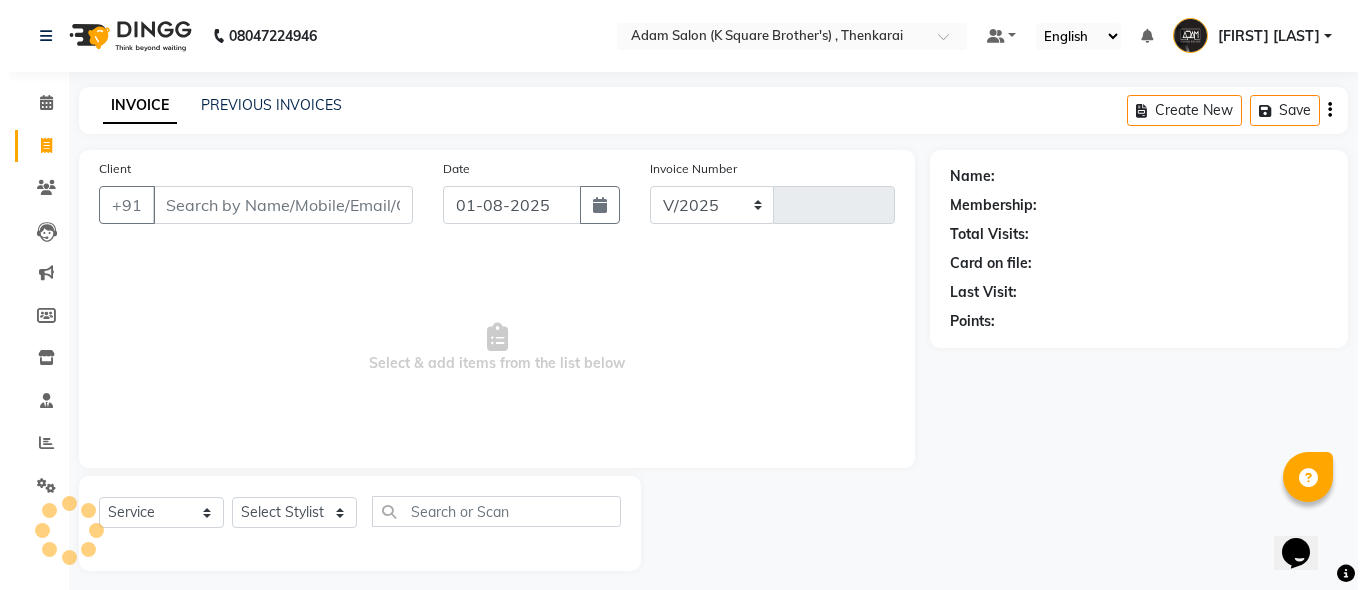 scroll, scrollTop: 11, scrollLeft: 0, axis: vertical 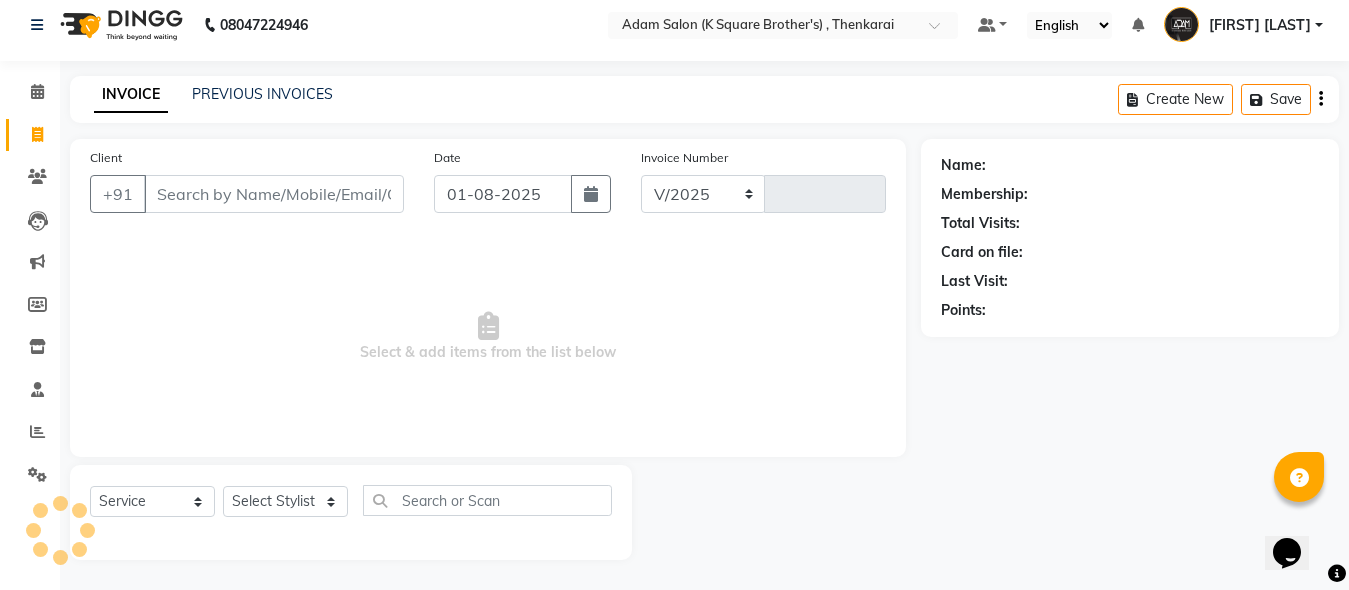 select on "8195" 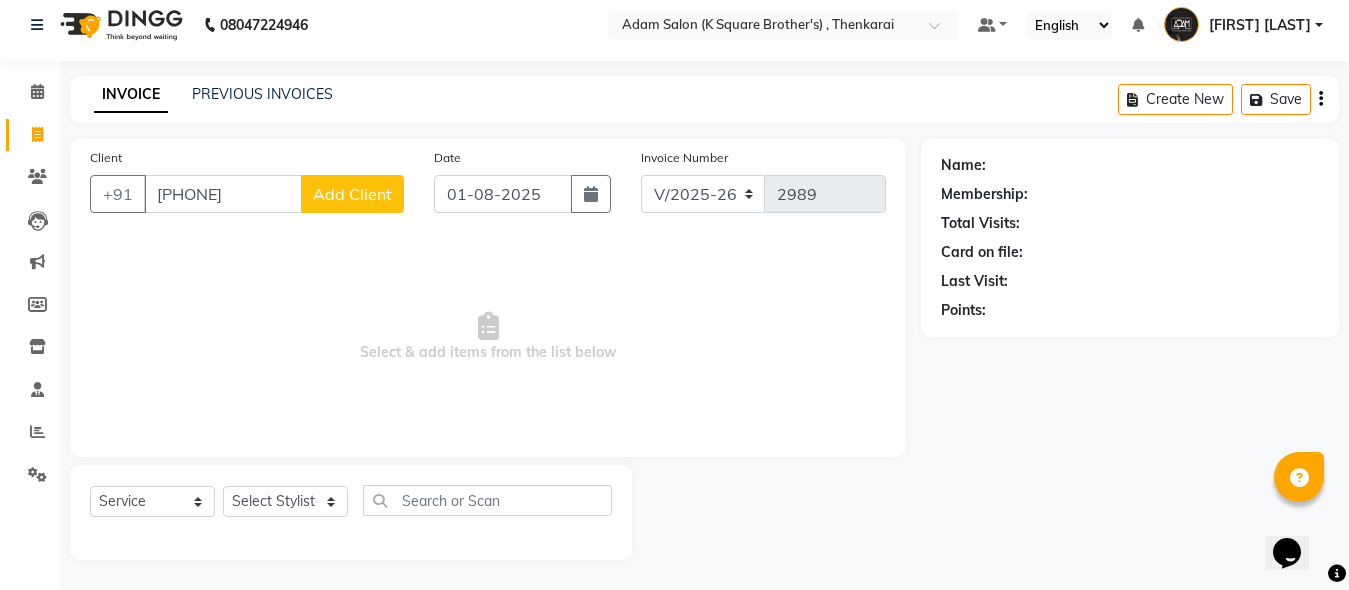 type on "[PHONE]" 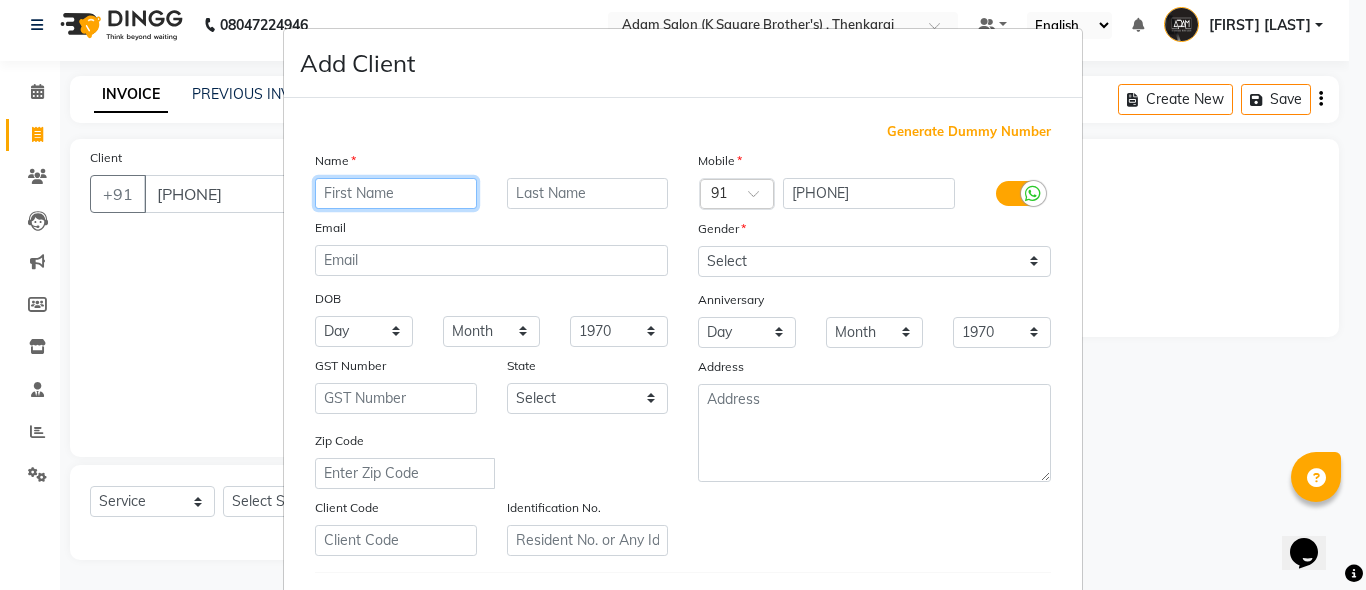 paste on "HARISH" 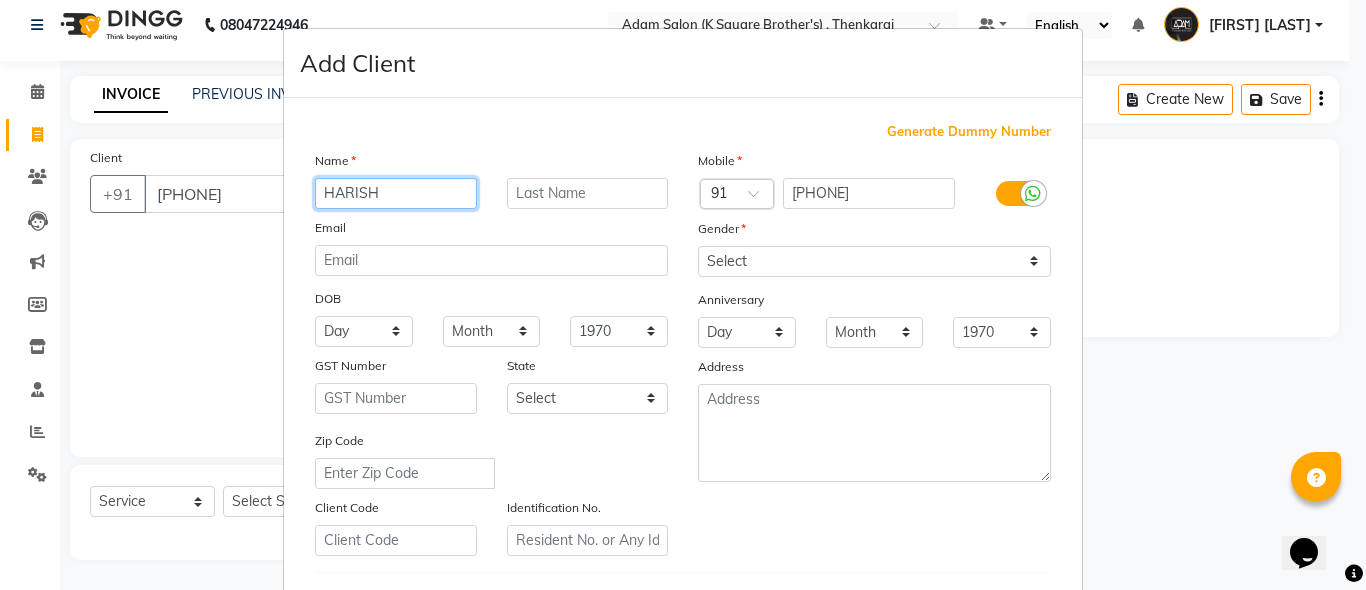 type on "HARISH" 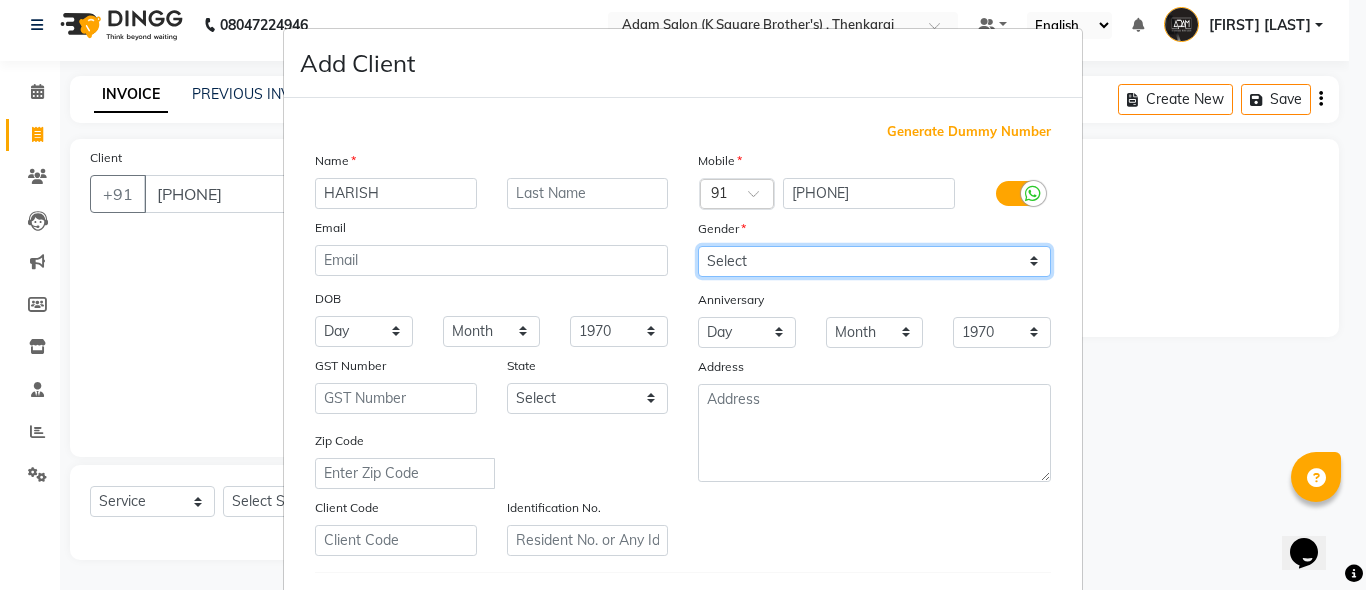 click on "Select Male Female Other Prefer Not To Say" at bounding box center [874, 261] 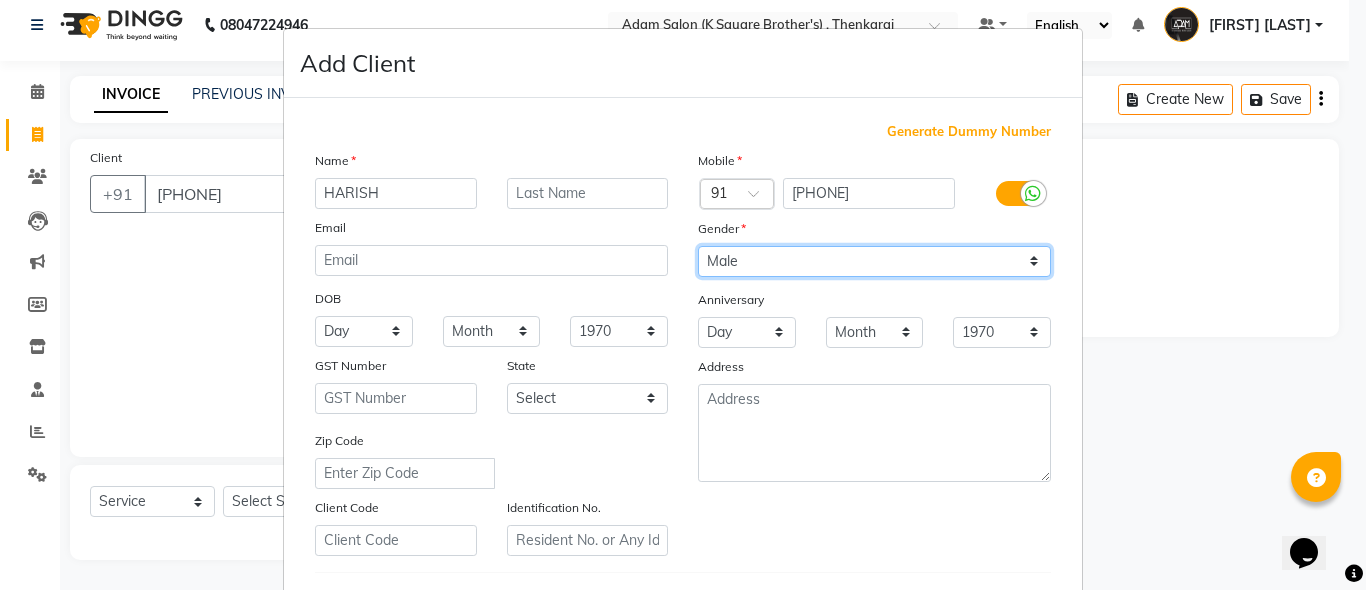 click on "Select Male Female Other Prefer Not To Say" at bounding box center [874, 261] 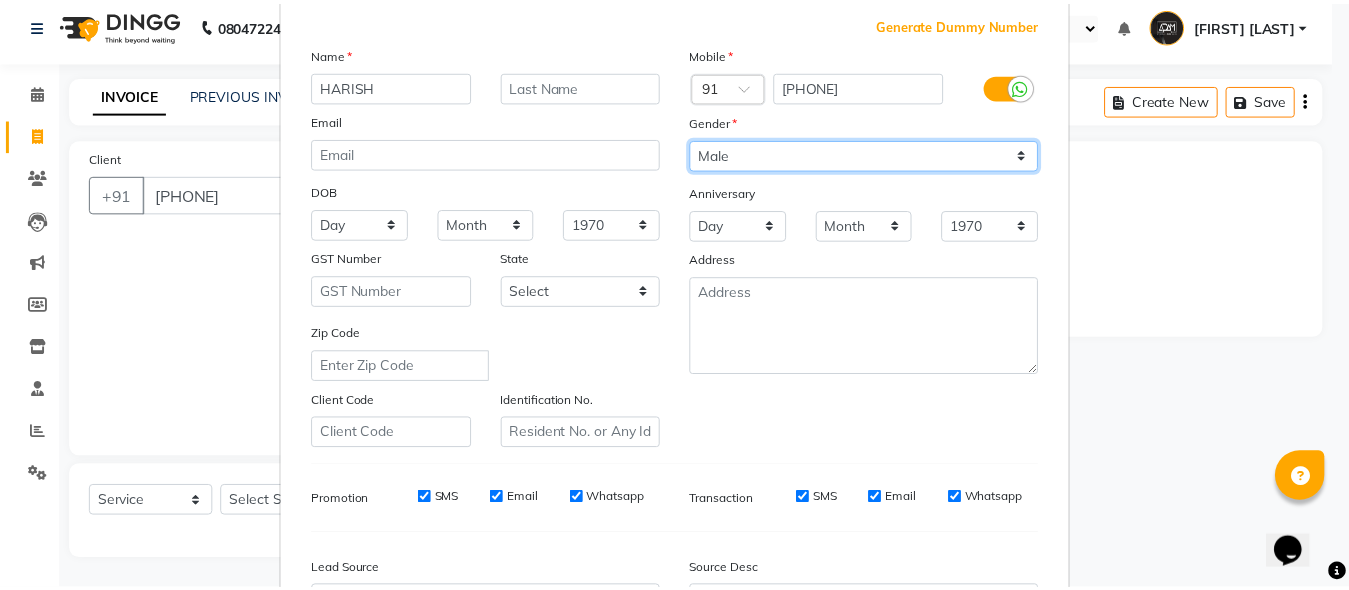 scroll, scrollTop: 300, scrollLeft: 0, axis: vertical 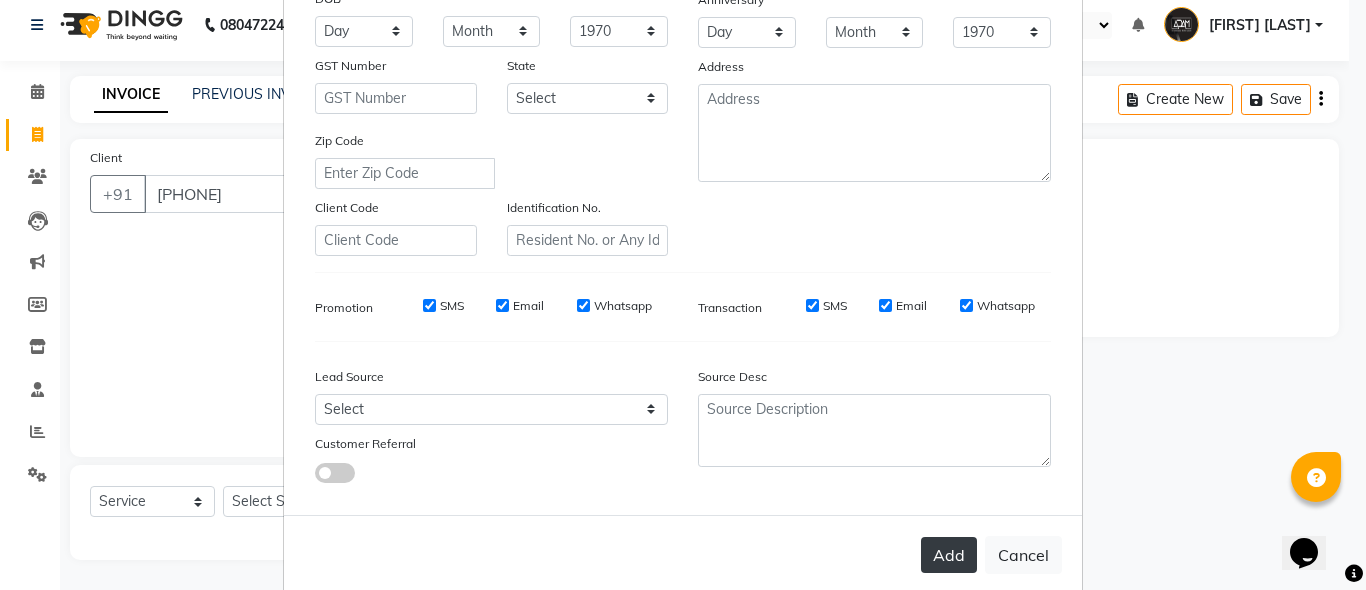 click on "Add" at bounding box center (949, 555) 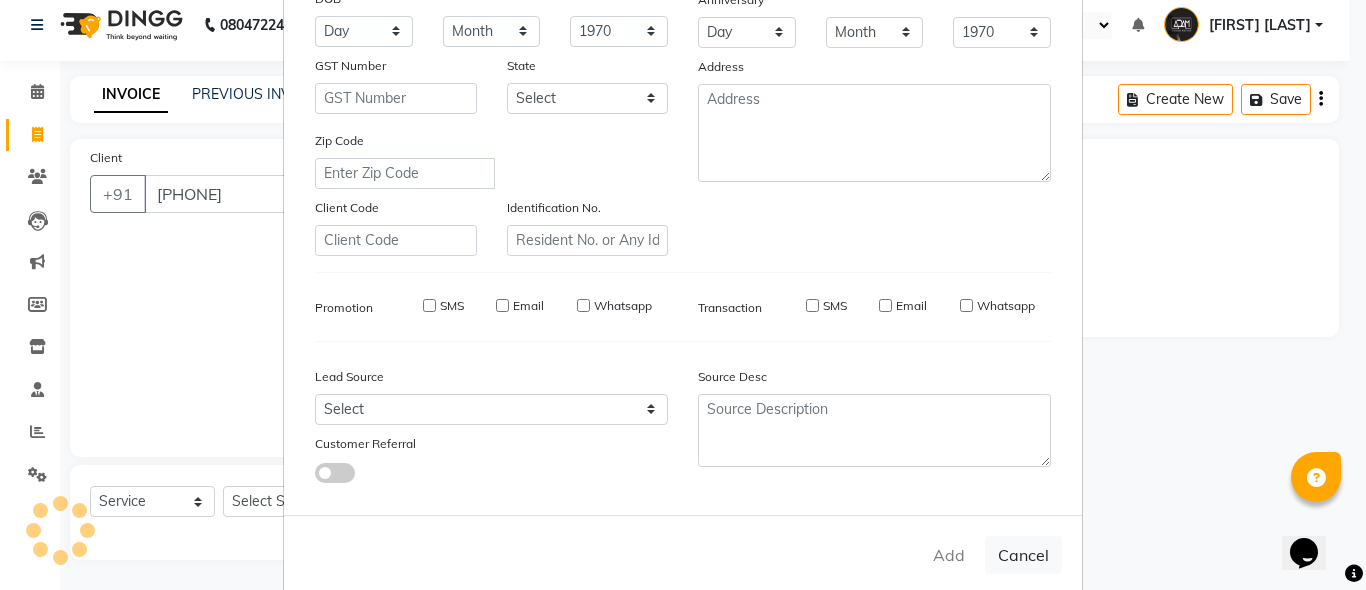 type 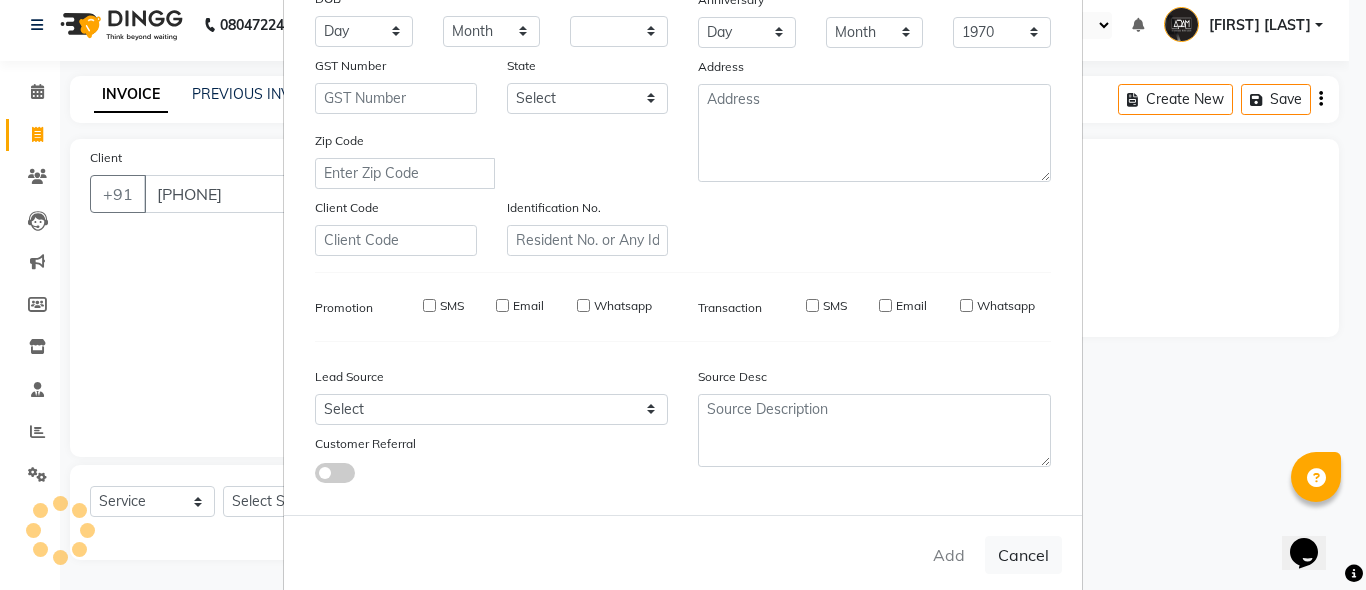 select 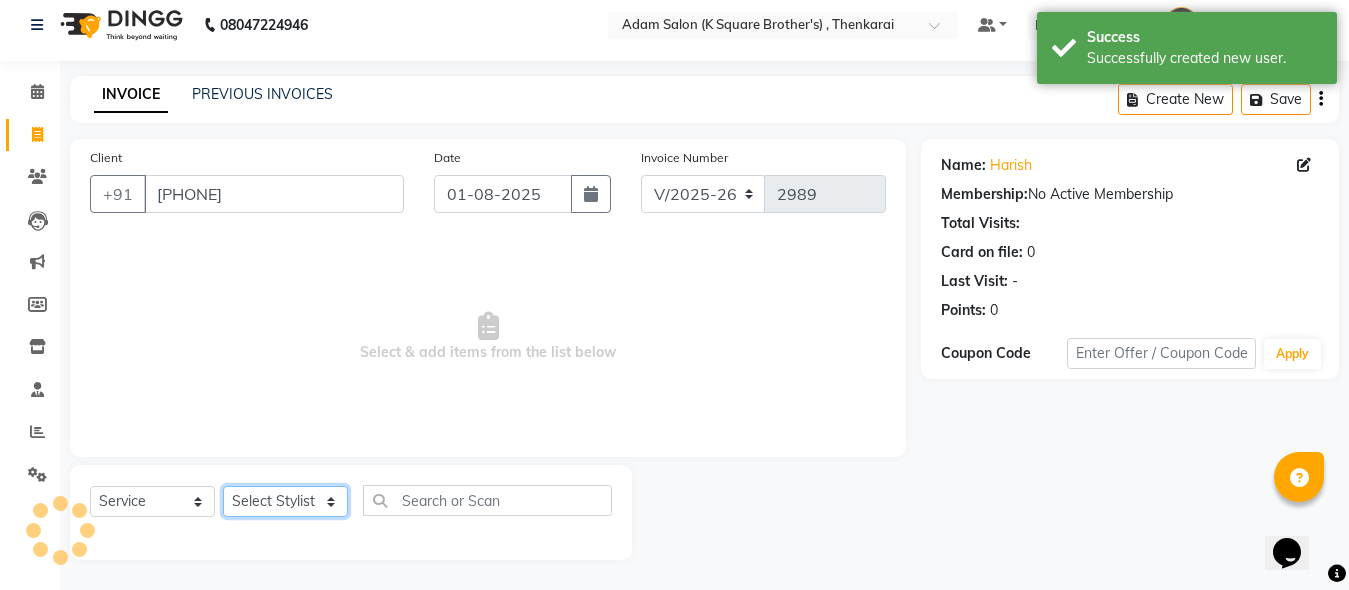 click on "Select Stylist [FIRST] [FIRST] [FIRST] [FIRST] [FIRST]" 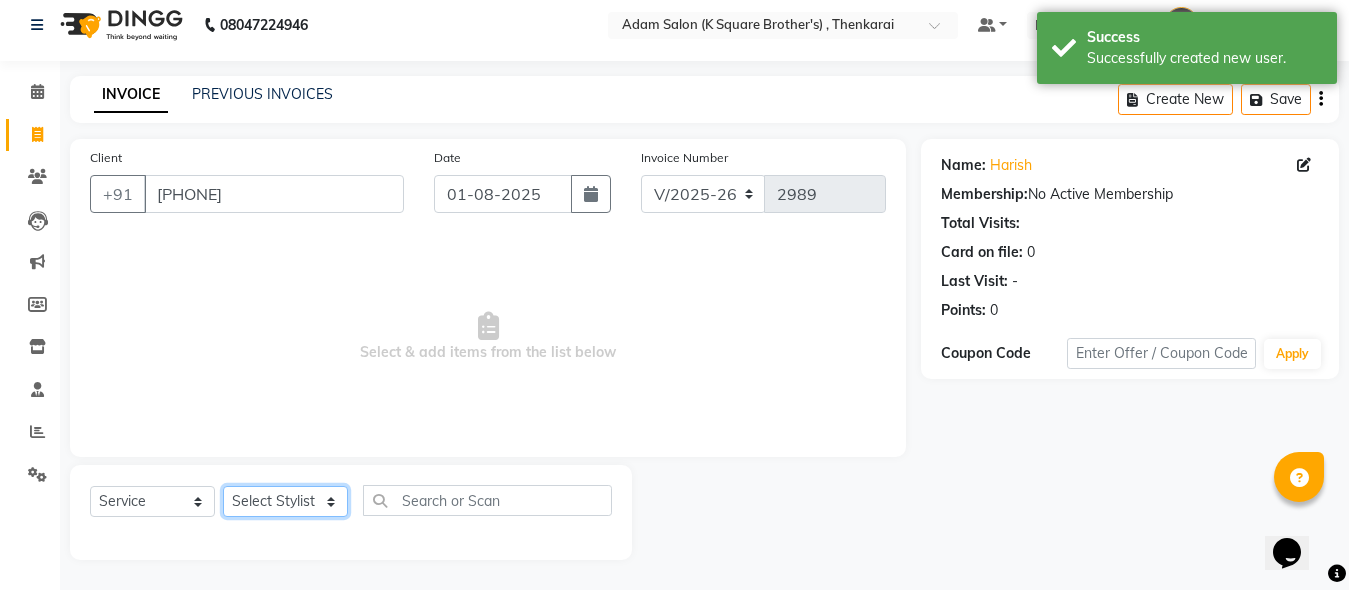 click on "Select Stylist [FIRST] [FIRST] [FIRST] [FIRST] [FIRST]" 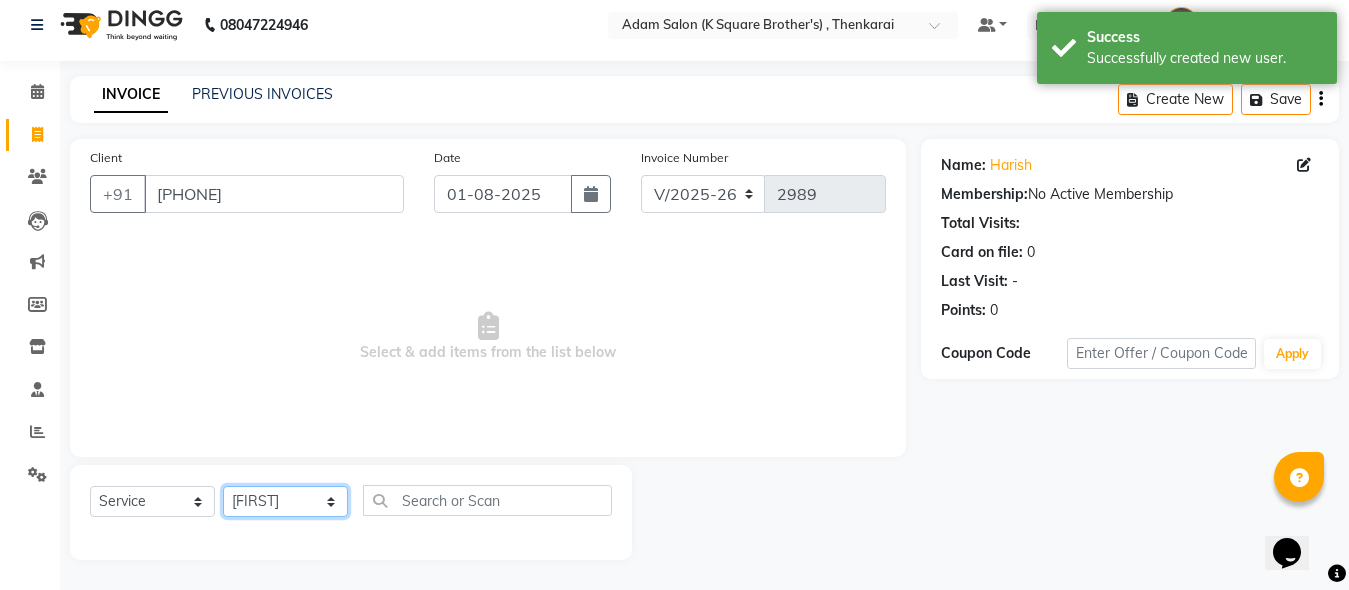 click on "Select Stylist [FIRST] [FIRST] [FIRST] [FIRST] [FIRST]" 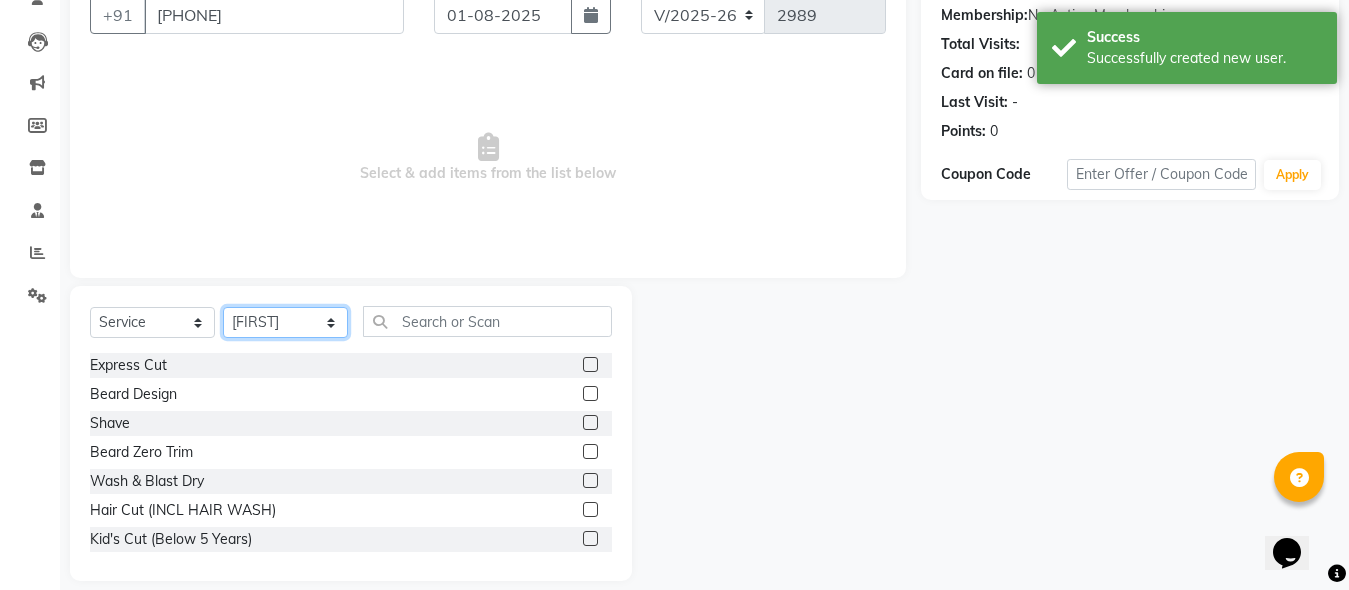 scroll, scrollTop: 211, scrollLeft: 0, axis: vertical 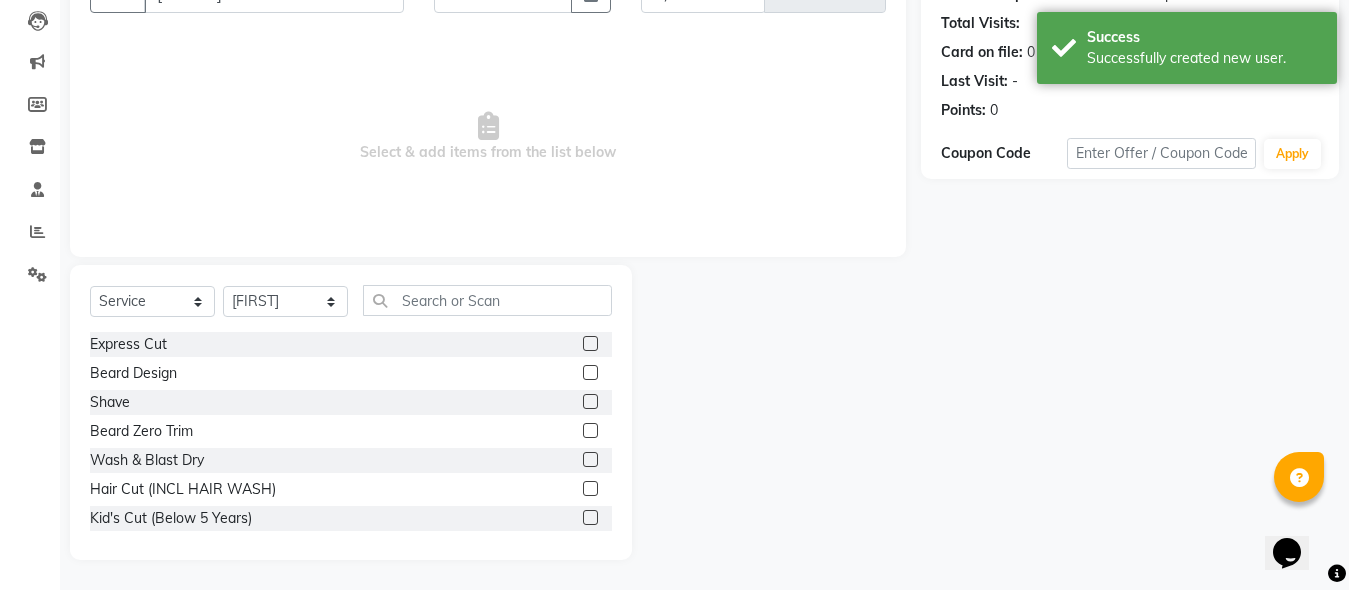 click 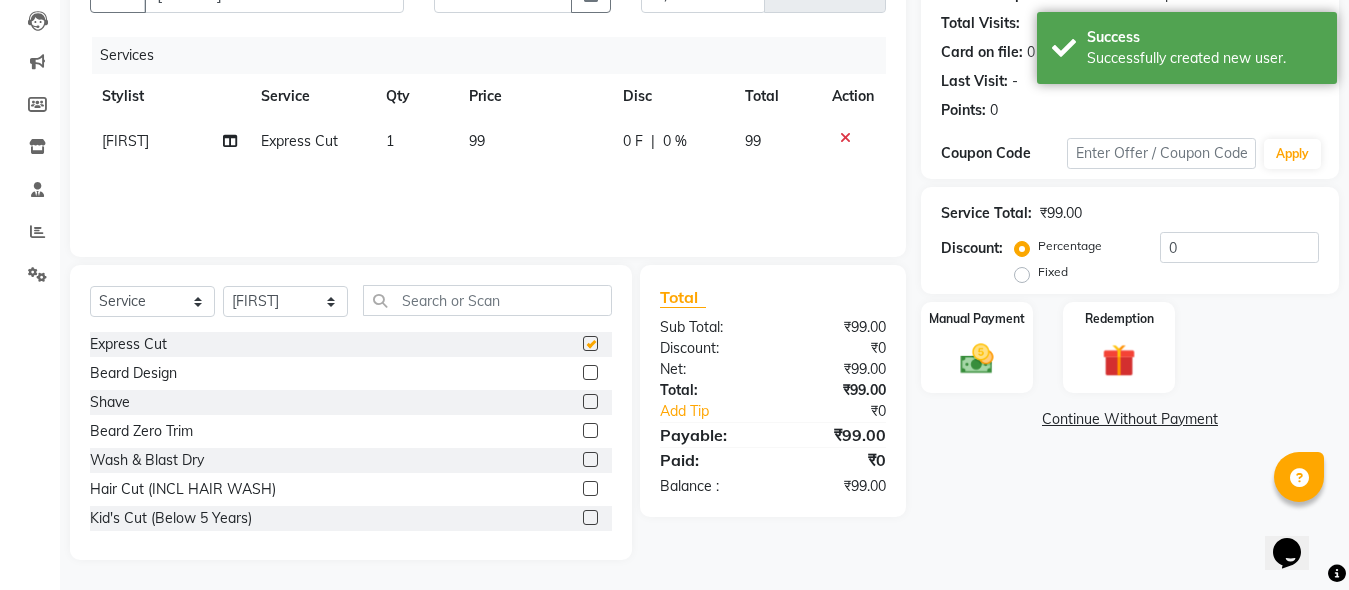 checkbox on "false" 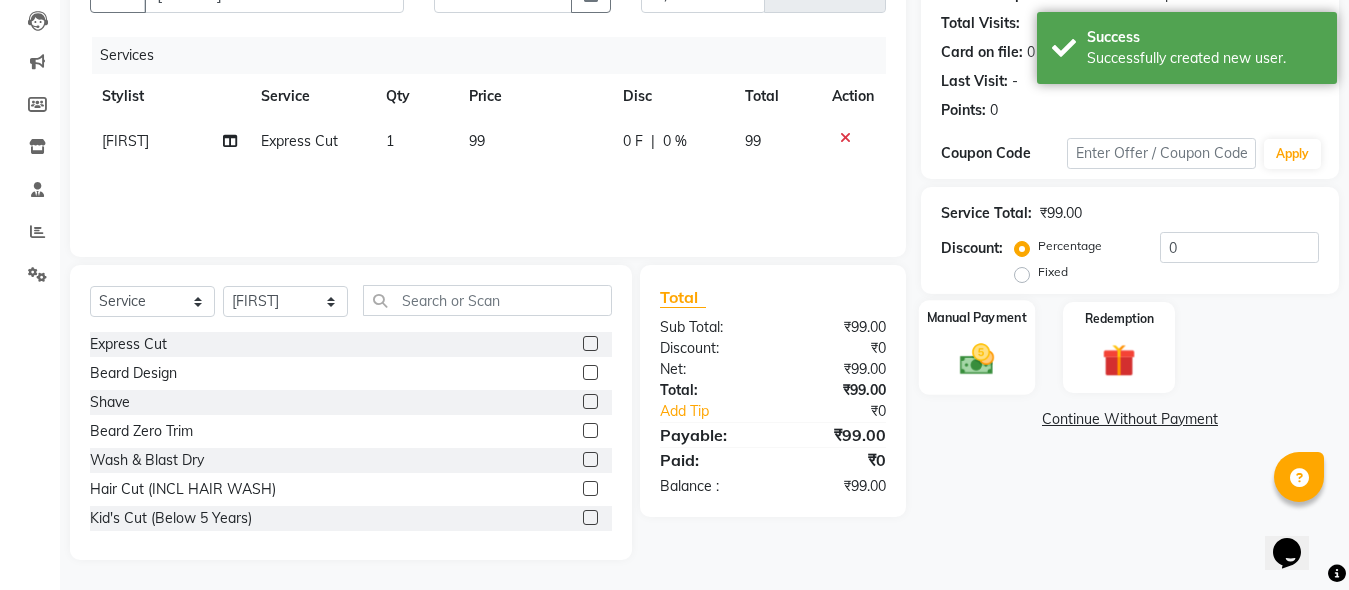 click 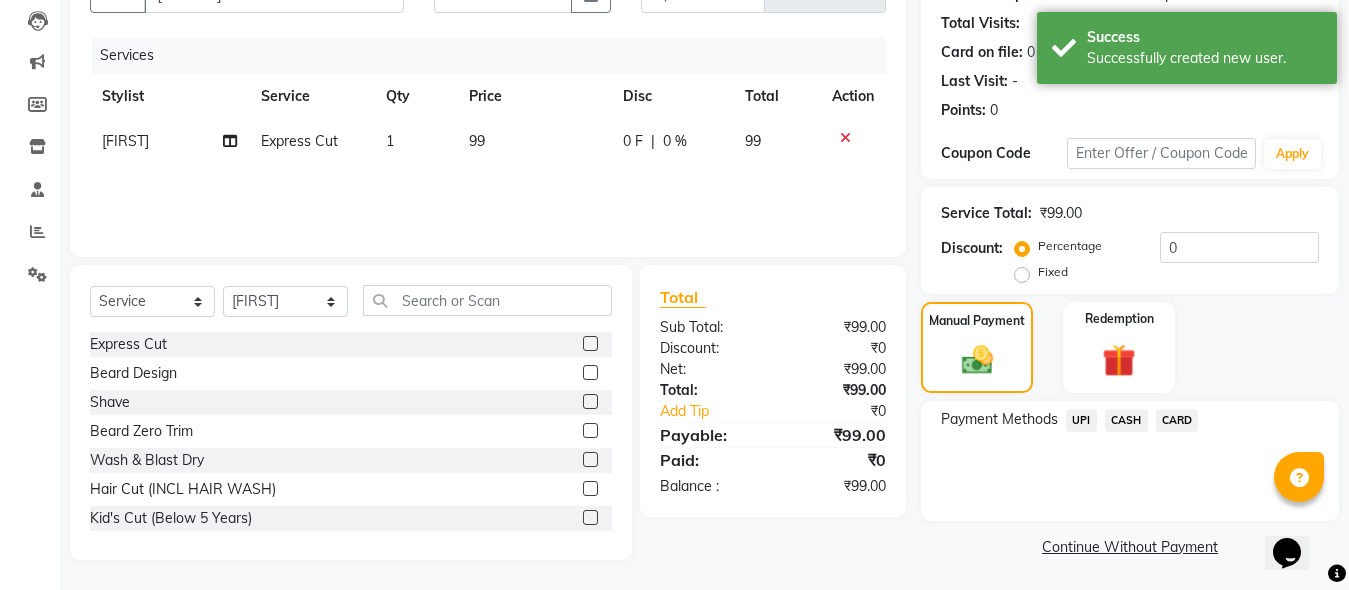 click on "CASH" 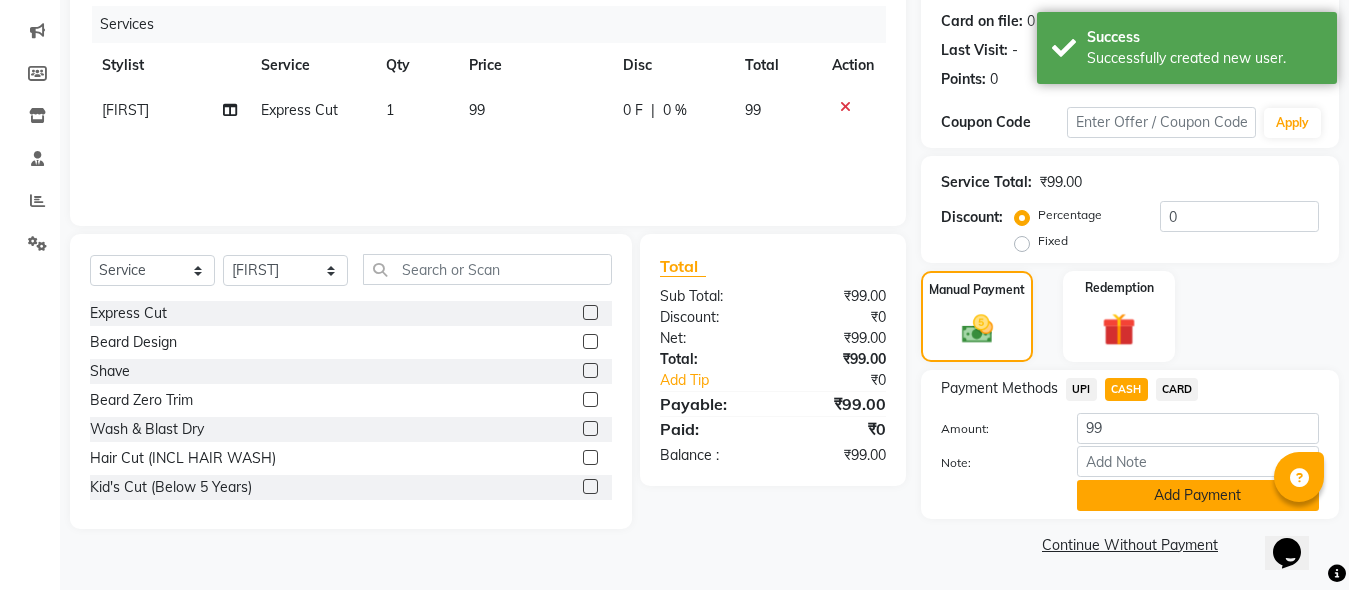 click on "Add Payment" 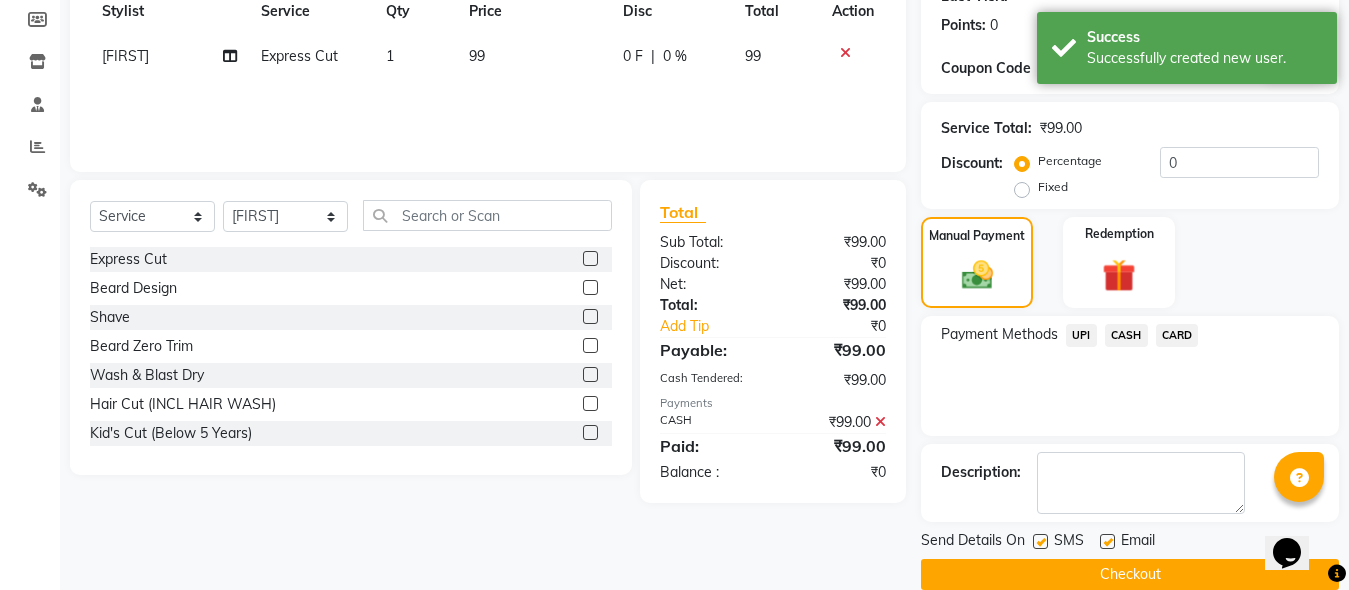 scroll, scrollTop: 326, scrollLeft: 0, axis: vertical 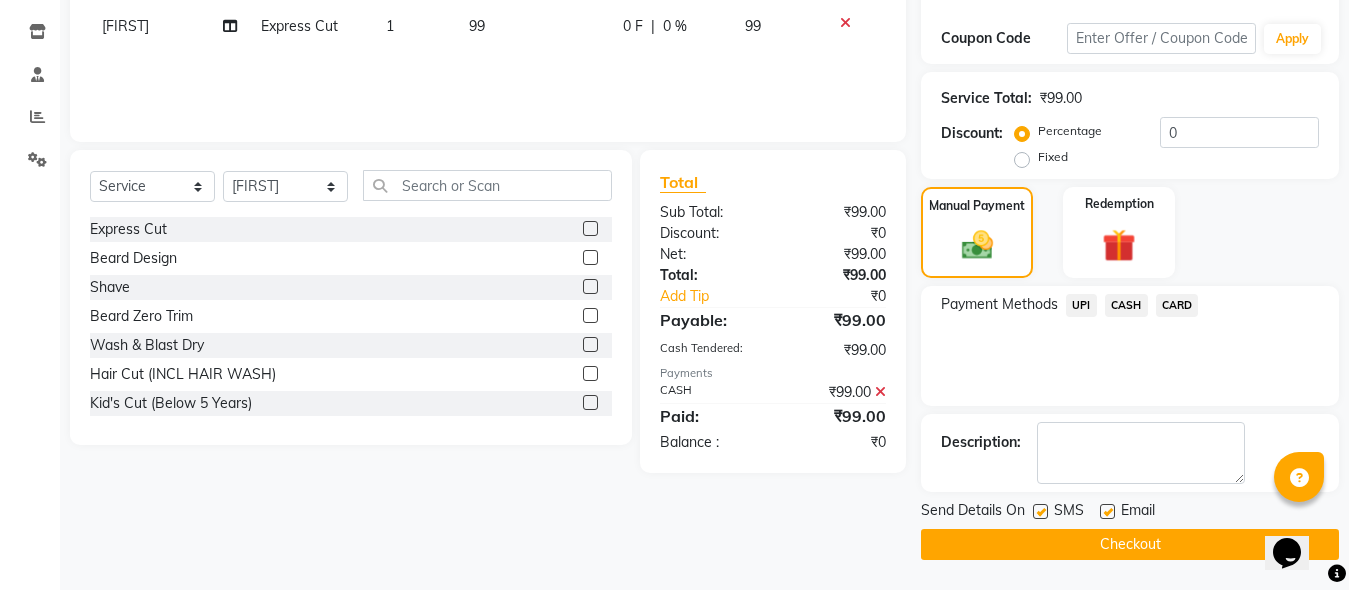 click on "Checkout" 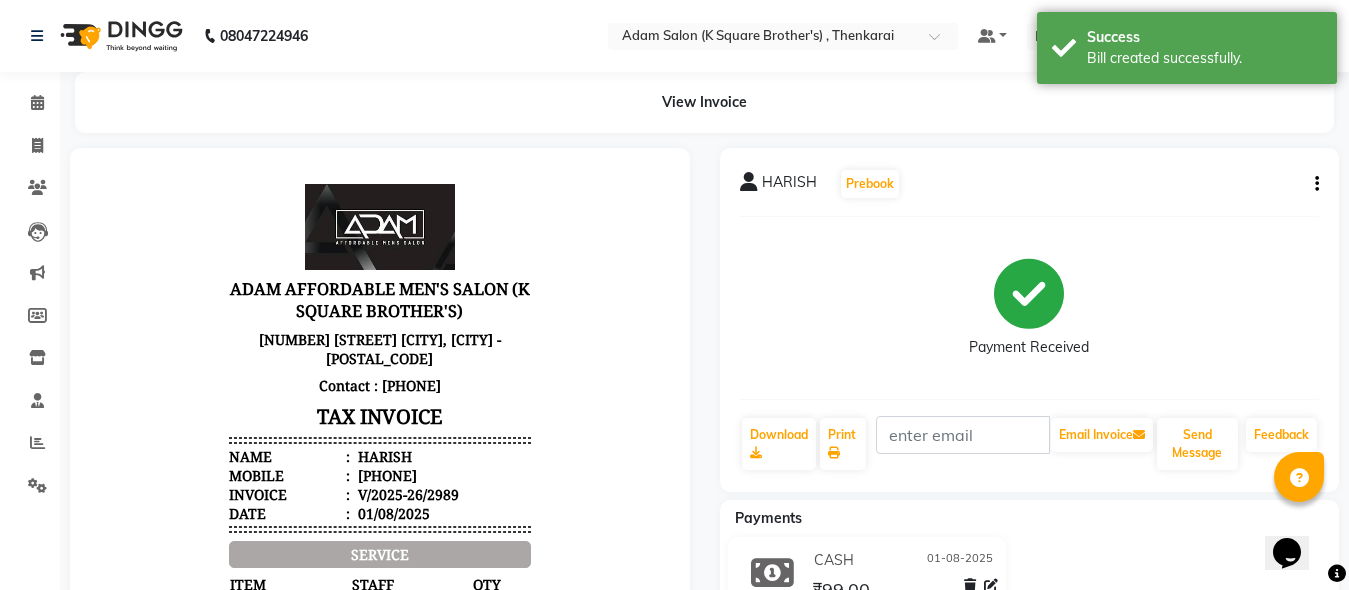 scroll, scrollTop: 0, scrollLeft: 0, axis: both 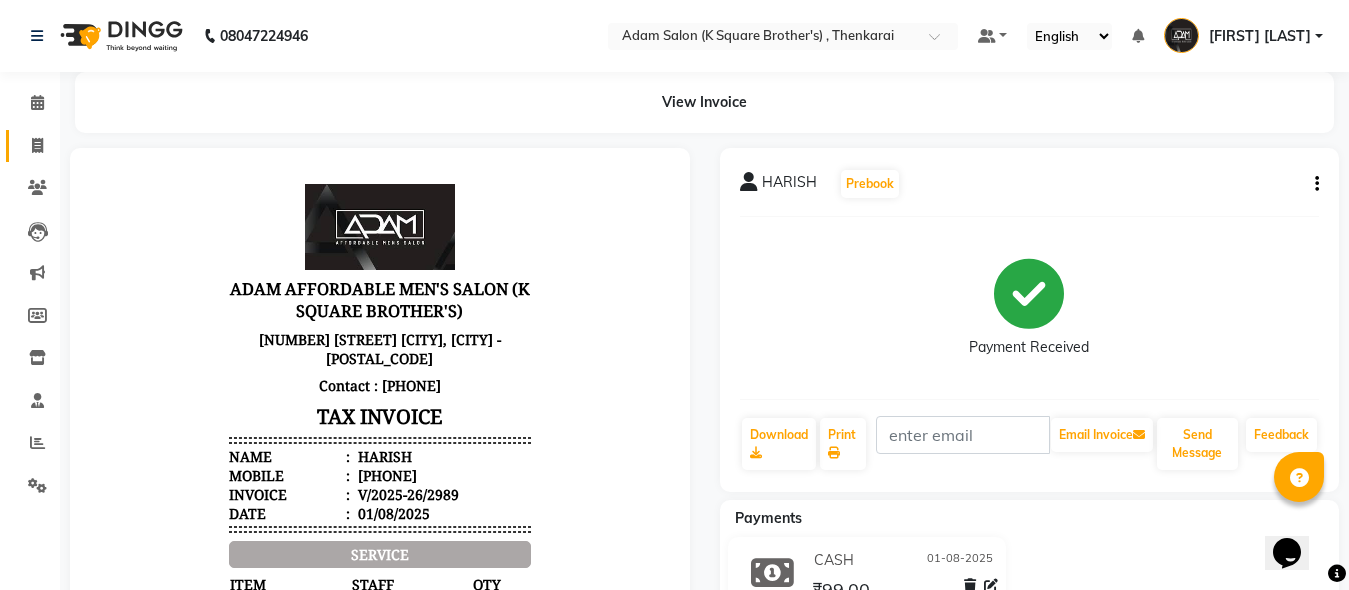 click on "Invoice" 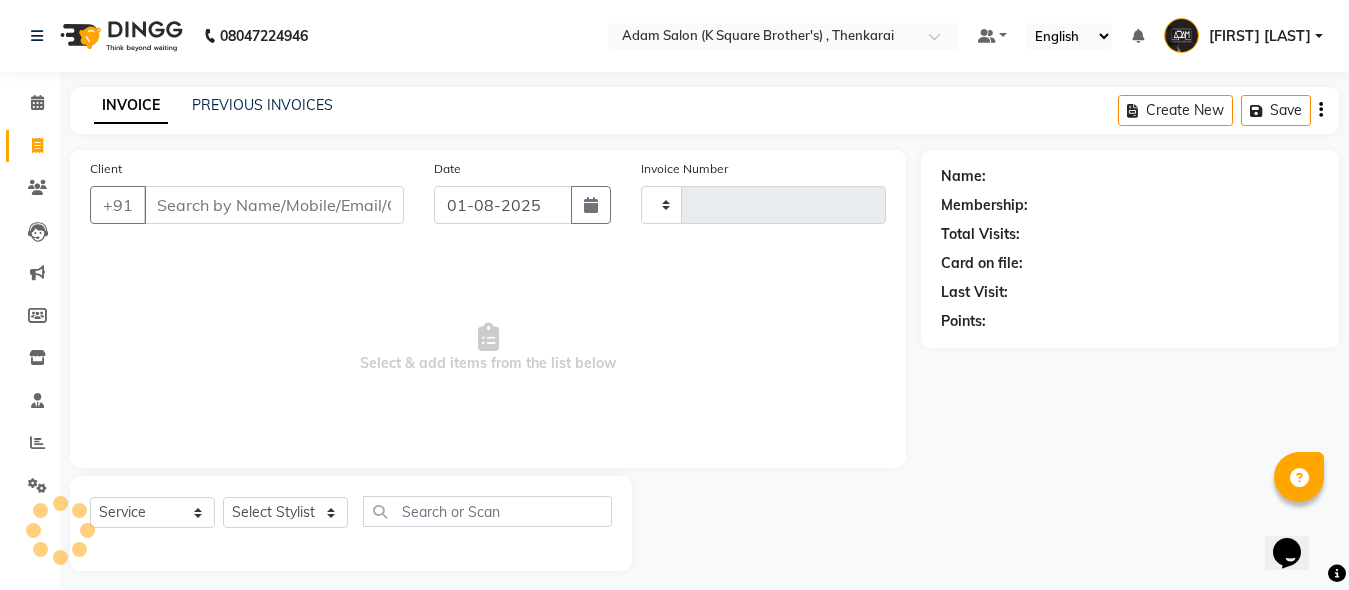 scroll, scrollTop: 11, scrollLeft: 0, axis: vertical 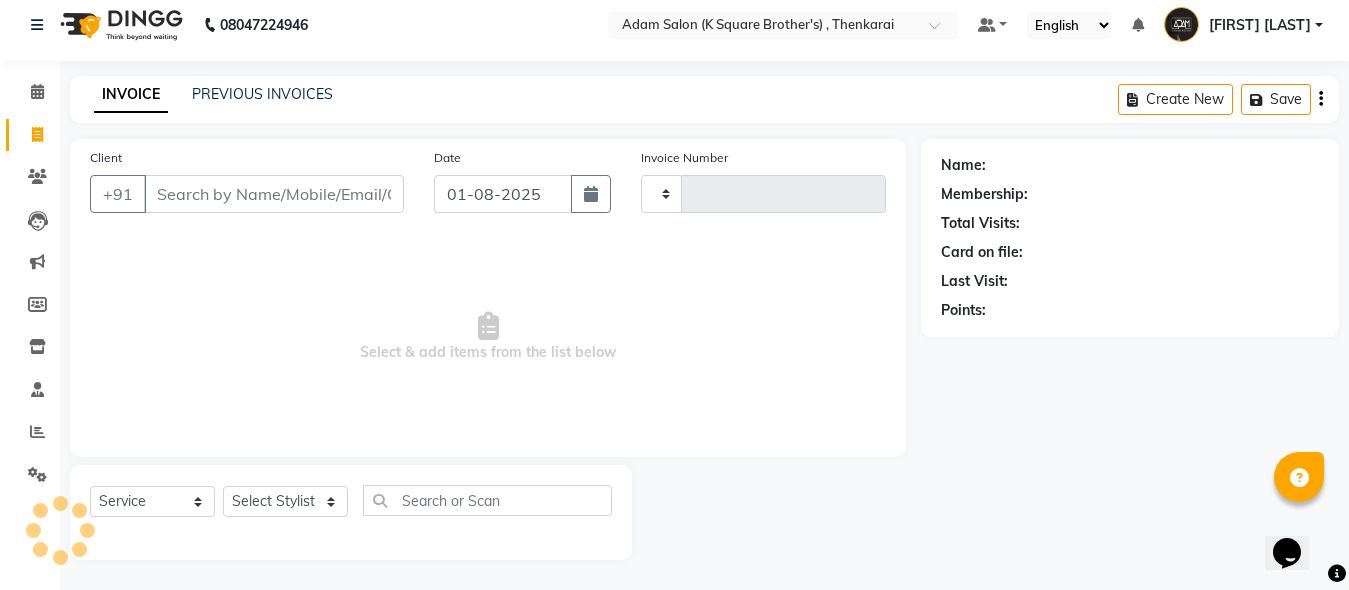 type on "2990" 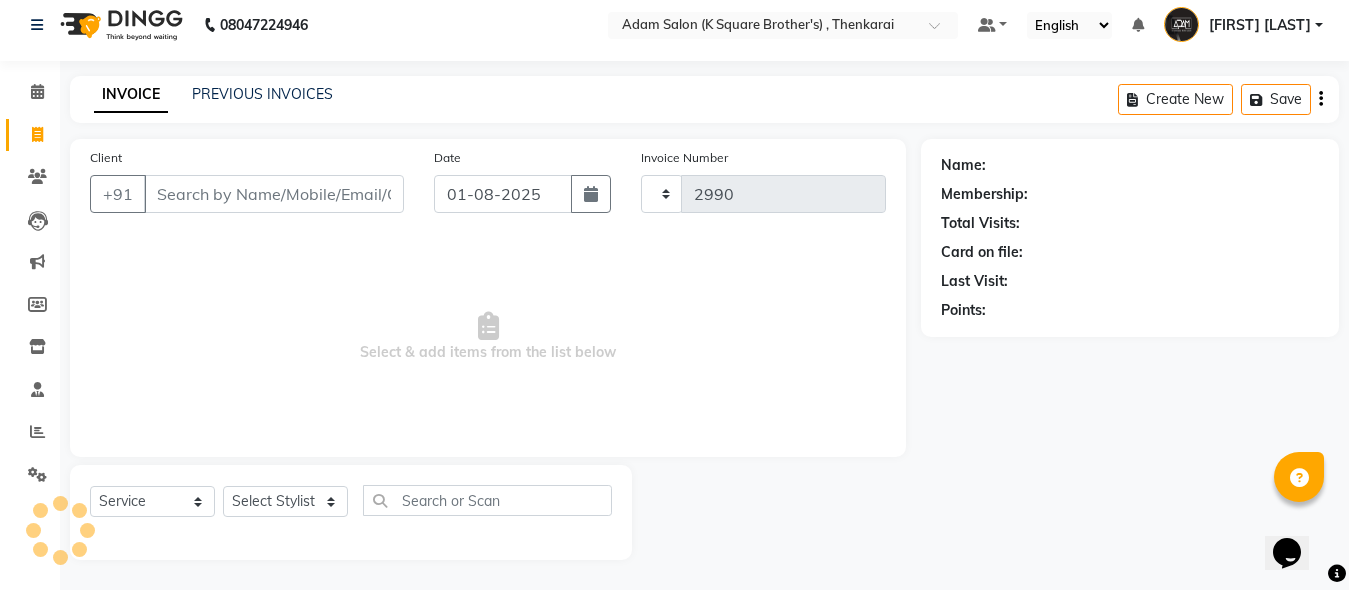 select on "8195" 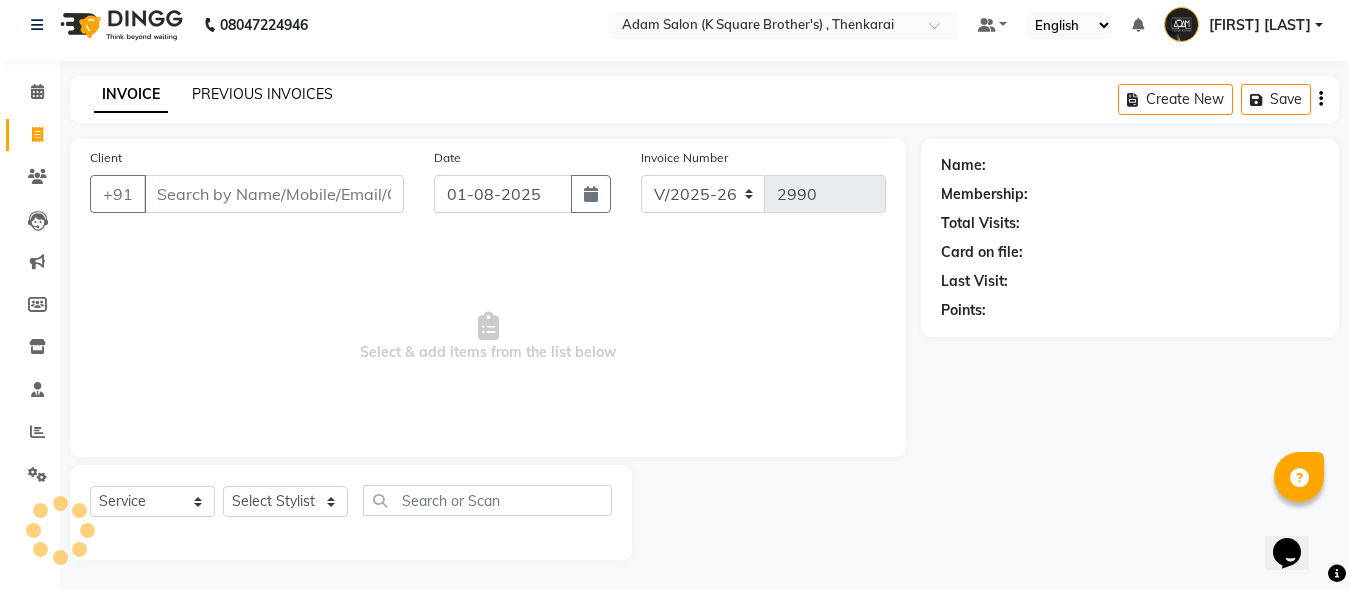 click on "PREVIOUS INVOICES" 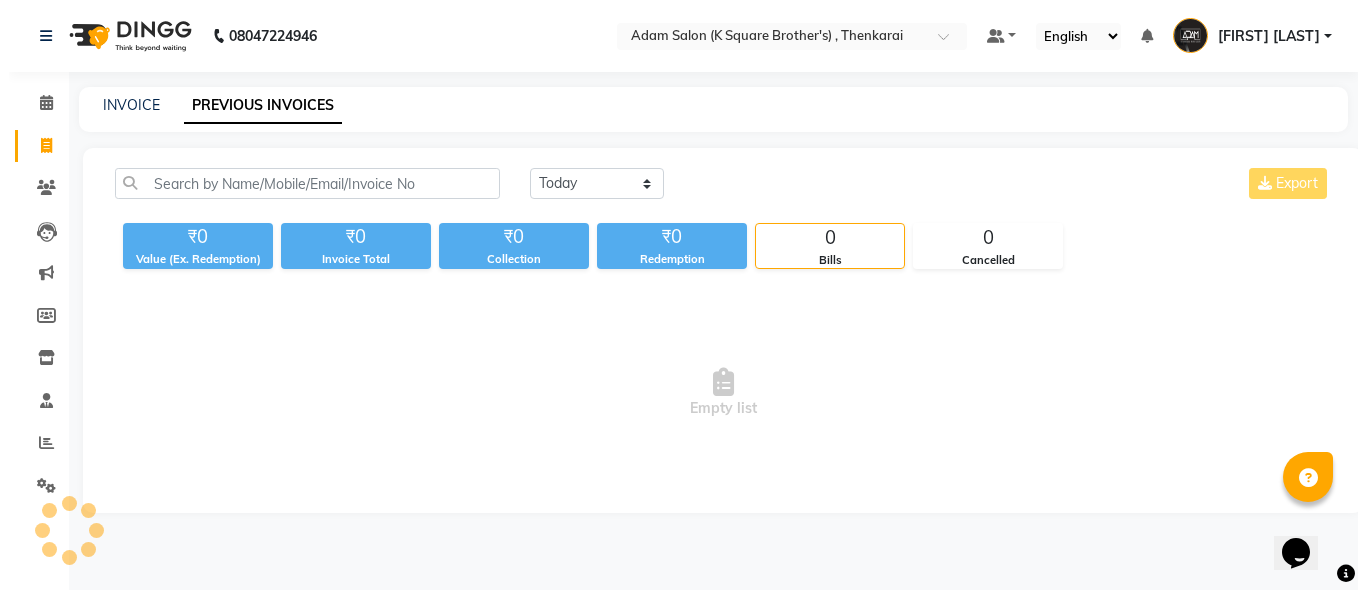scroll, scrollTop: 0, scrollLeft: 0, axis: both 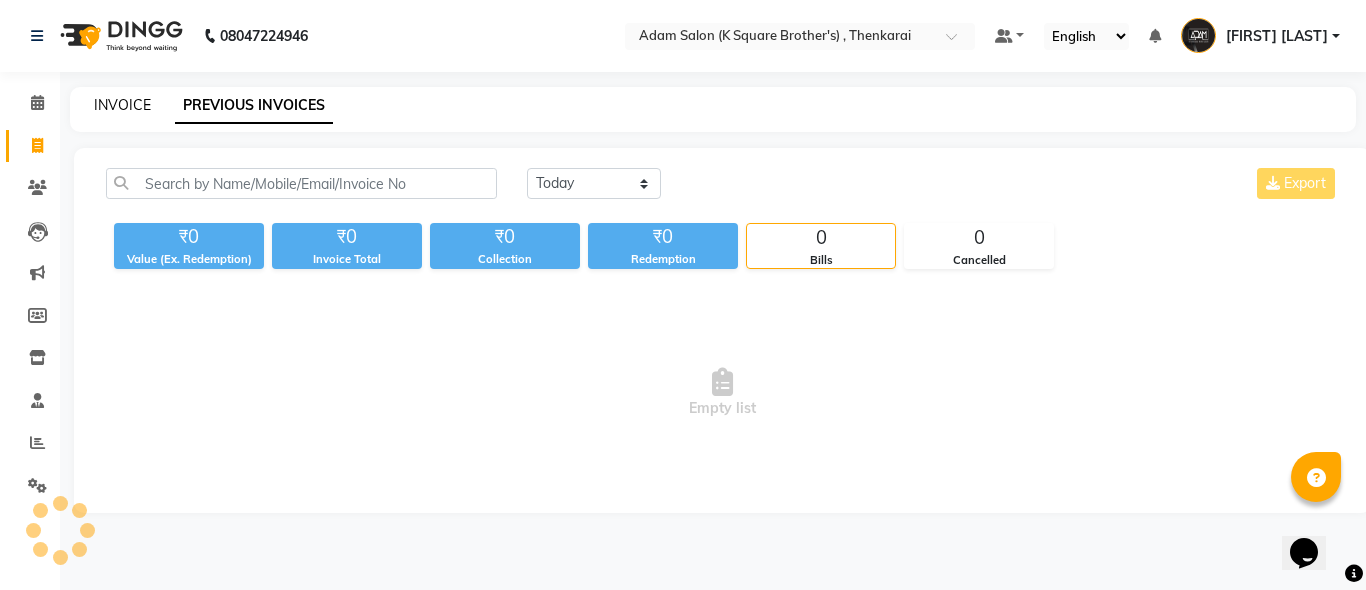 click on "INVOICE" 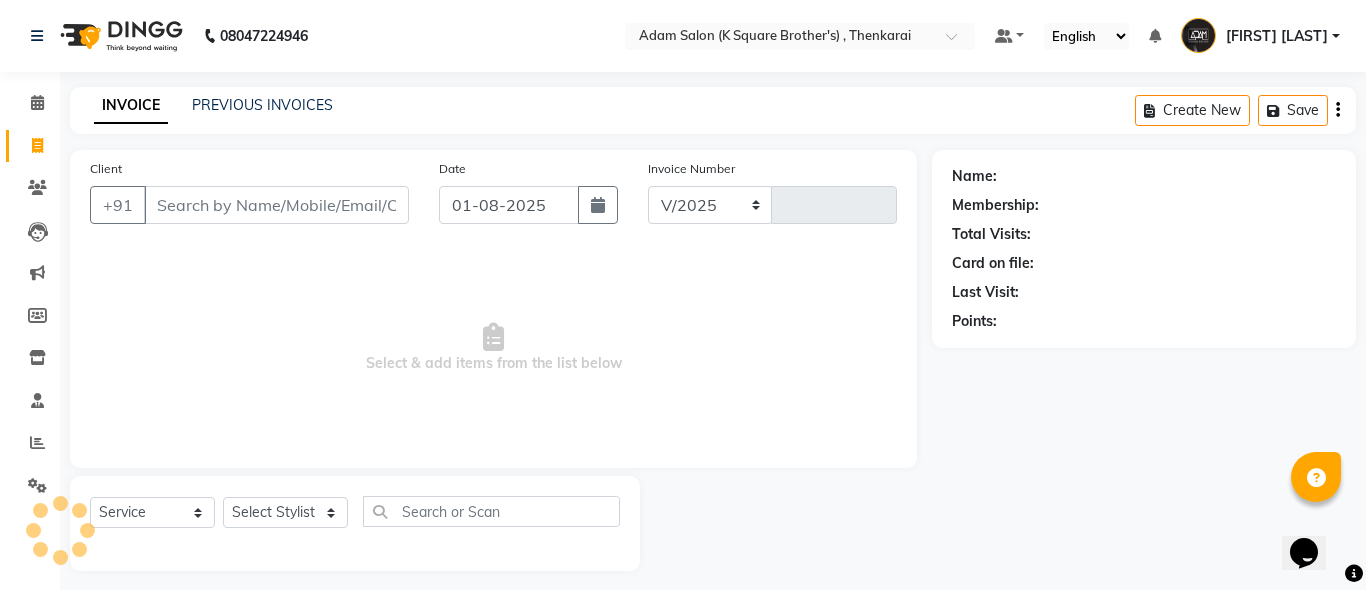 select on "8195" 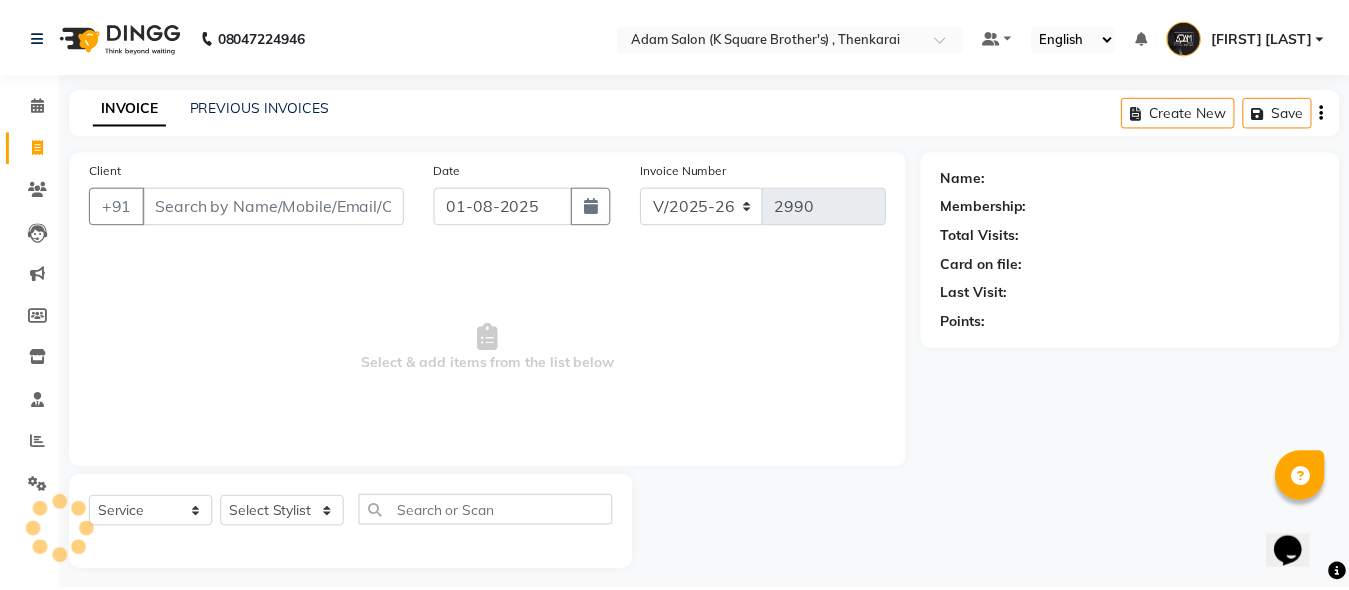 scroll, scrollTop: 11, scrollLeft: 0, axis: vertical 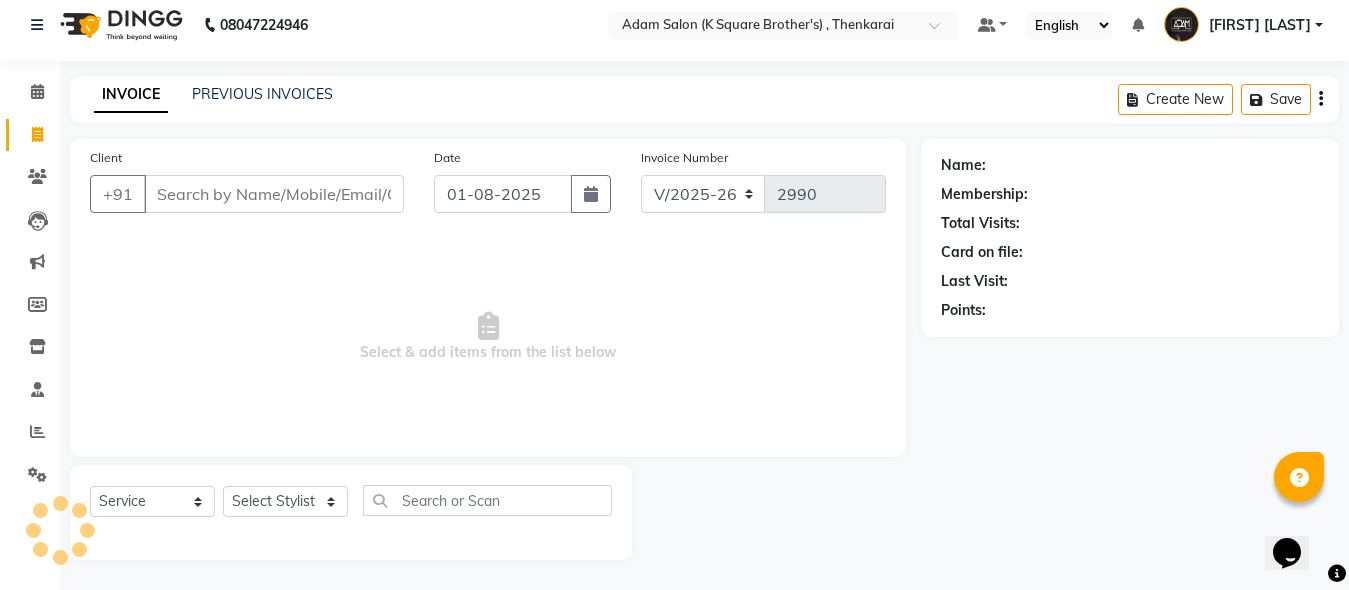 click on "INVOICE PREVIOUS INVOICES Create New   Save" 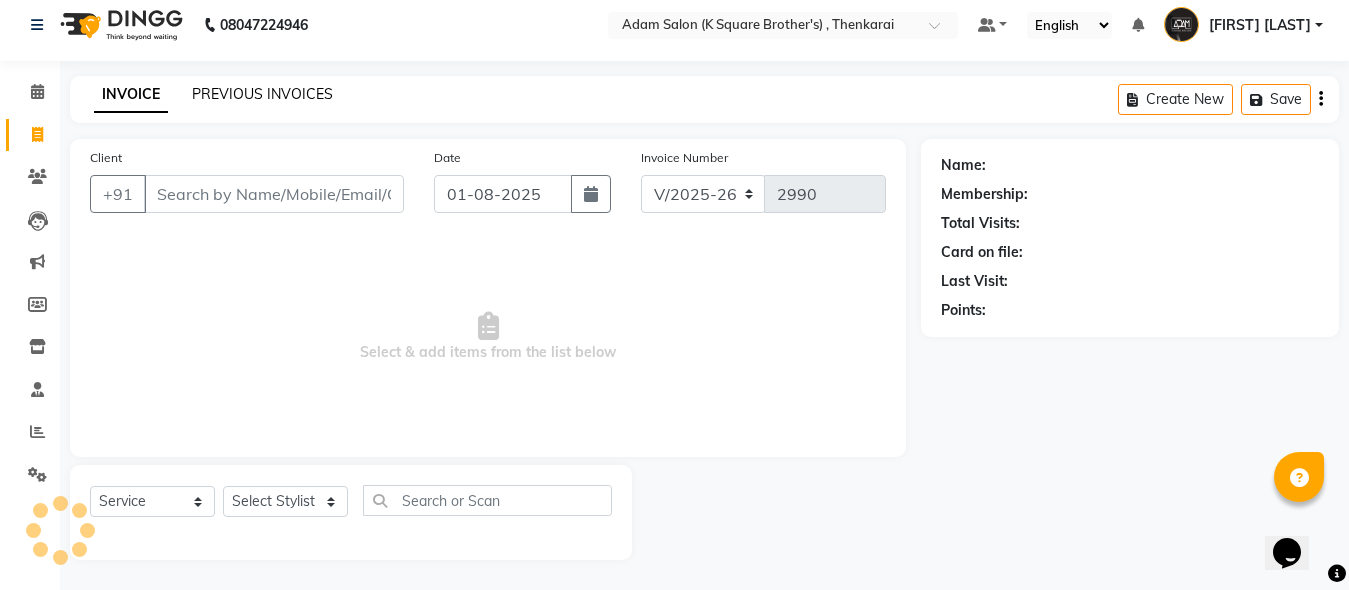click on "PREVIOUS INVOICES" 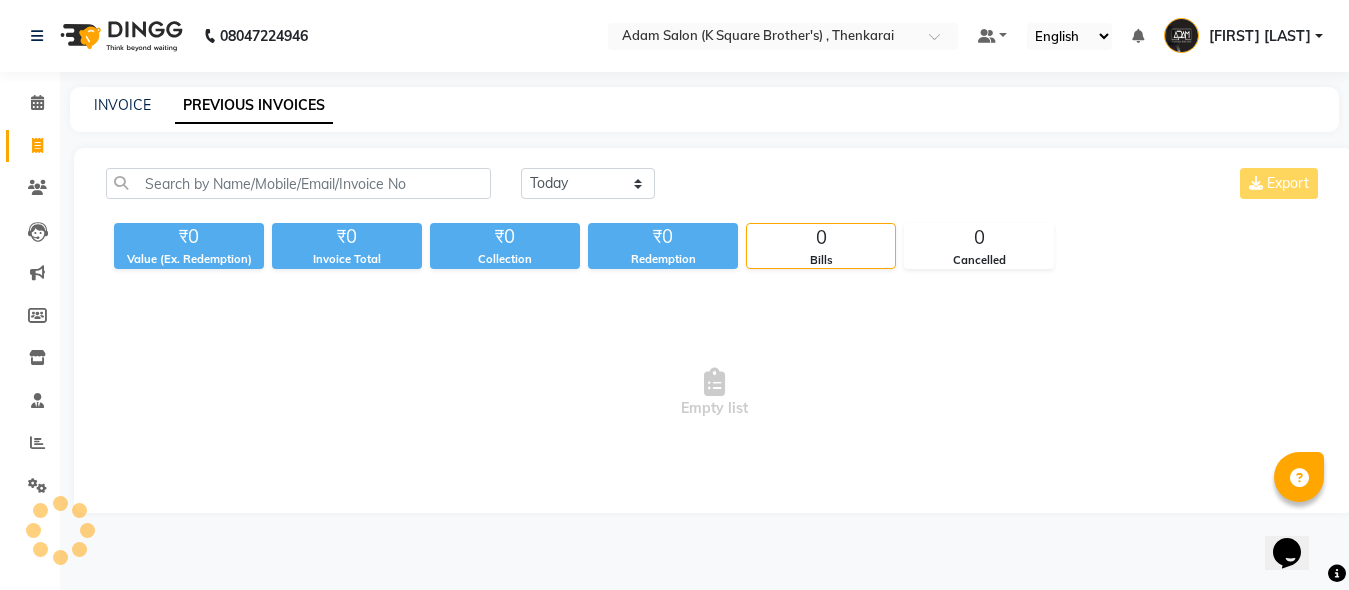 scroll, scrollTop: 0, scrollLeft: 0, axis: both 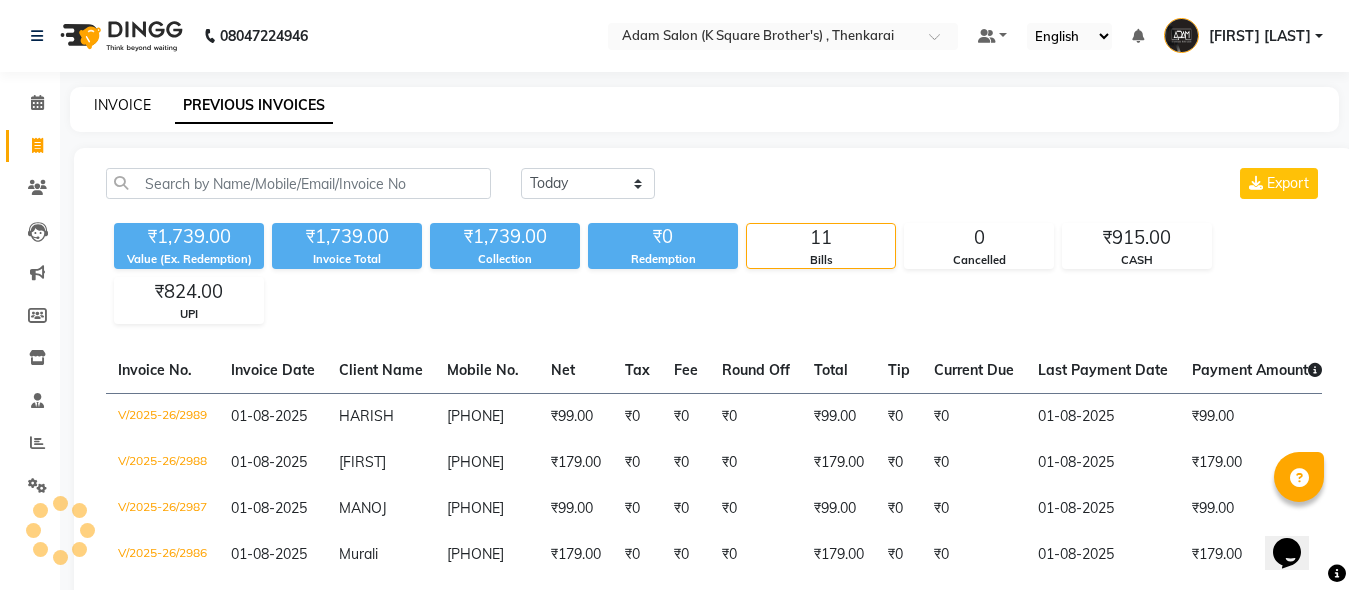 click on "INVOICE" 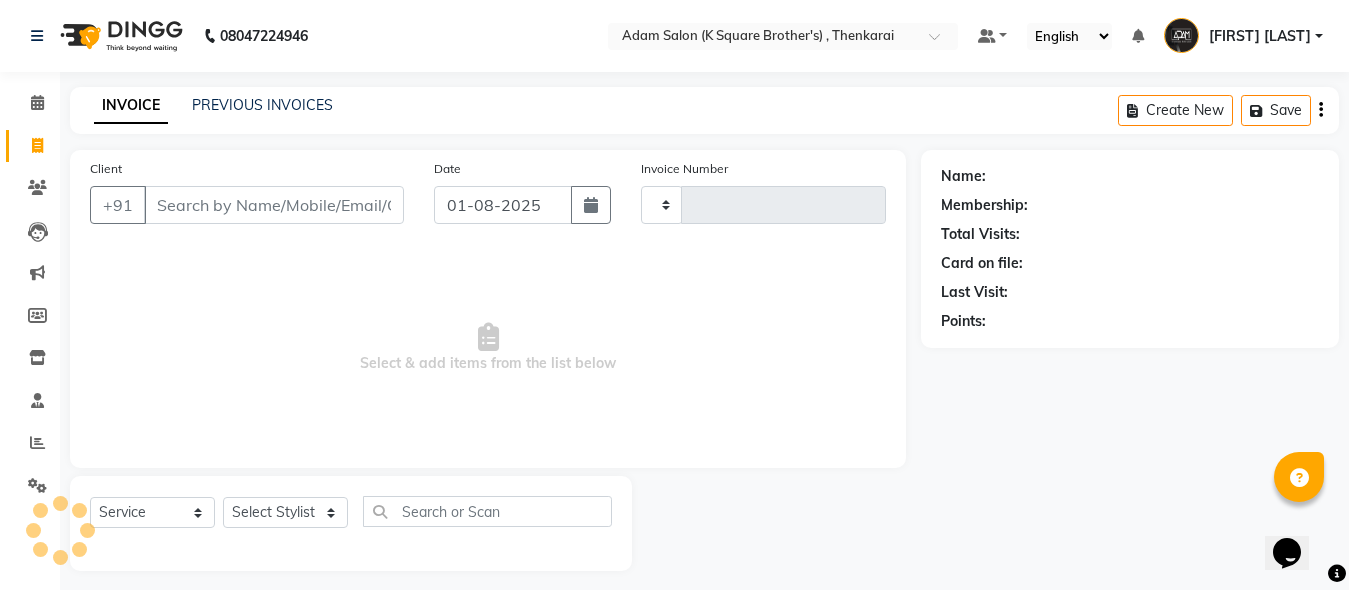 click on "INVOICE" 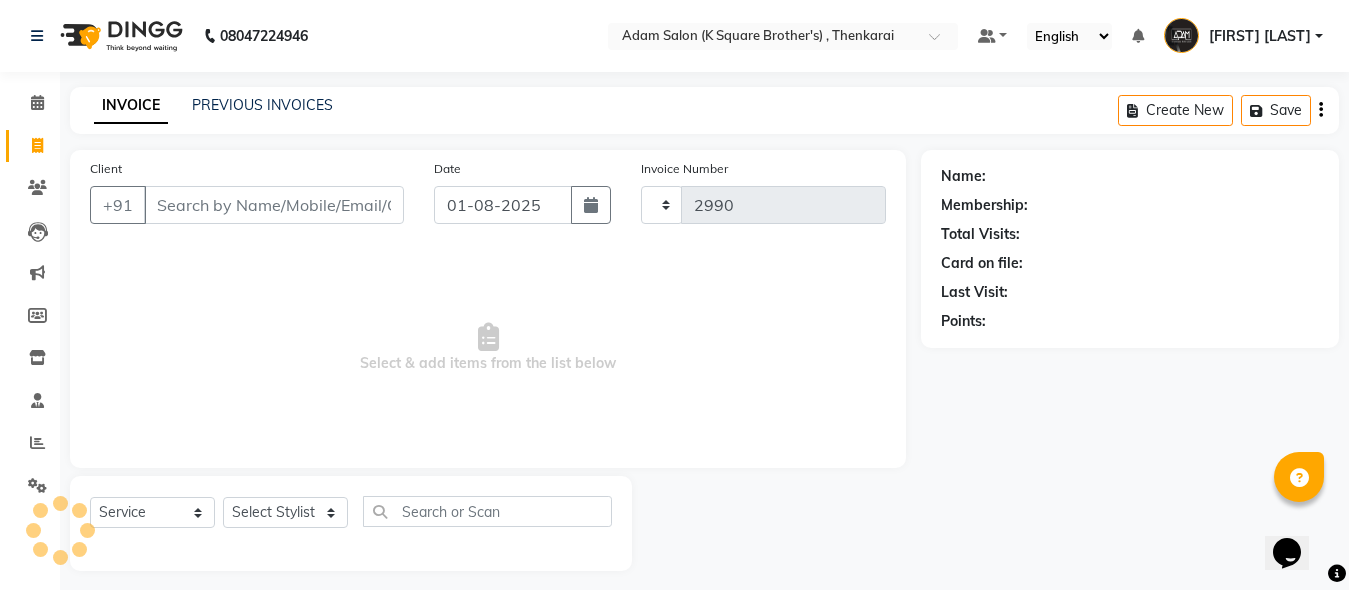 select on "8195" 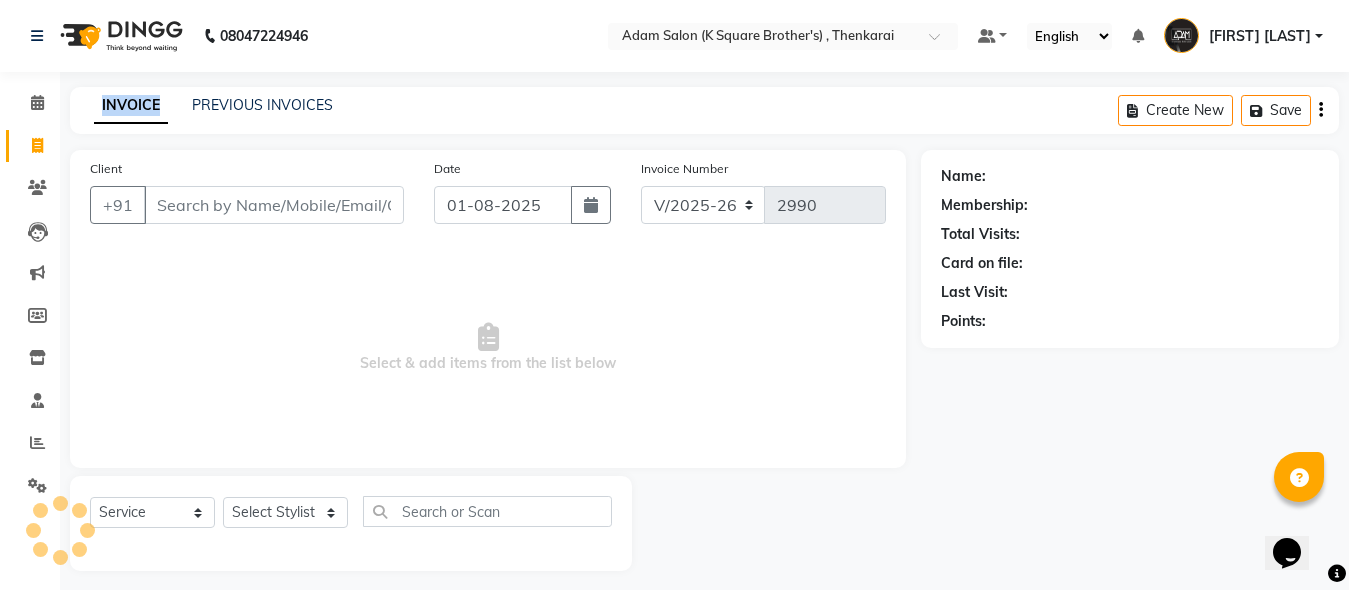 scroll, scrollTop: 11, scrollLeft: 0, axis: vertical 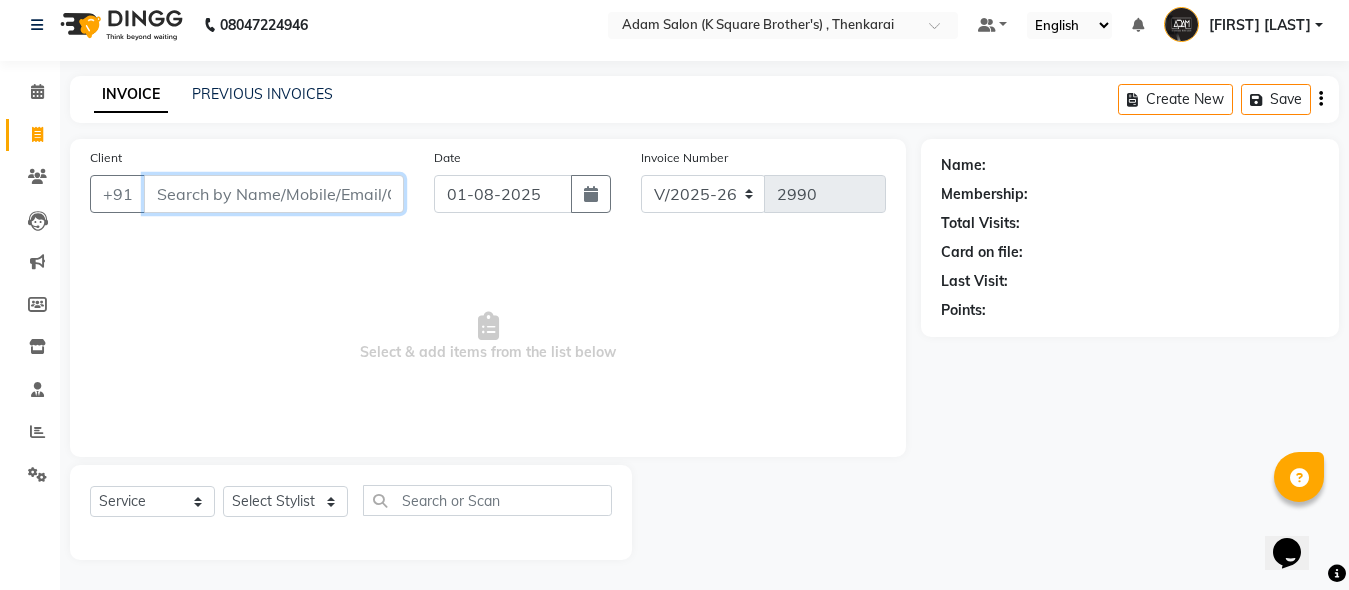 paste on "7094895418" 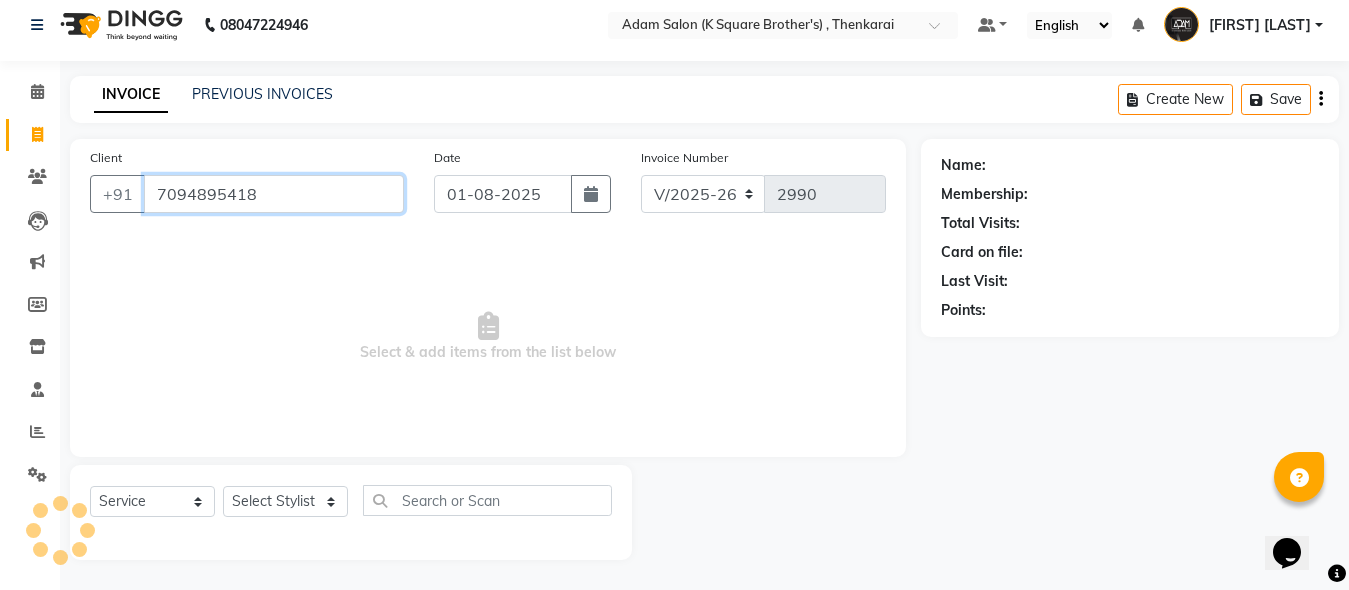 type on "7094895418" 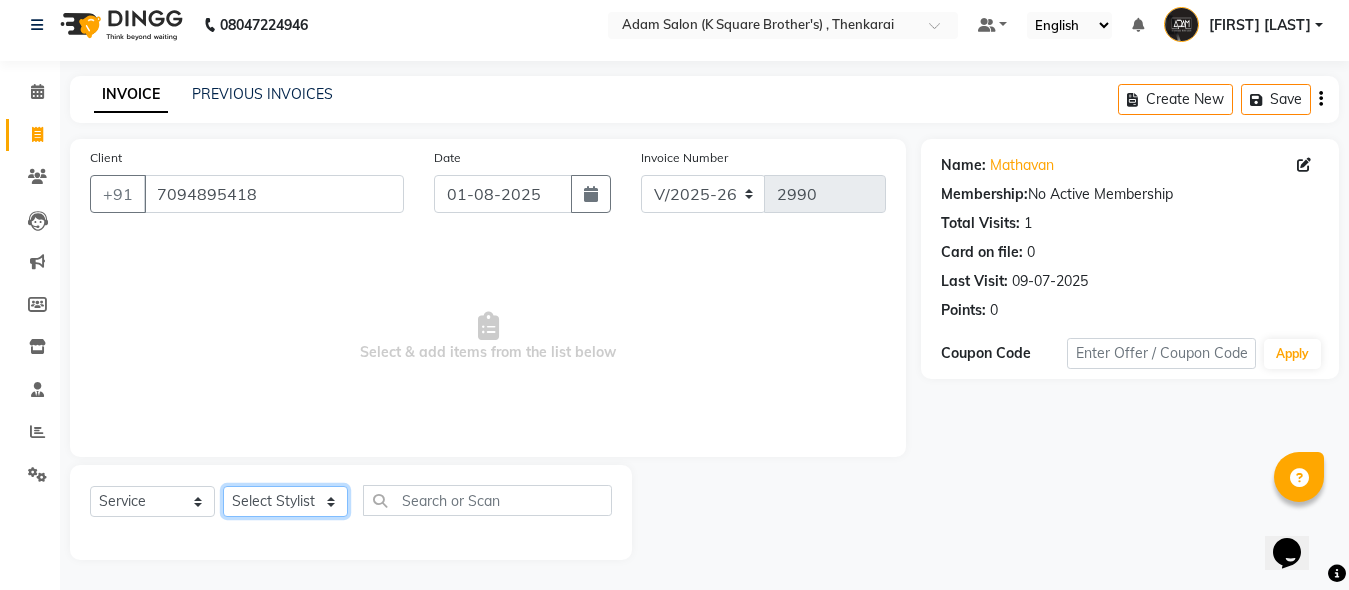 click on "Select Stylist [FIRST] [FIRST] [FIRST] [FIRST] [FIRST]" 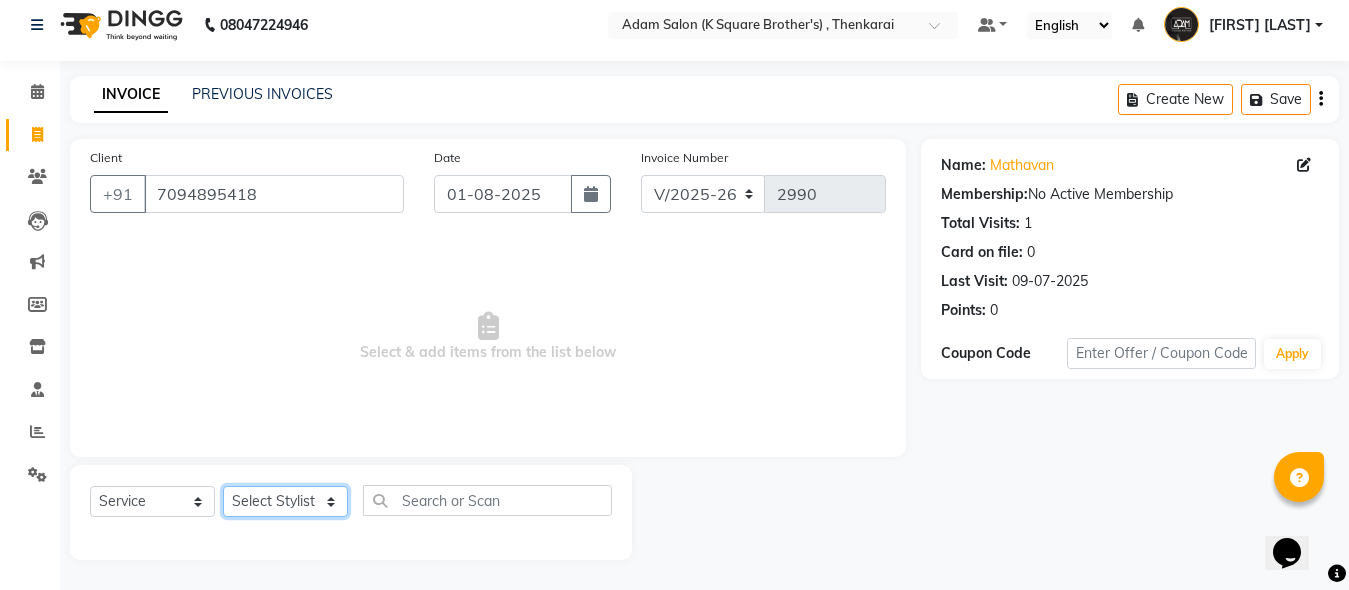 select on "78104" 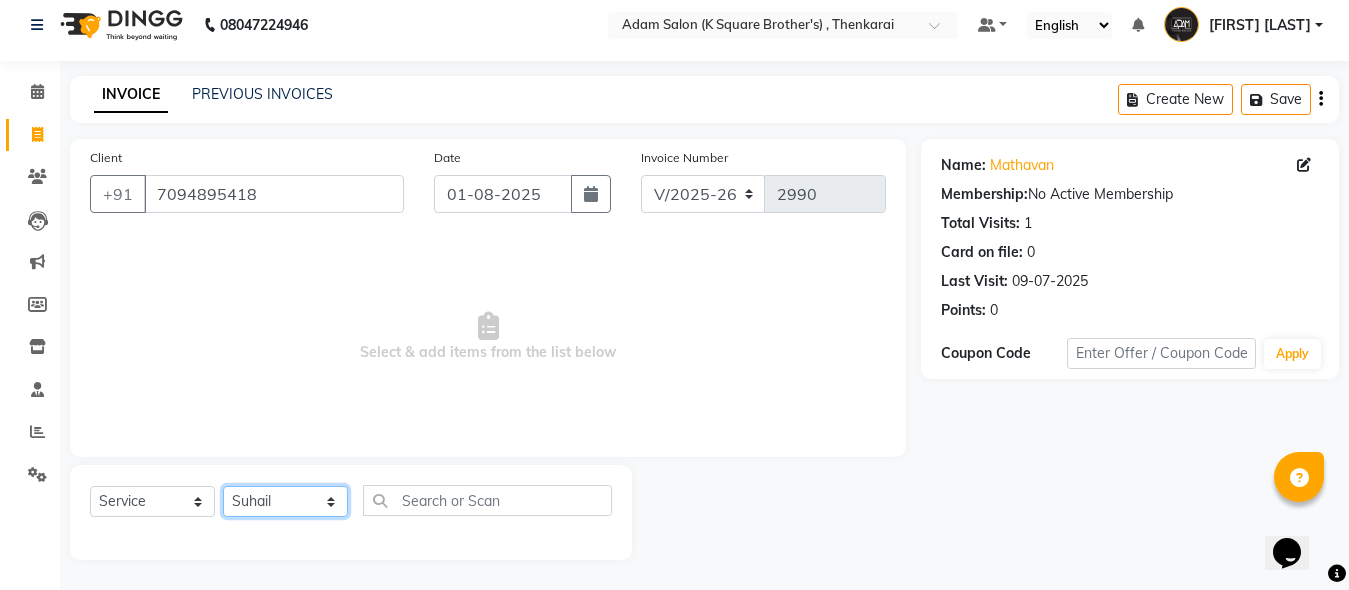 click on "Select Stylist [FIRST] [FIRST] [FIRST] [FIRST] [FIRST]" 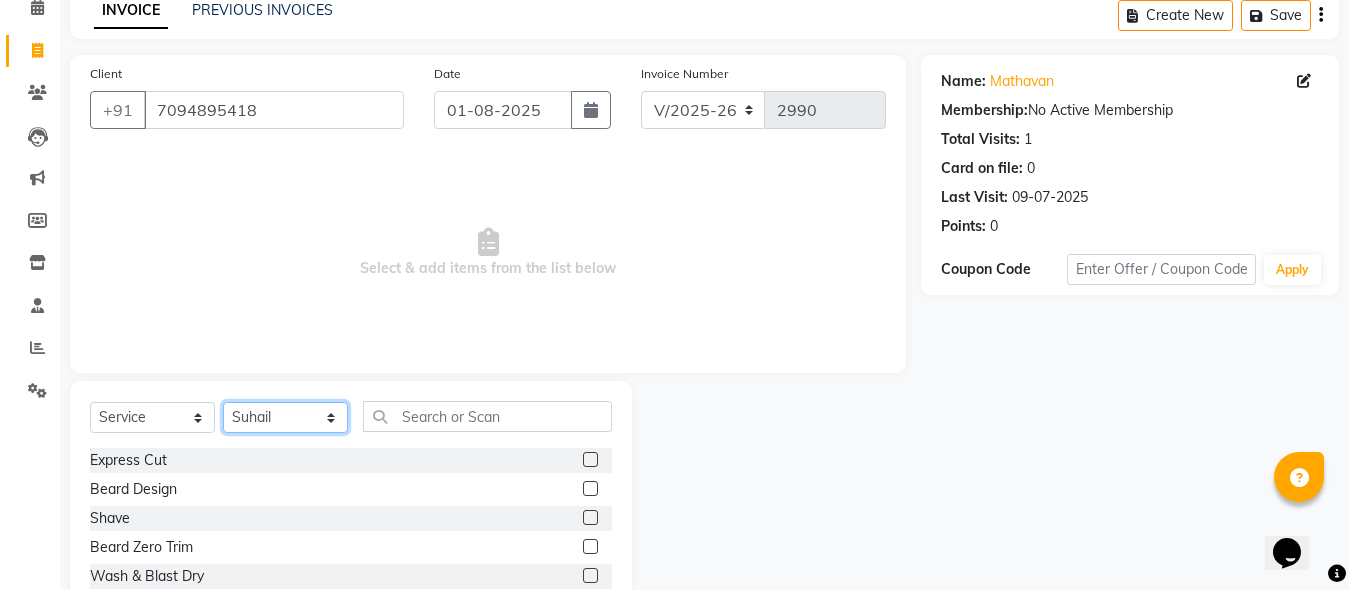 scroll, scrollTop: 211, scrollLeft: 0, axis: vertical 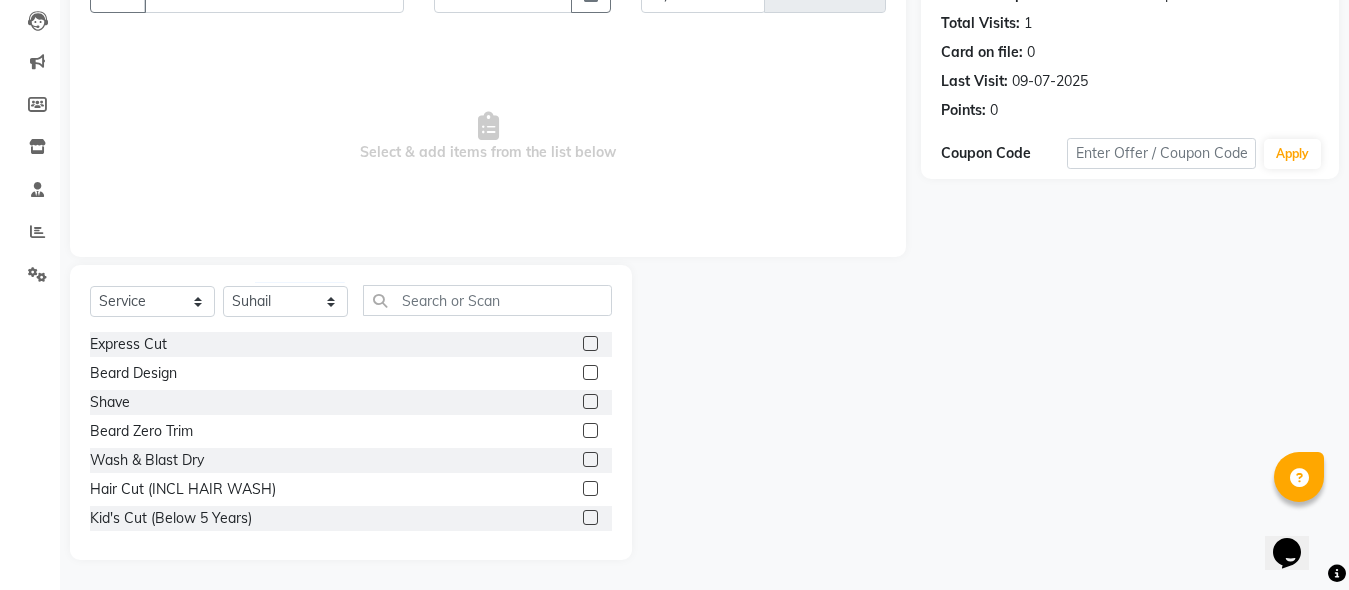 click 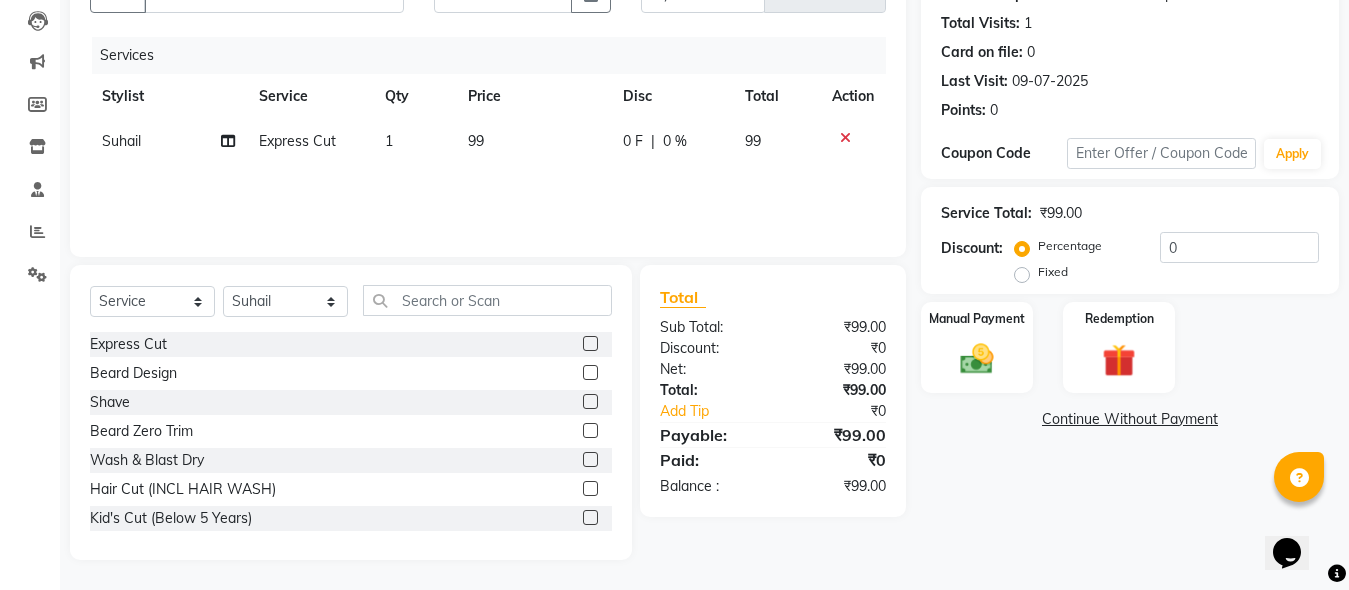checkbox on "false" 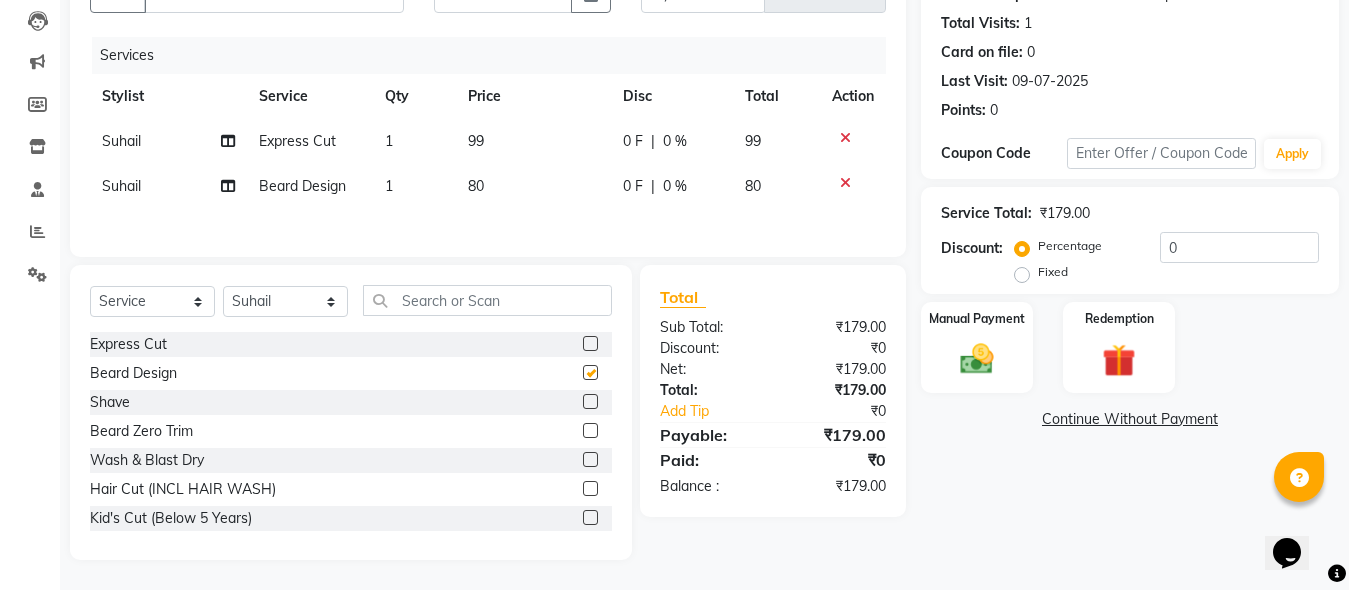 checkbox on "false" 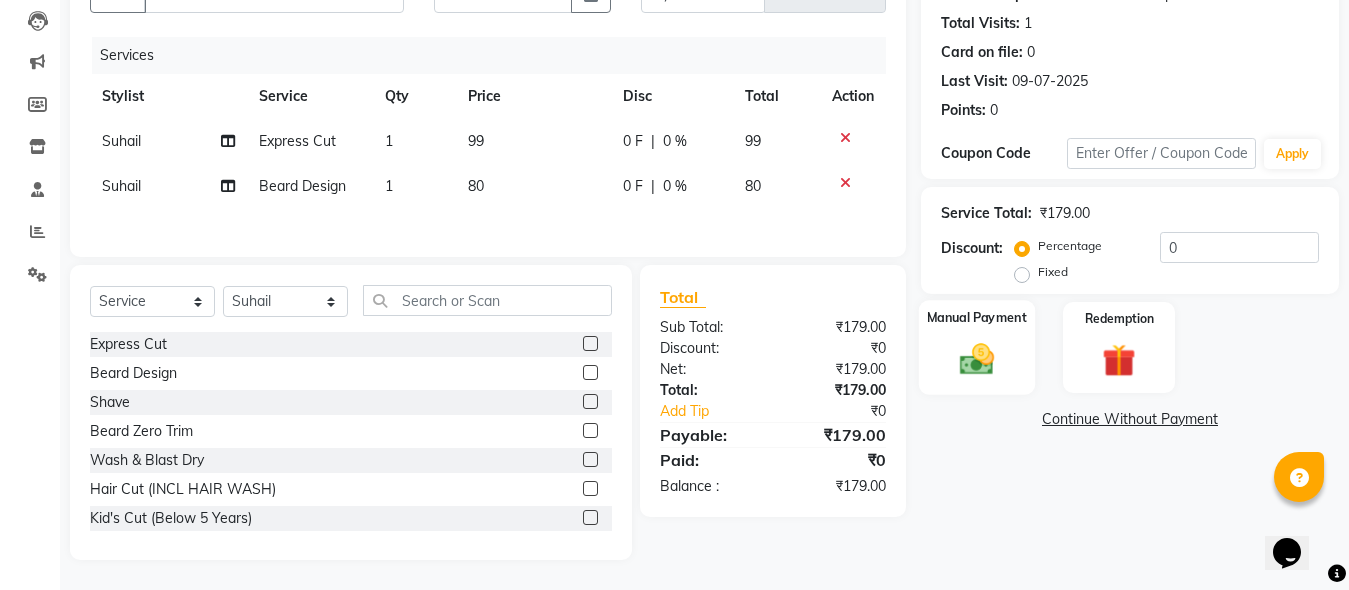 click on "Manual Payment" 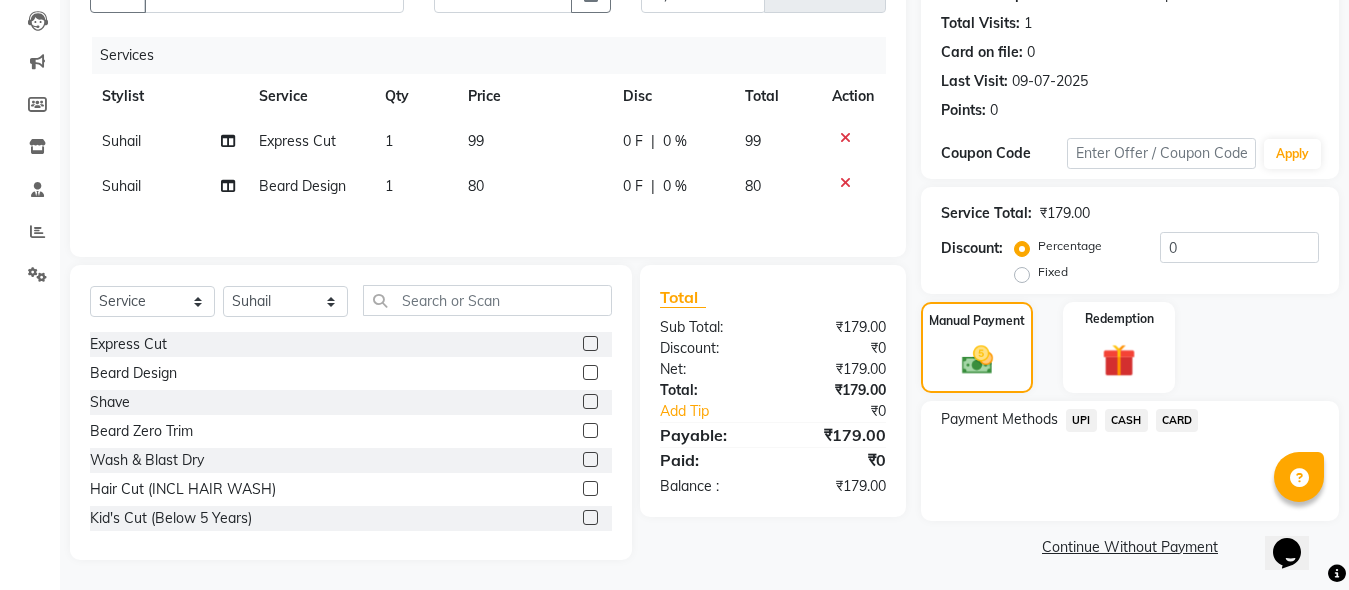 click on "CASH" 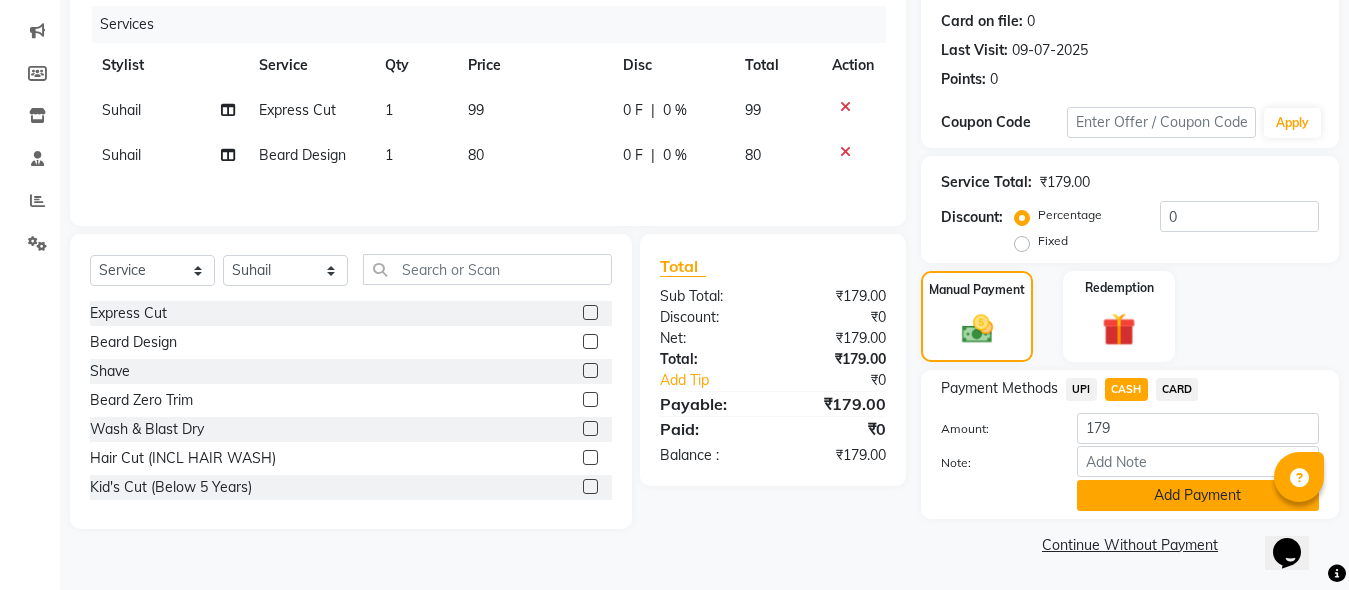 click on "Add Payment" 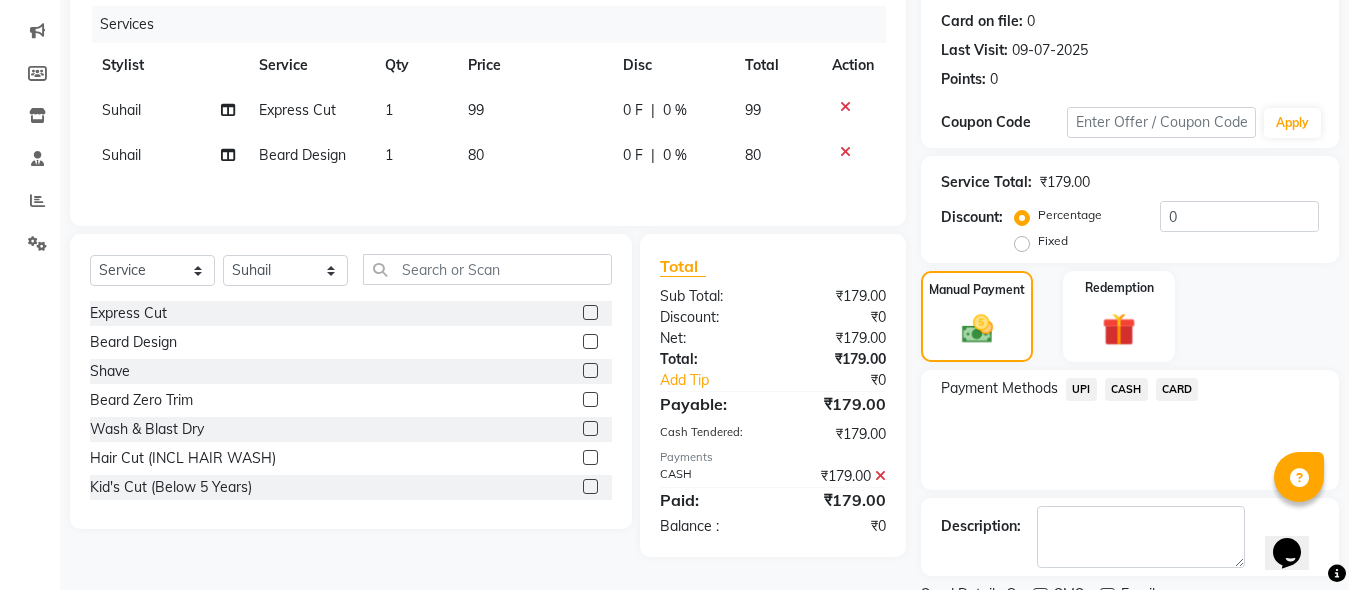 scroll, scrollTop: 326, scrollLeft: 0, axis: vertical 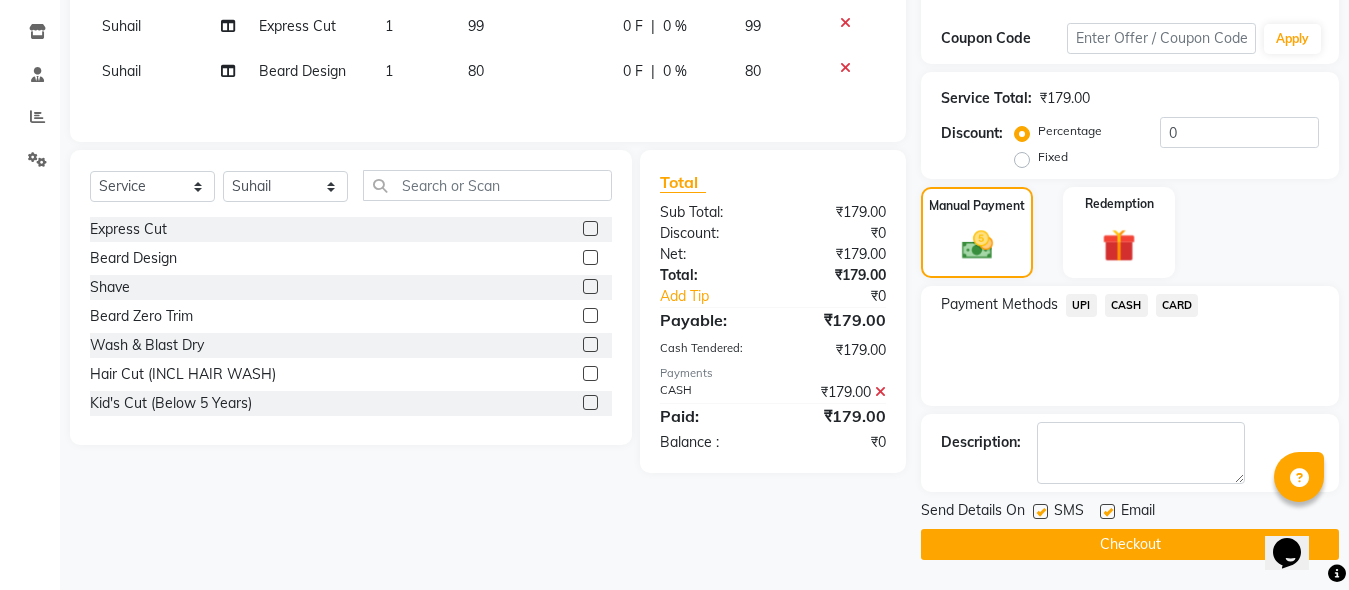 click on "Send Details On SMS Email  Checkout" 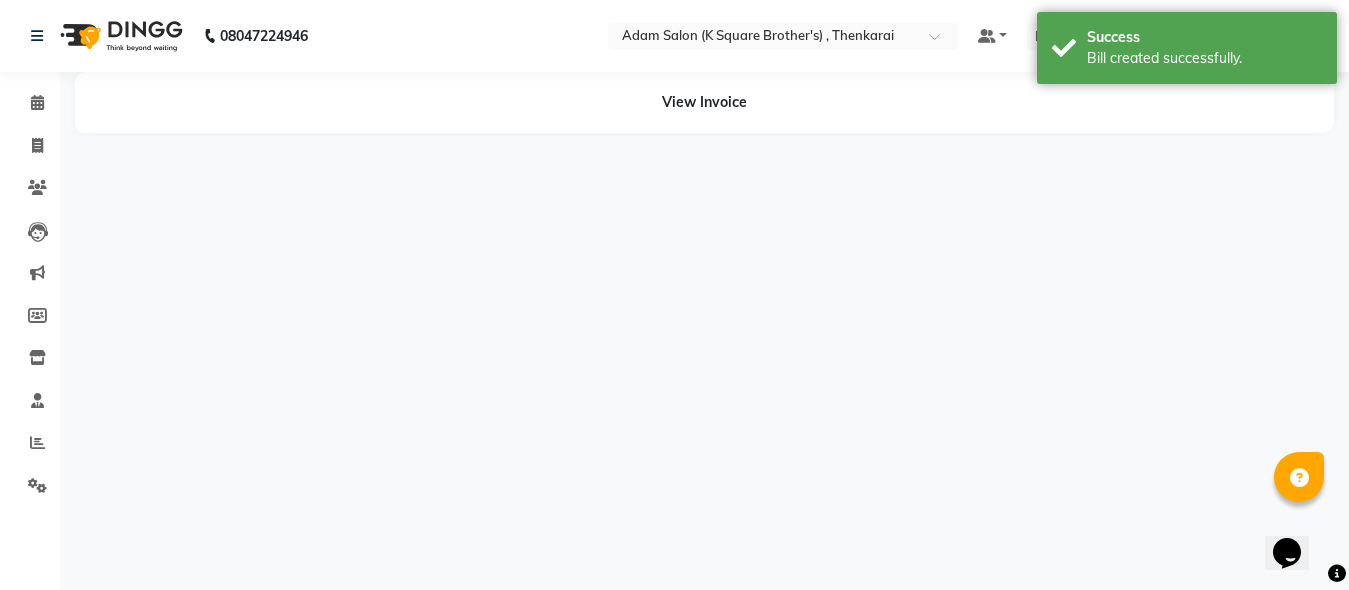 scroll, scrollTop: 0, scrollLeft: 0, axis: both 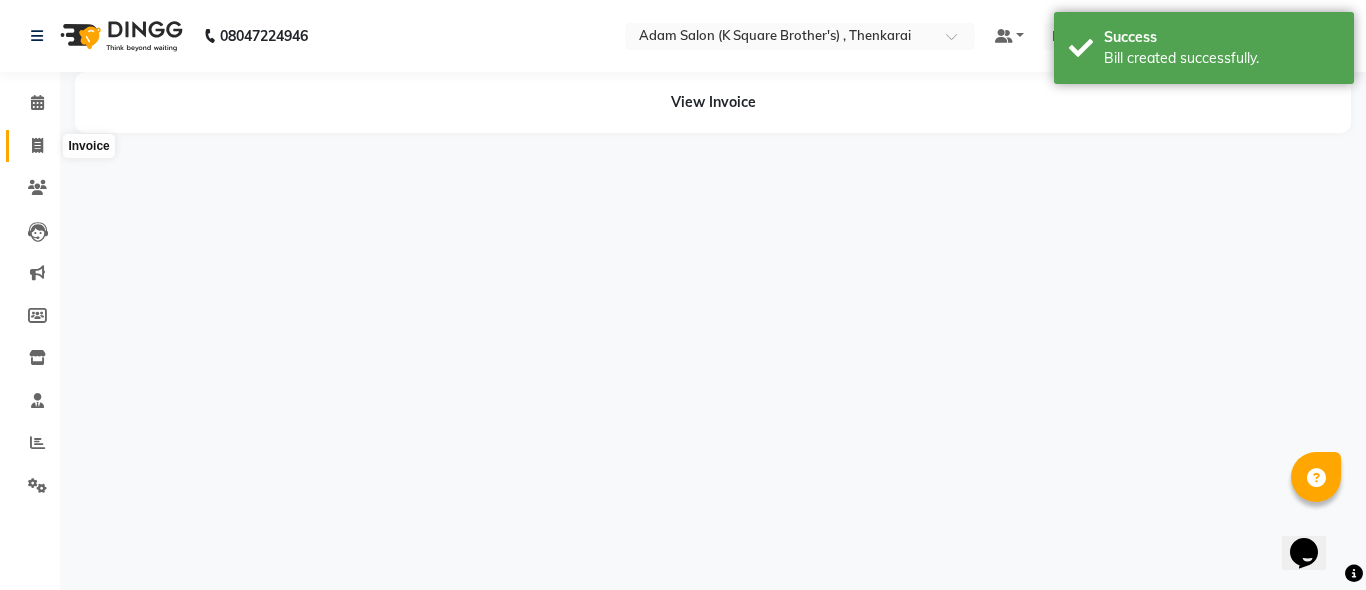 click 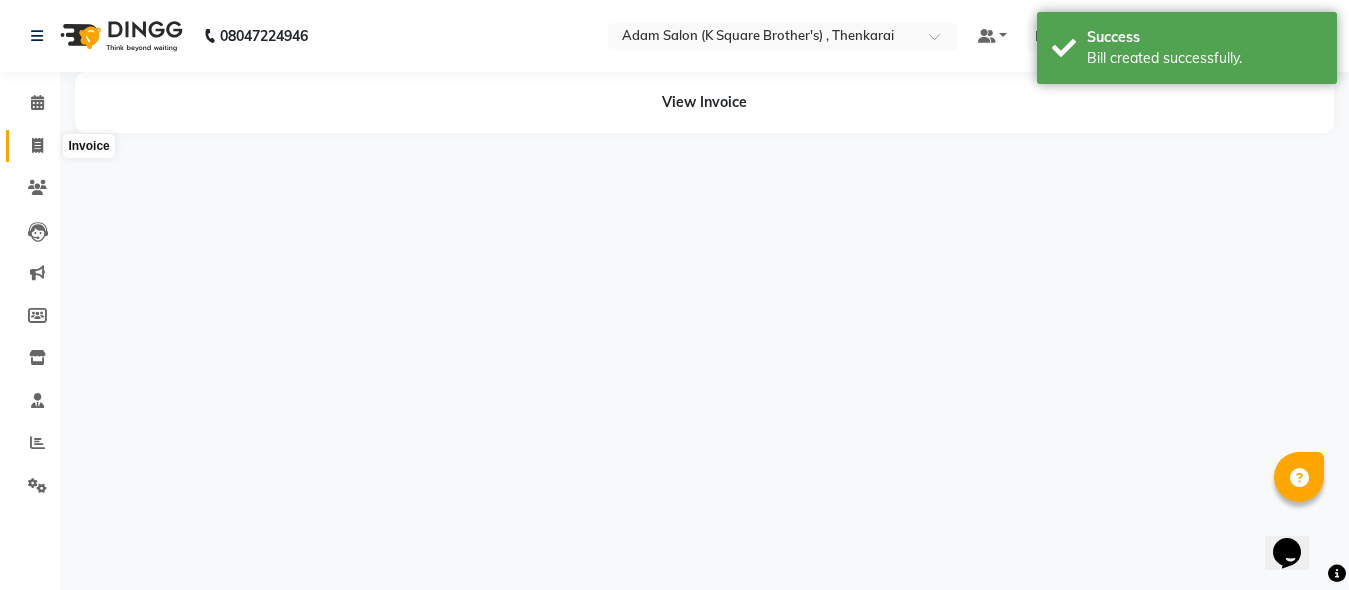 select on "service" 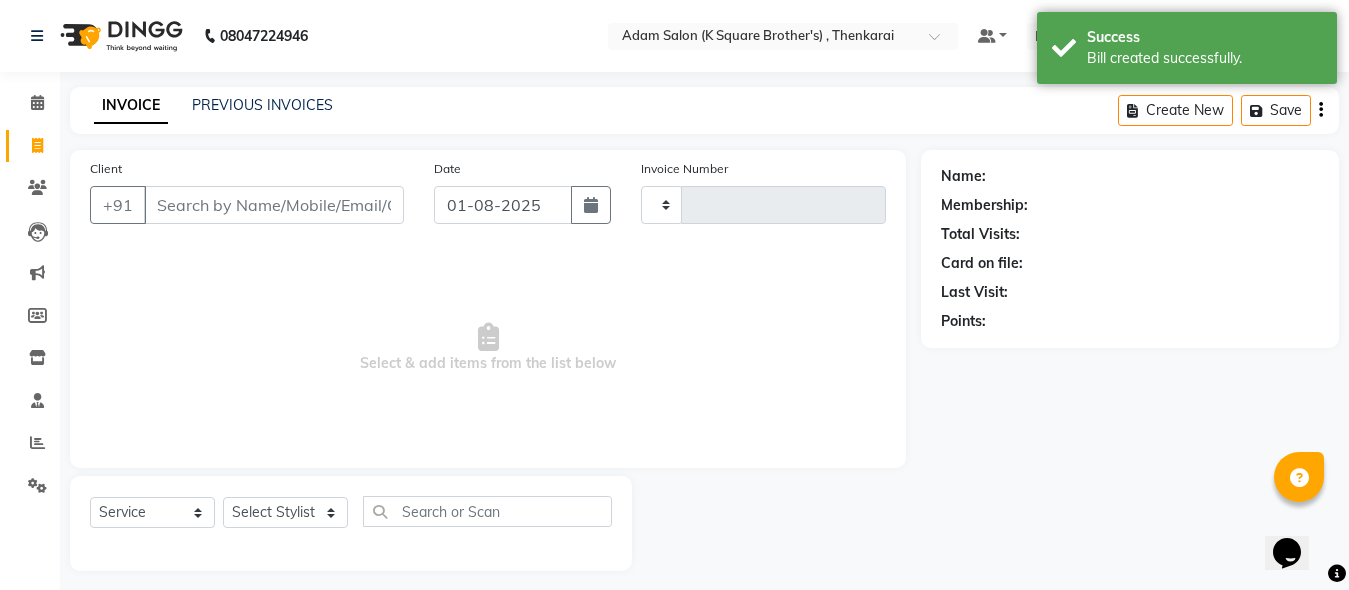 type on "2991" 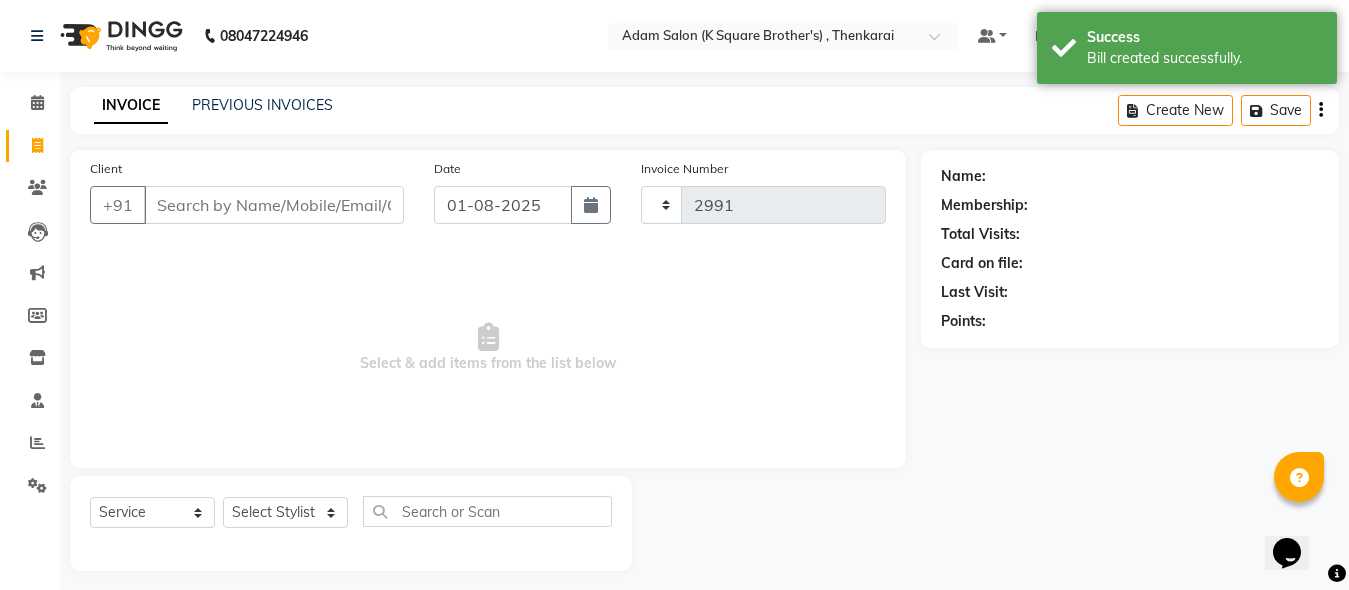 select on "8195" 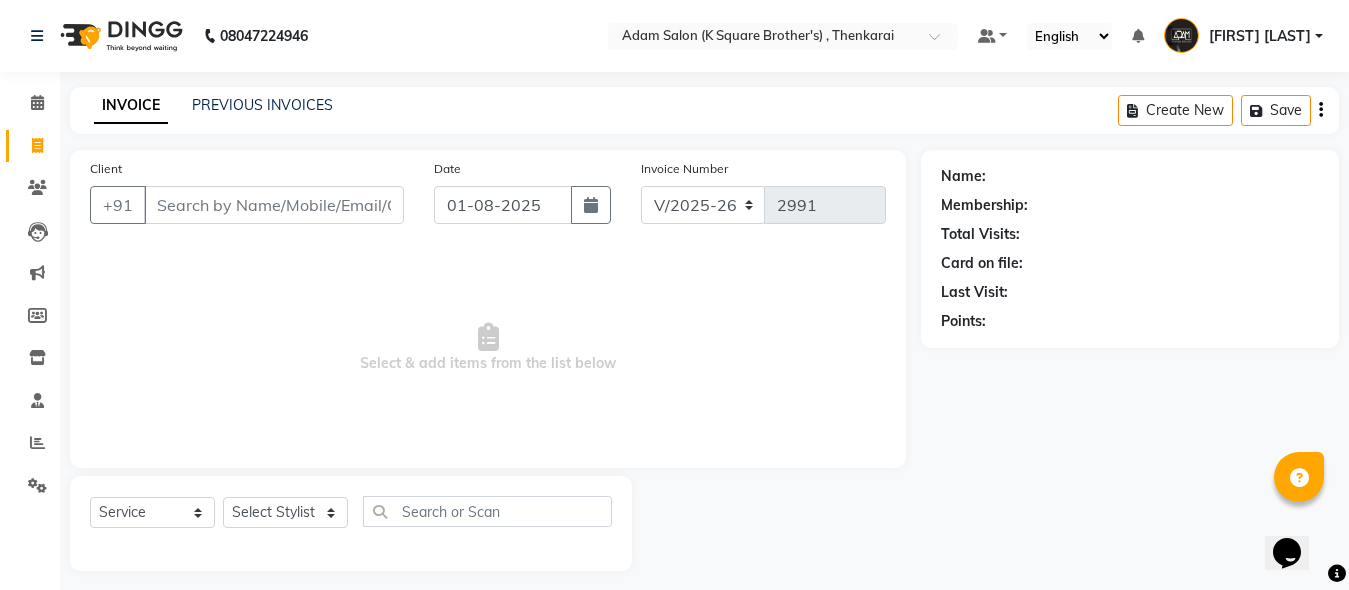 click on "Client" at bounding box center [274, 205] 